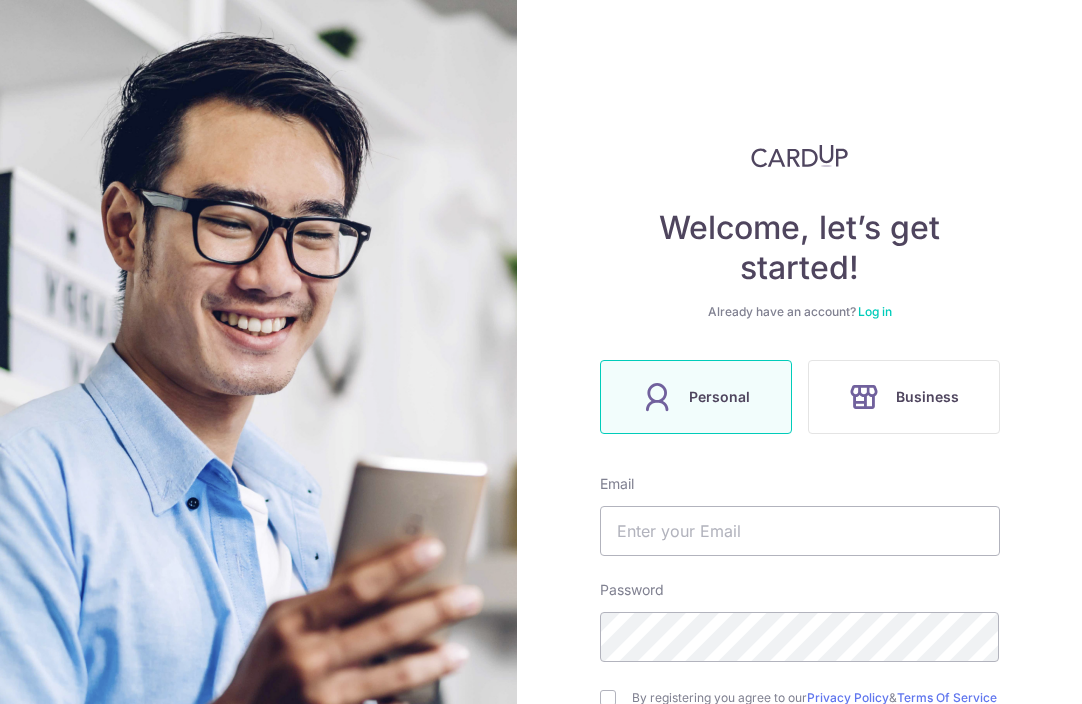 scroll, scrollTop: 0, scrollLeft: 0, axis: both 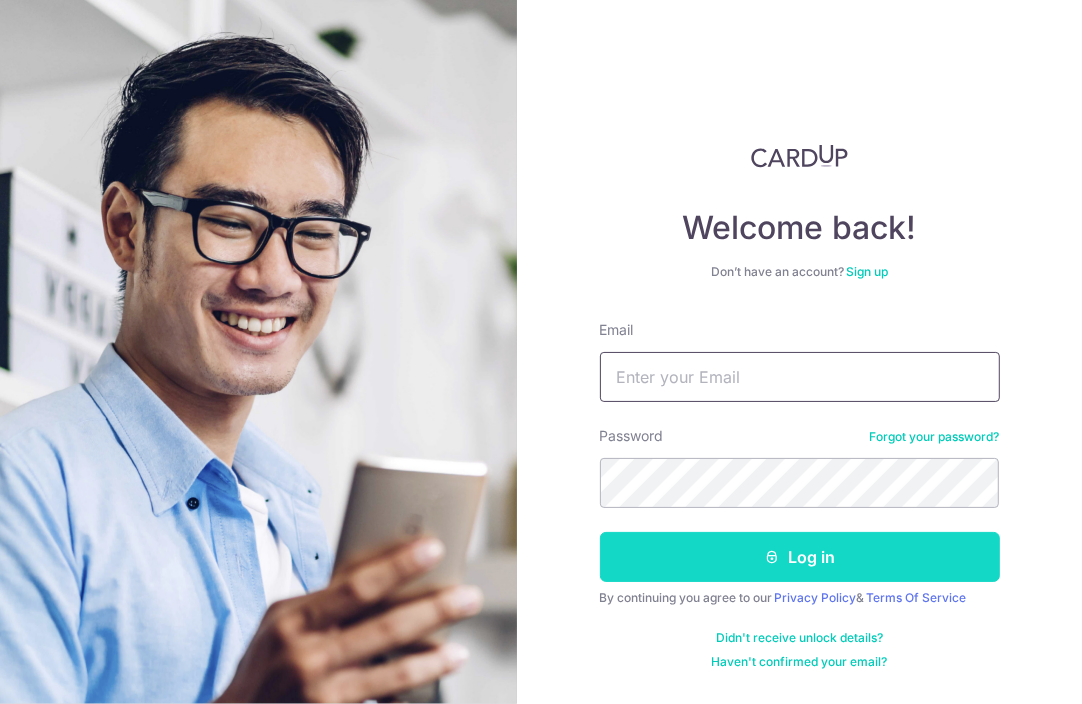 type on "[EMAIL]" 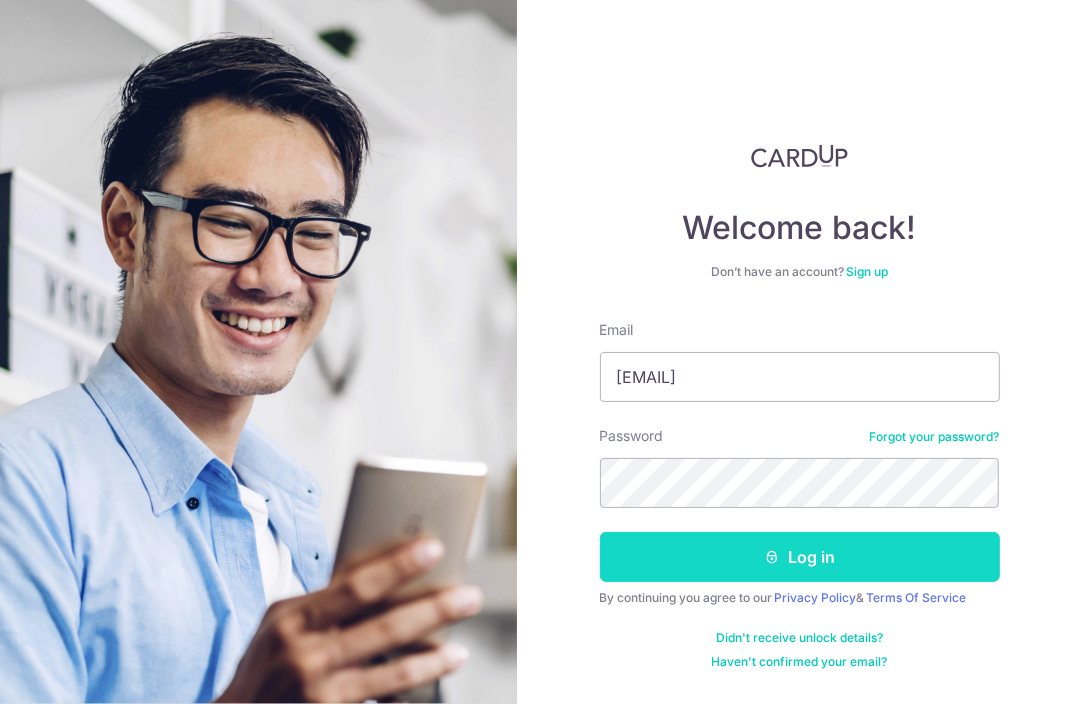 click on "Log in" at bounding box center [800, 557] 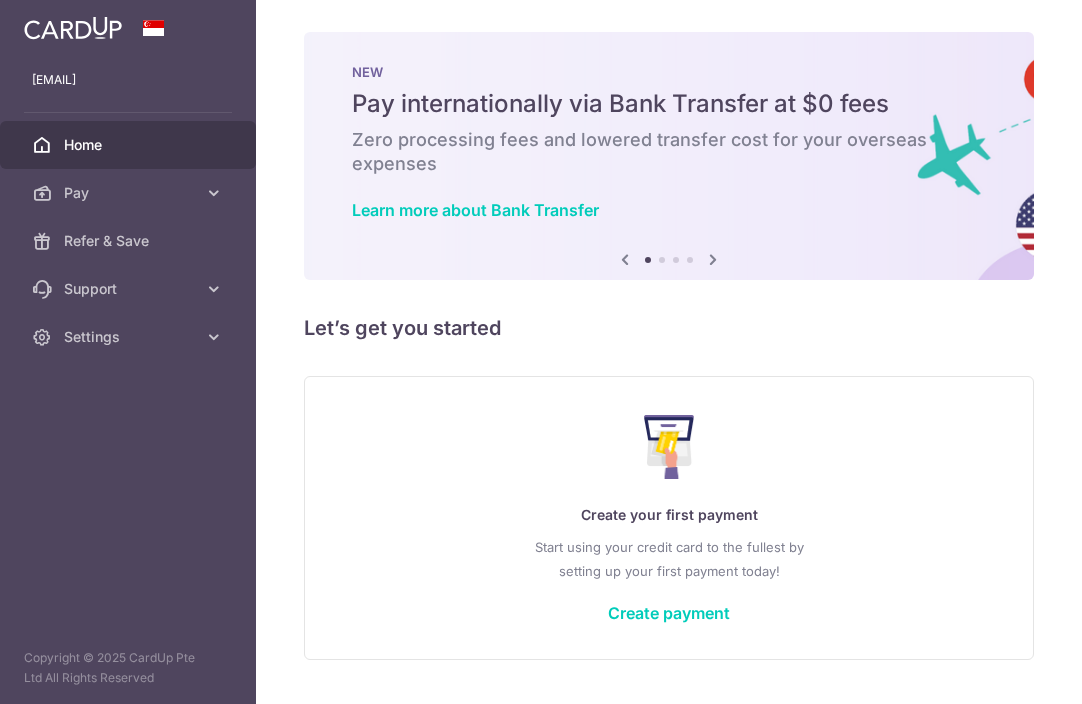 scroll, scrollTop: 0, scrollLeft: 0, axis: both 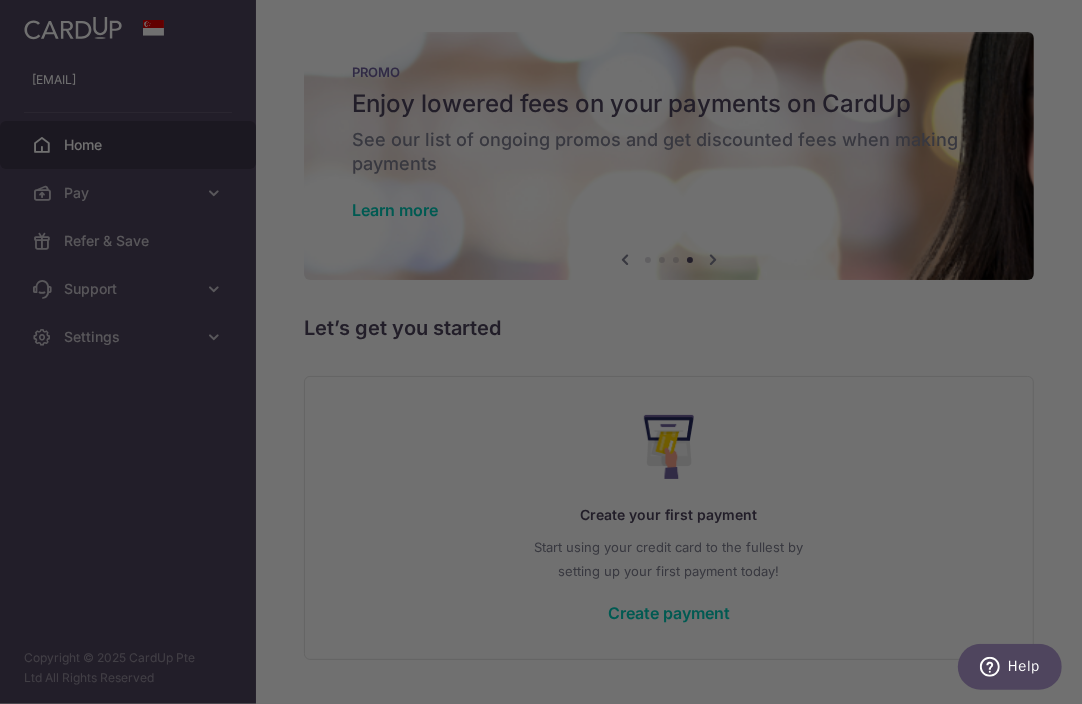 click at bounding box center (546, 355) 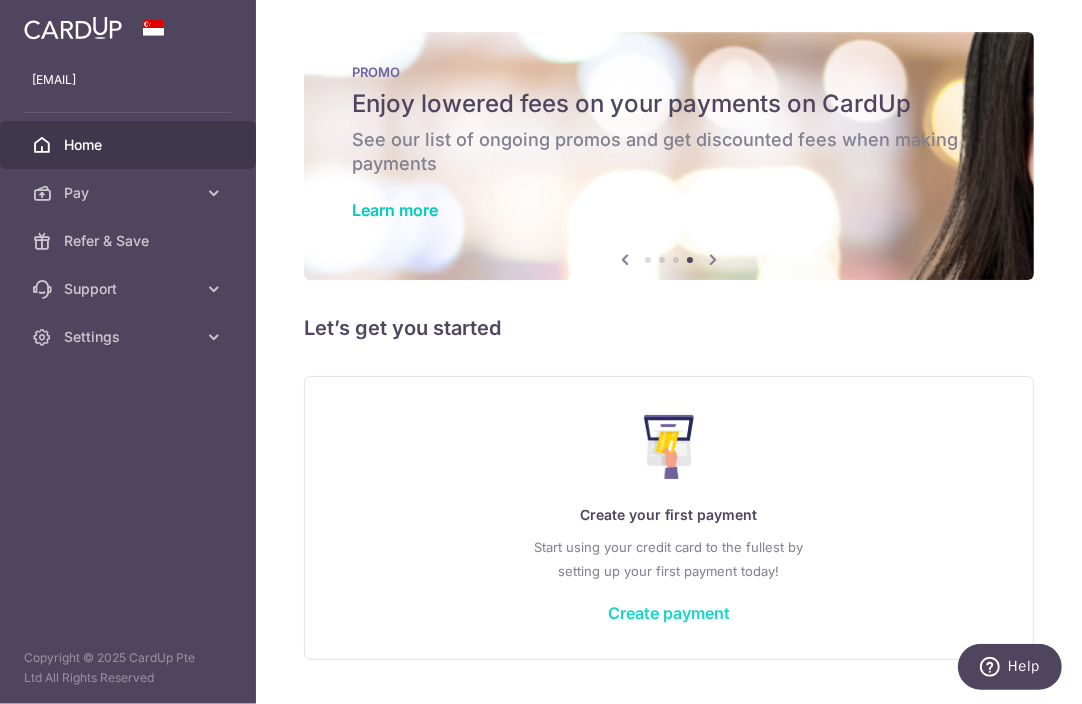 click on "Create payment" at bounding box center (669, 613) 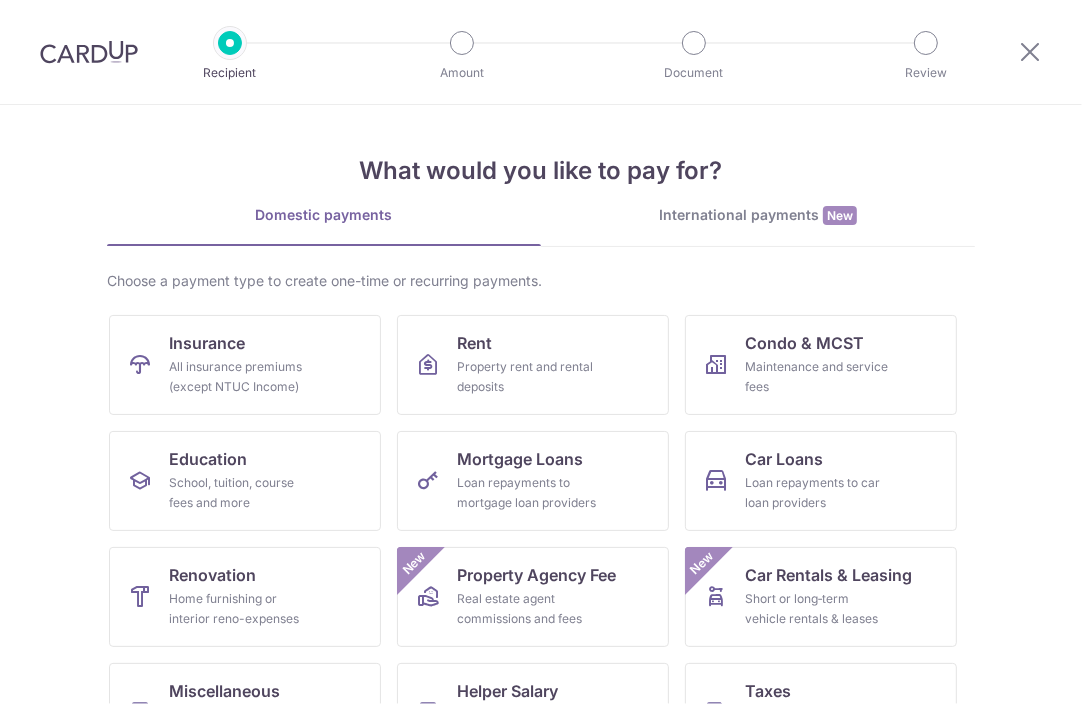scroll, scrollTop: 0, scrollLeft: 0, axis: both 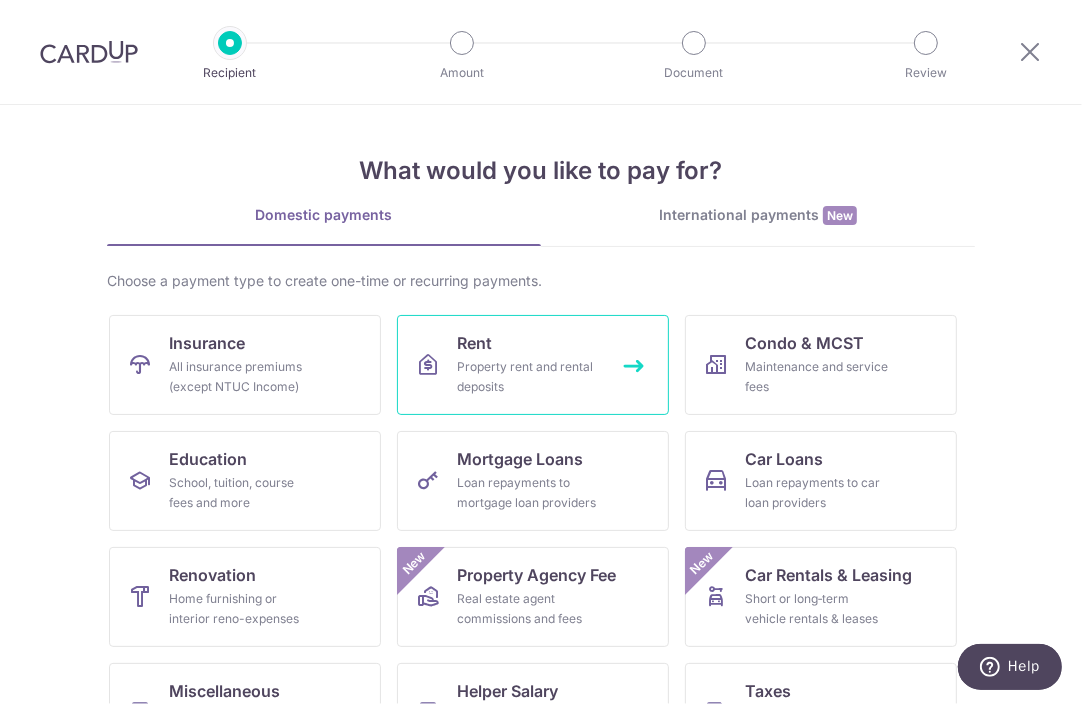 click on "Property rent and rental deposits" at bounding box center (529, 377) 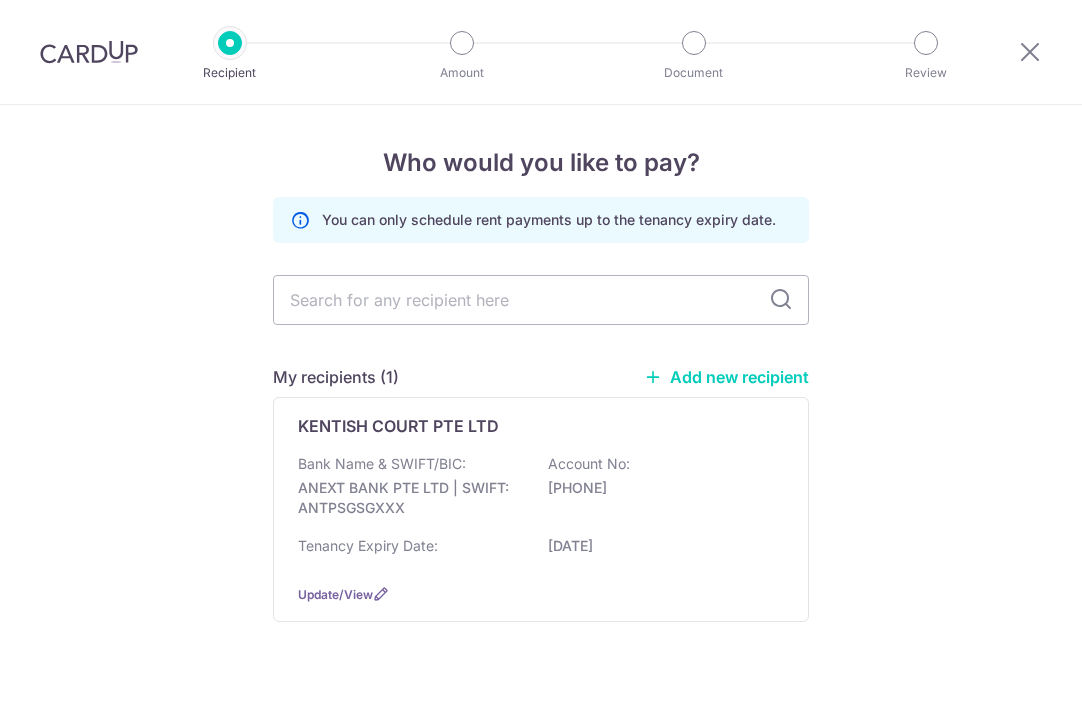 scroll, scrollTop: 0, scrollLeft: 0, axis: both 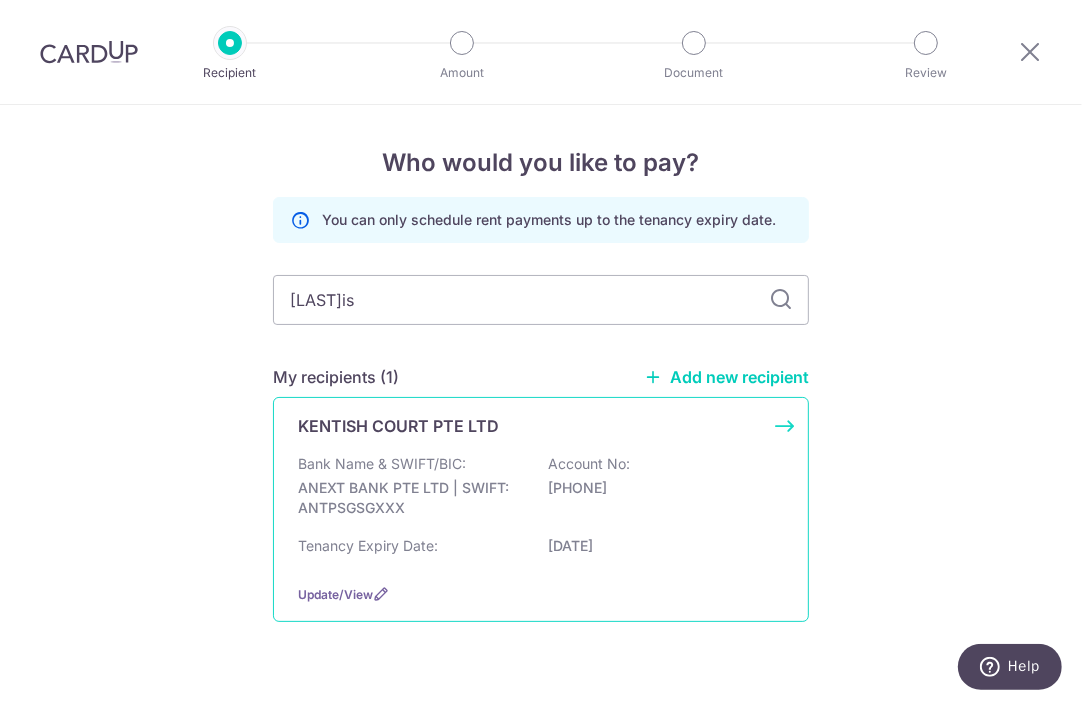 type on "kentish" 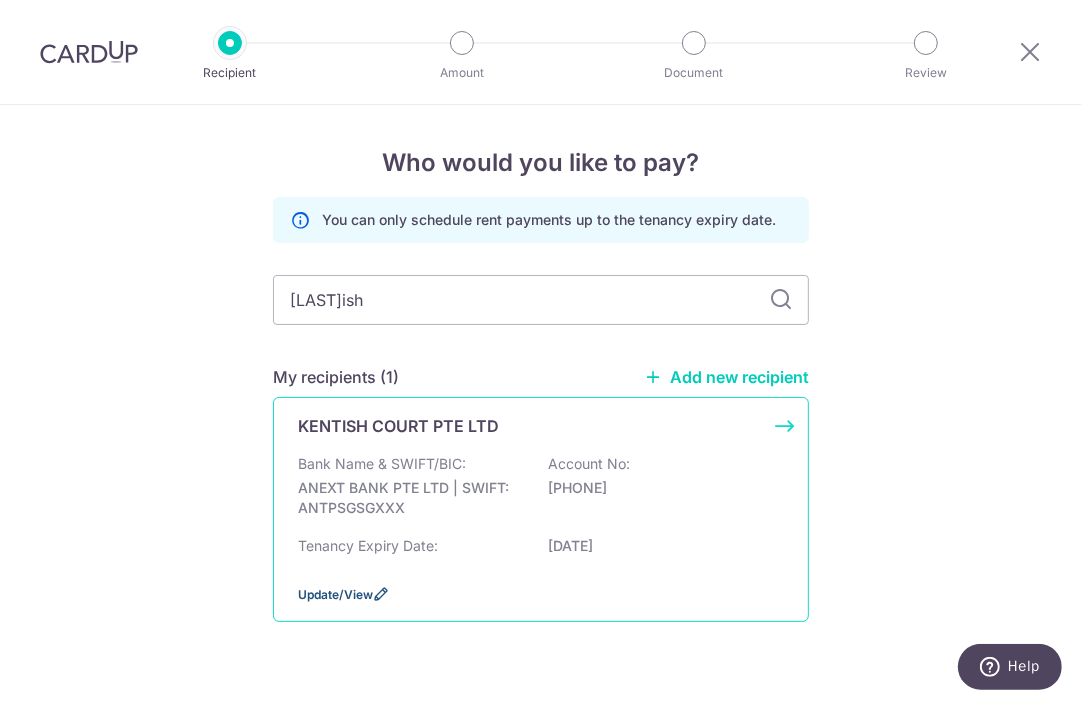 click at bounding box center (381, 594) 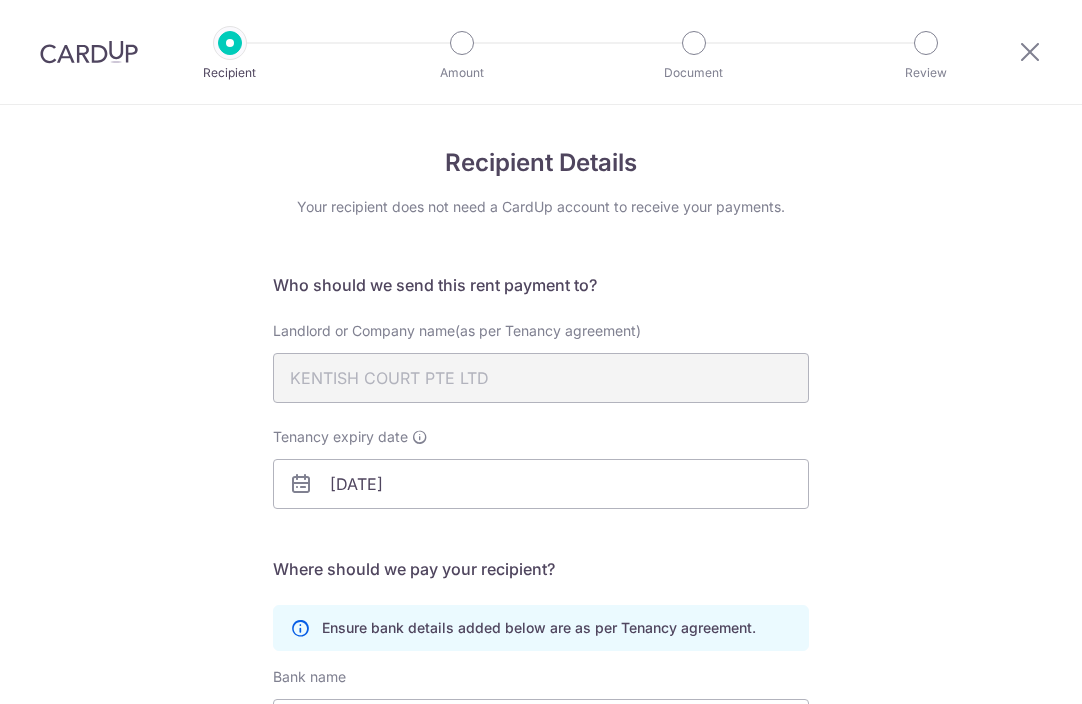 scroll, scrollTop: 0, scrollLeft: 0, axis: both 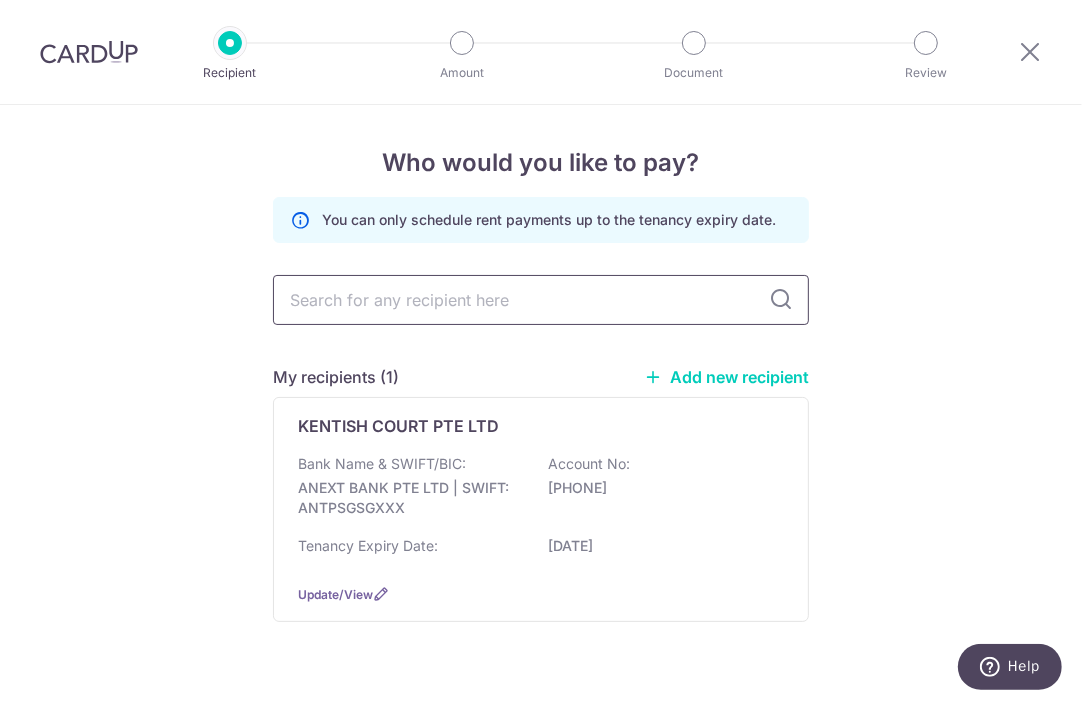 click at bounding box center [541, 300] 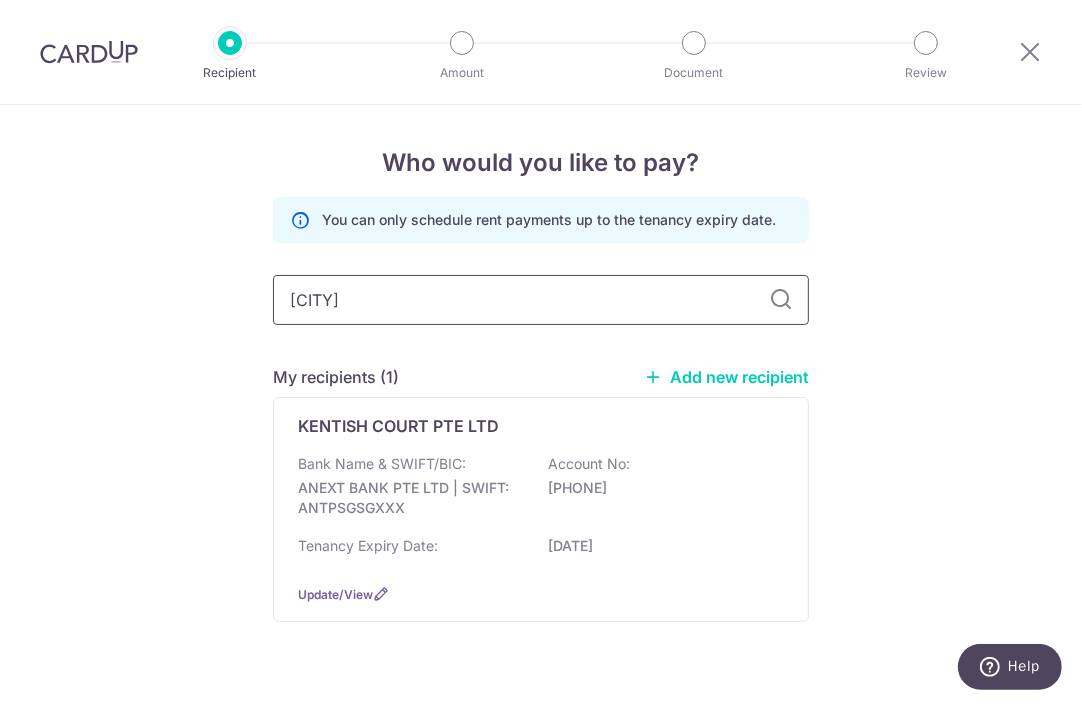 type on "kentish" 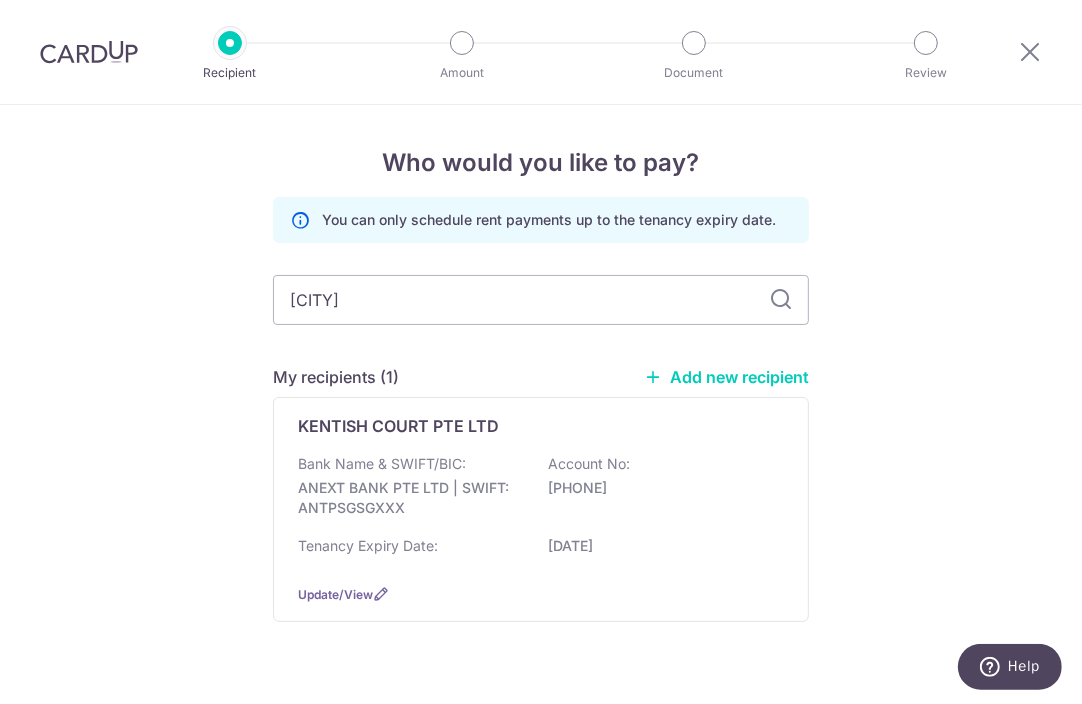 click at bounding box center (781, 300) 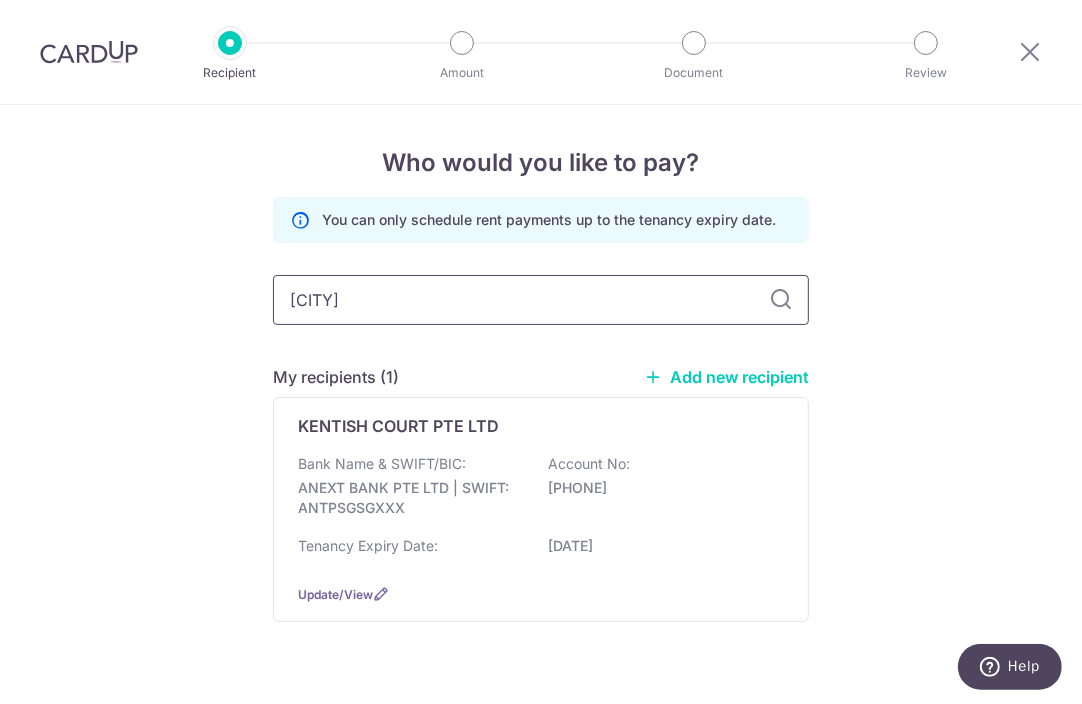 click on "kentish" at bounding box center (541, 300) 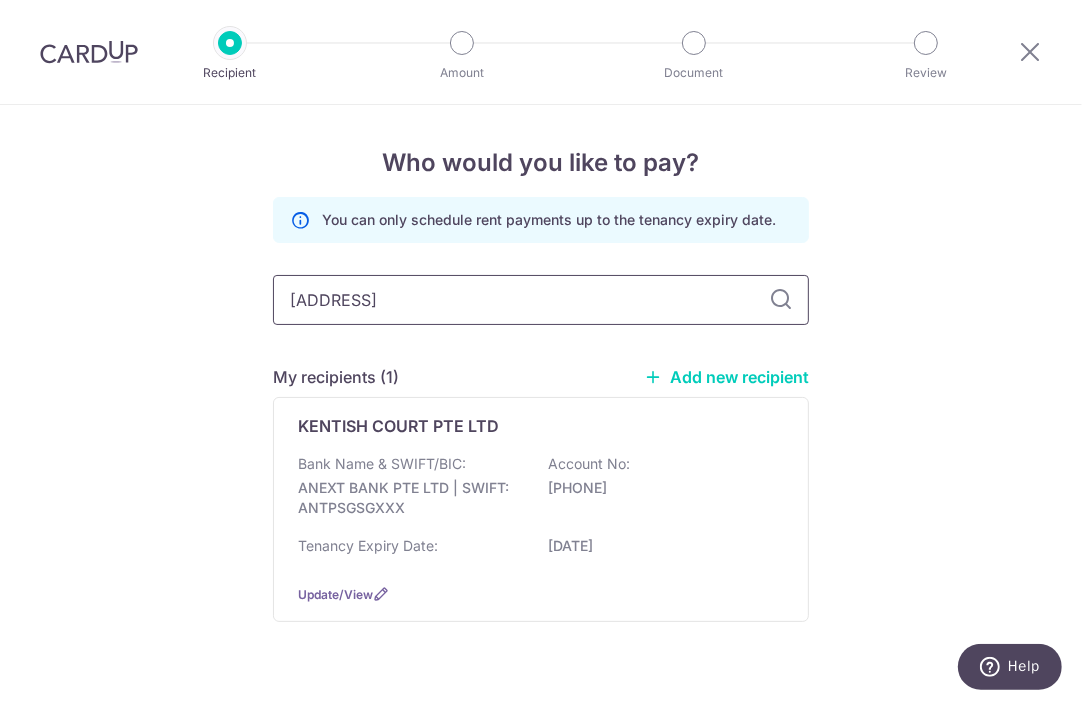 type on "kentish court" 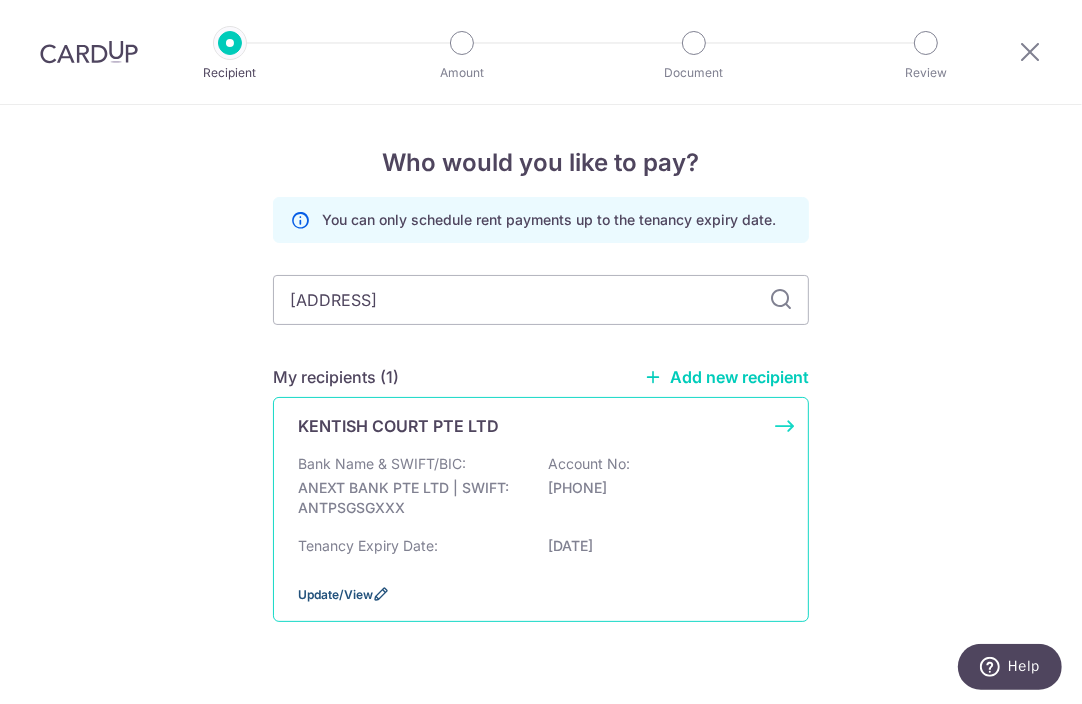 click on "Update/View" at bounding box center (335, 594) 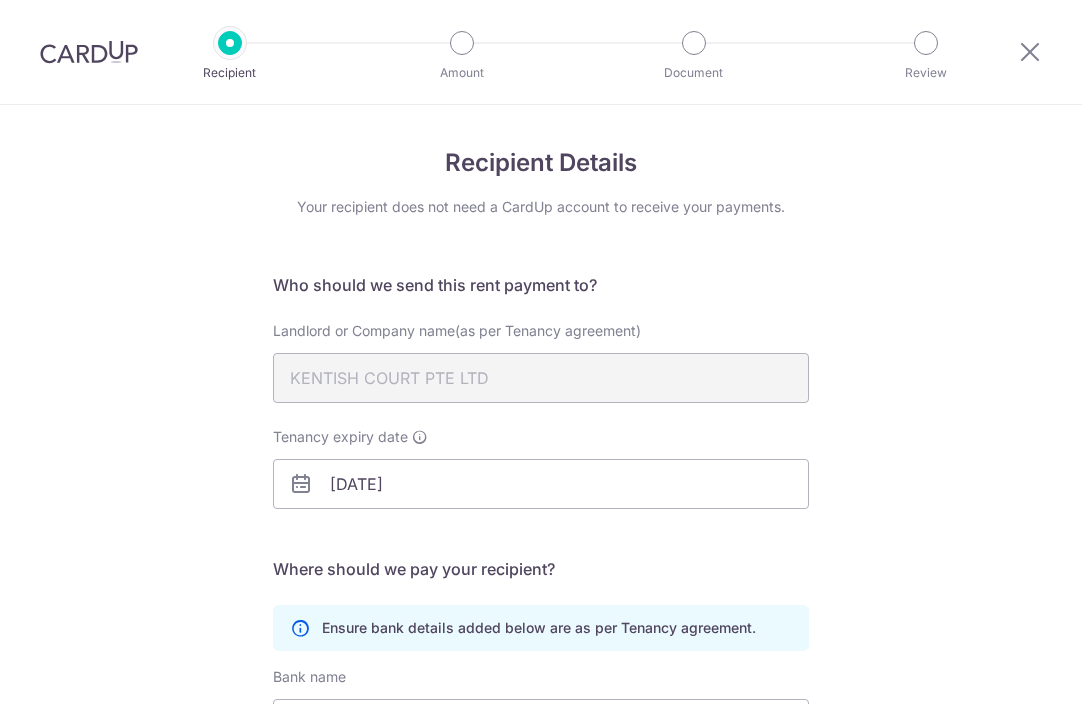 scroll, scrollTop: 0, scrollLeft: 0, axis: both 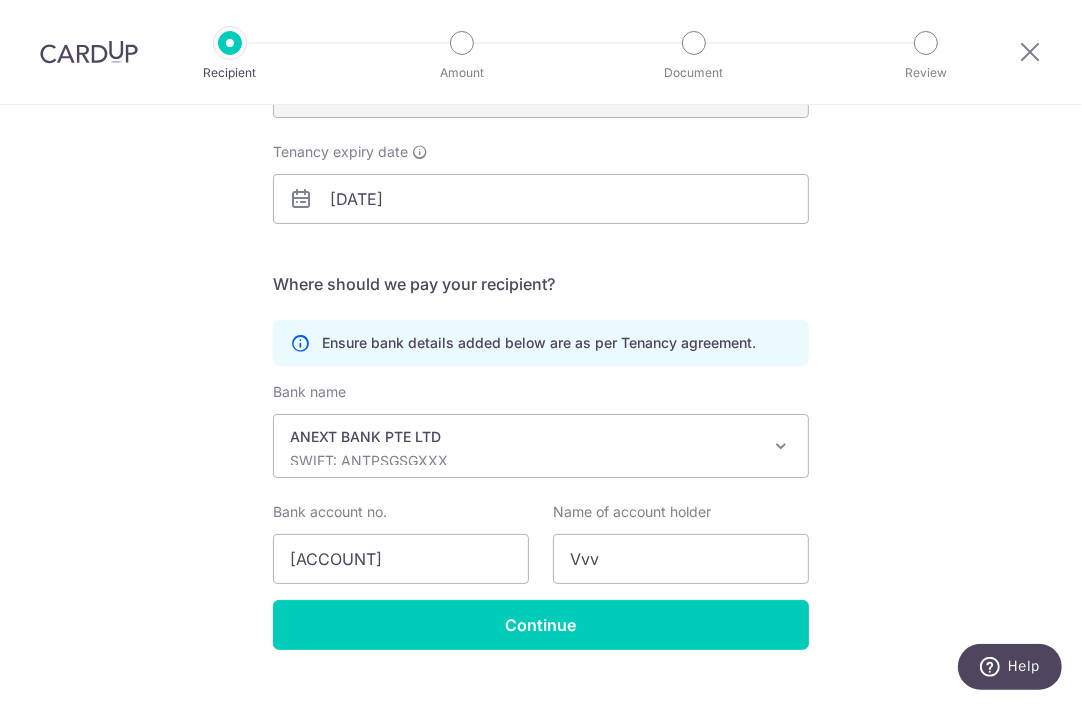click on "SWIFT: ANTPSGSGXXX" at bounding box center (525, 461) 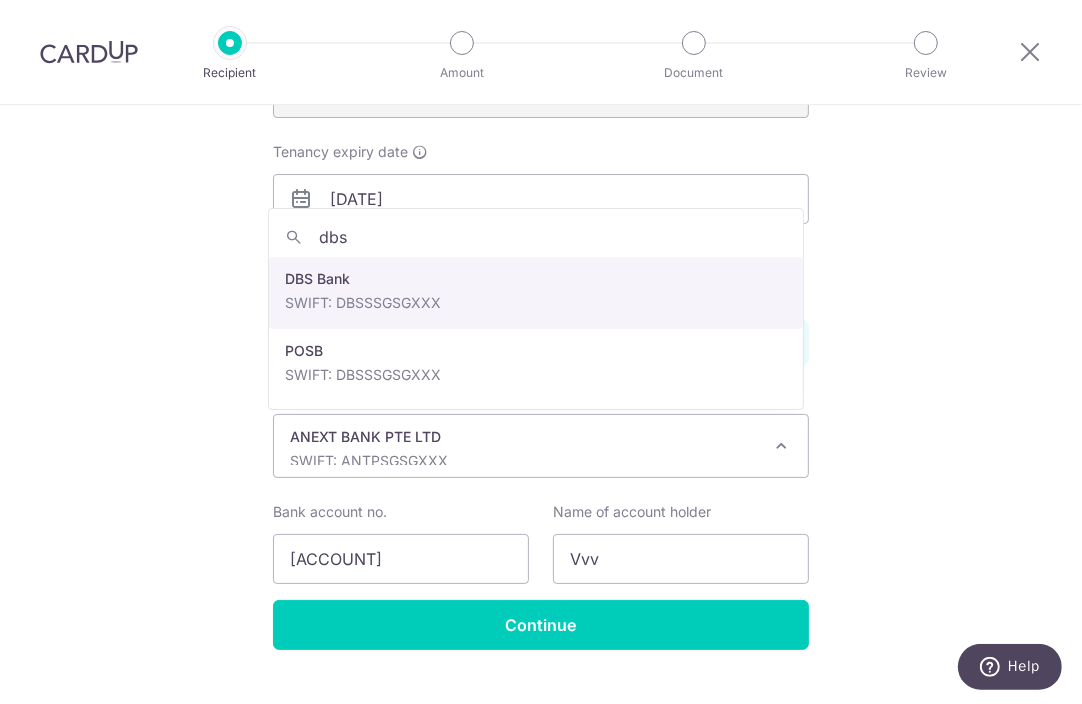 type on "dbs" 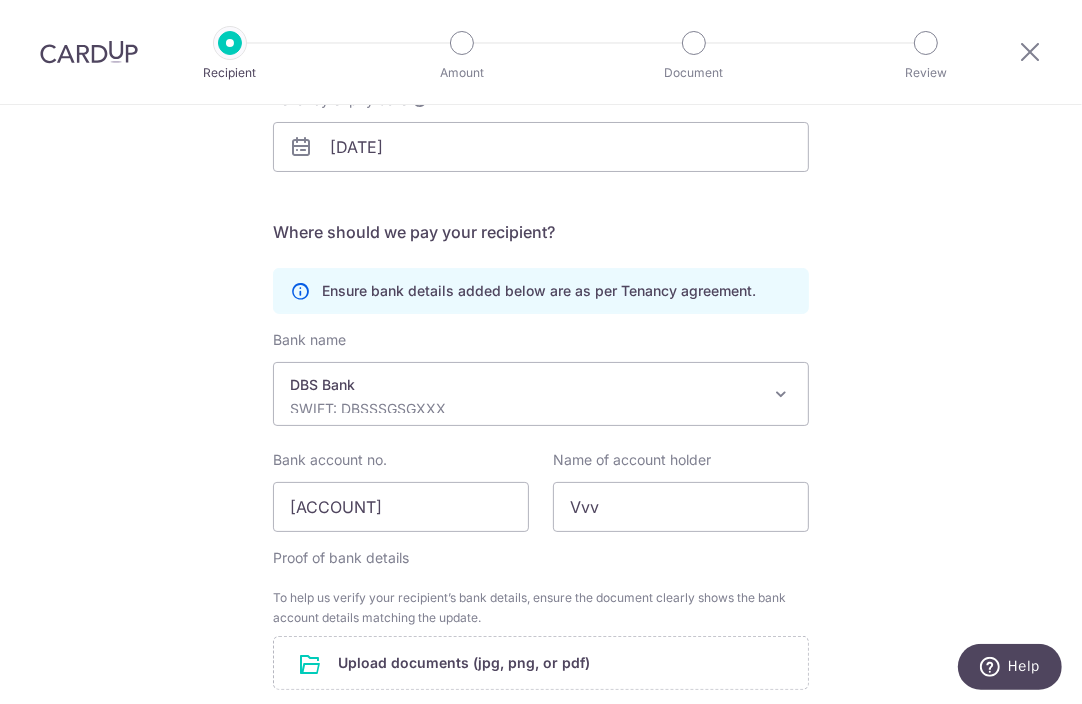 scroll, scrollTop: 382, scrollLeft: 0, axis: vertical 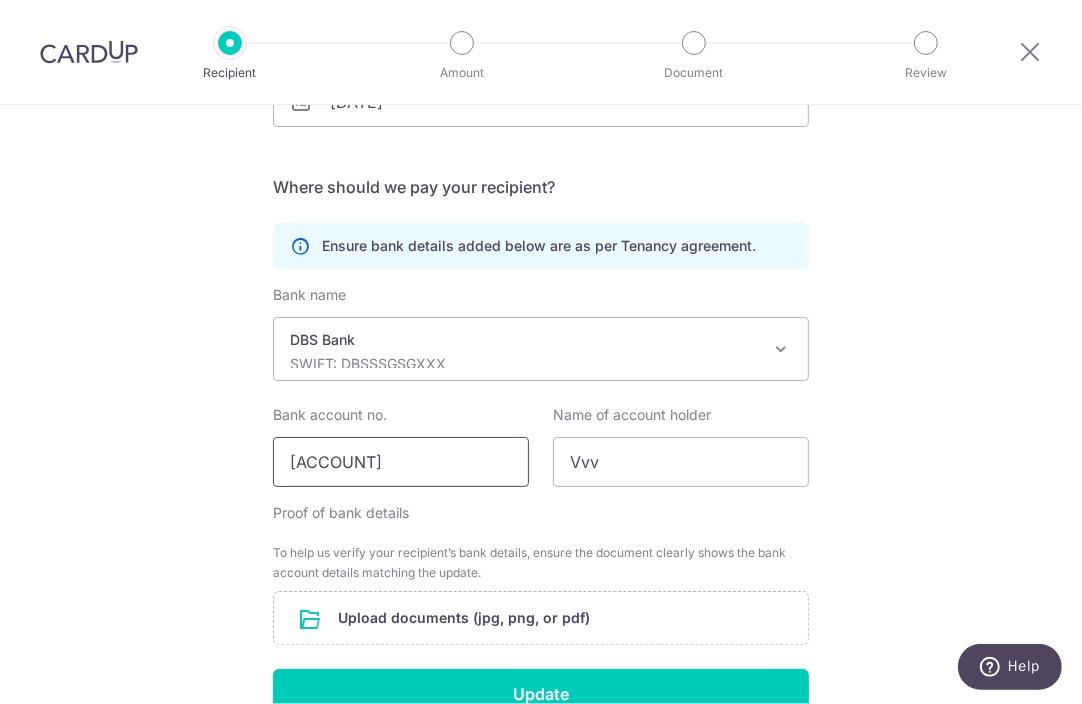 drag, startPoint x: 431, startPoint y: 450, endPoint x: 169, endPoint y: 454, distance: 262.03052 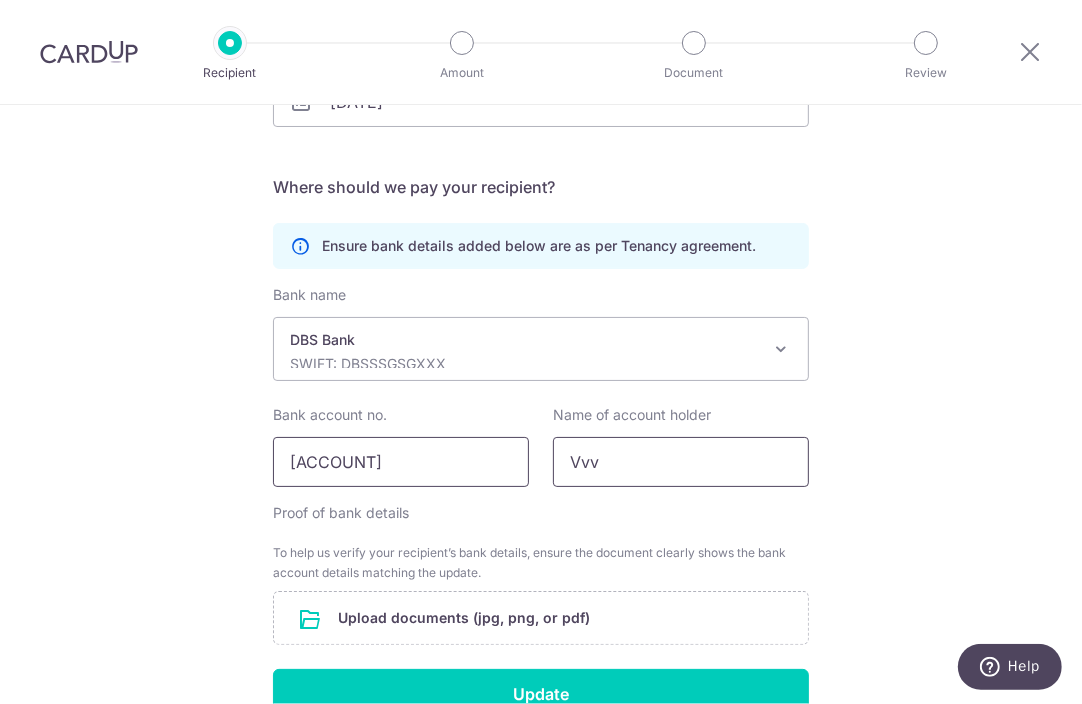 drag, startPoint x: 636, startPoint y: 456, endPoint x: 514, endPoint y: 453, distance: 122.03688 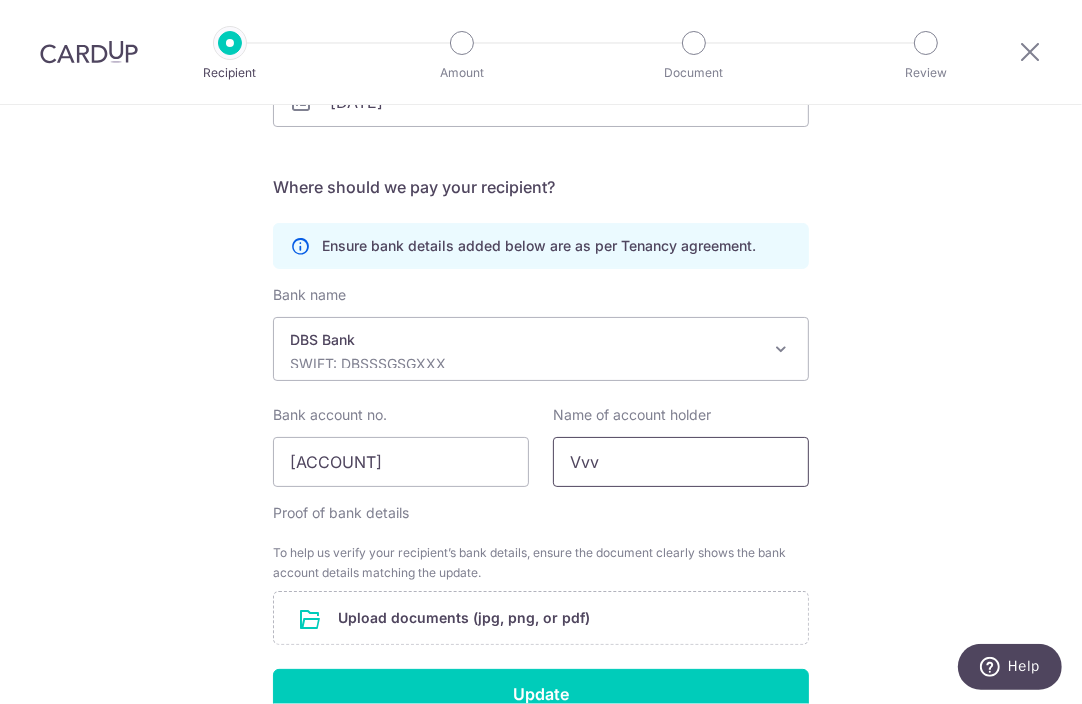 paste on "Kentish Court Pte Ltd" 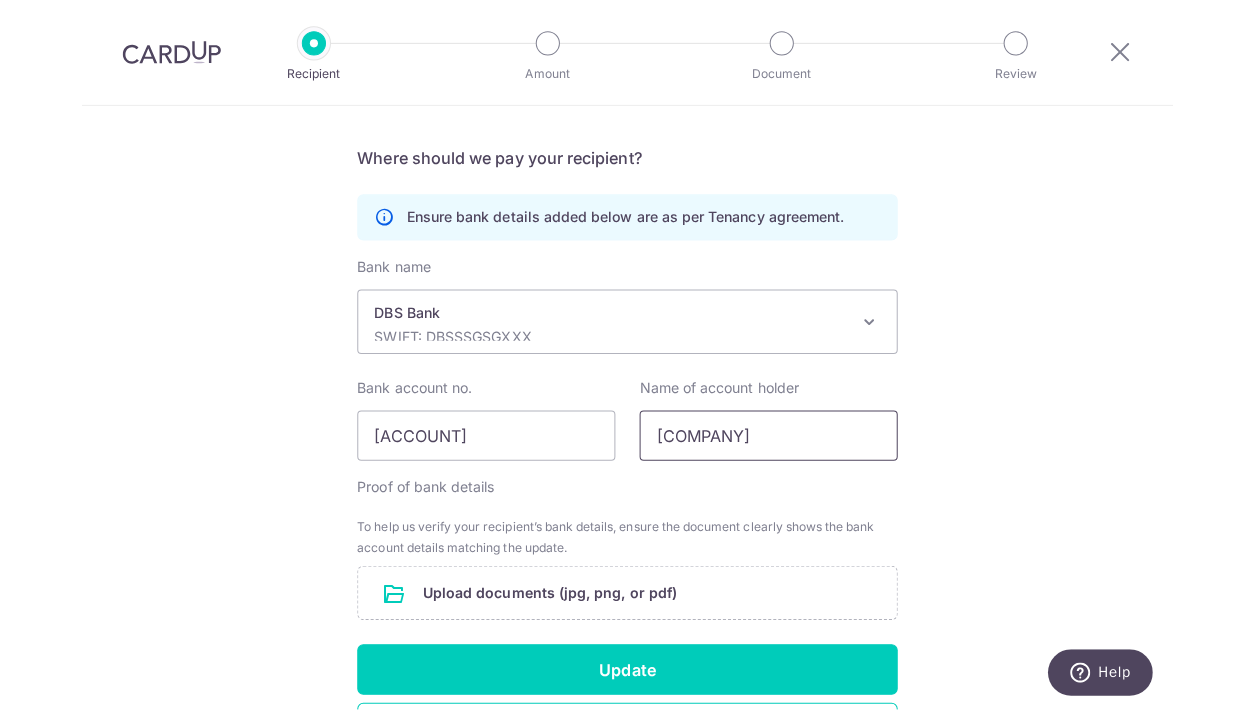scroll, scrollTop: 545, scrollLeft: 0, axis: vertical 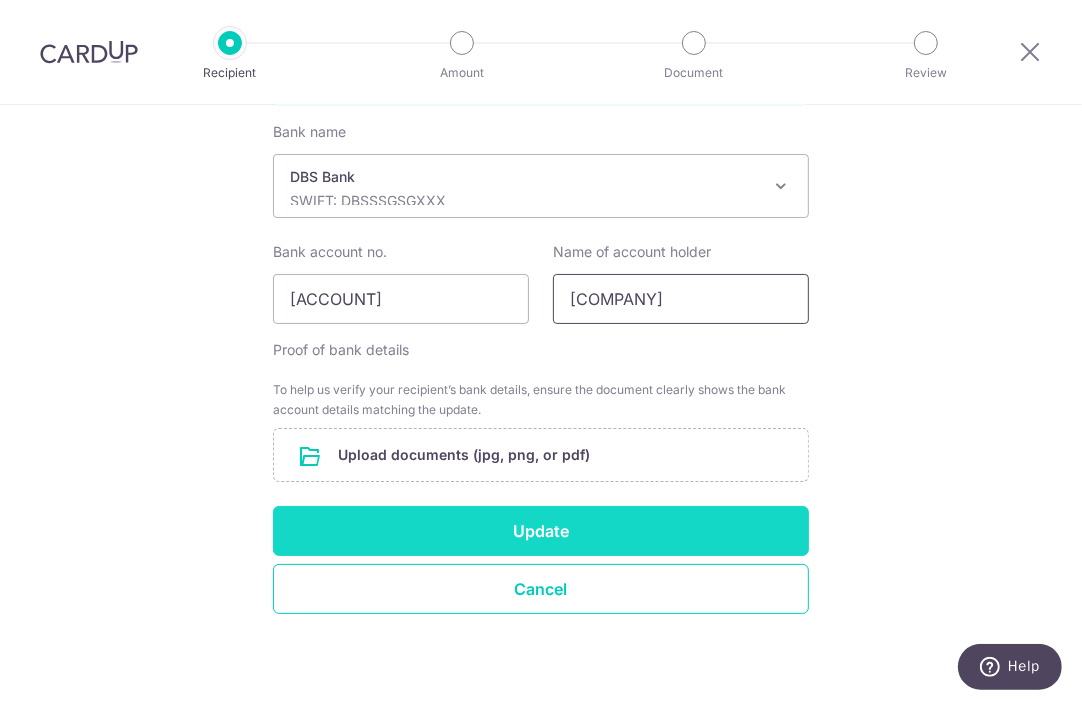 type on "Kentish Court Pte Ltd" 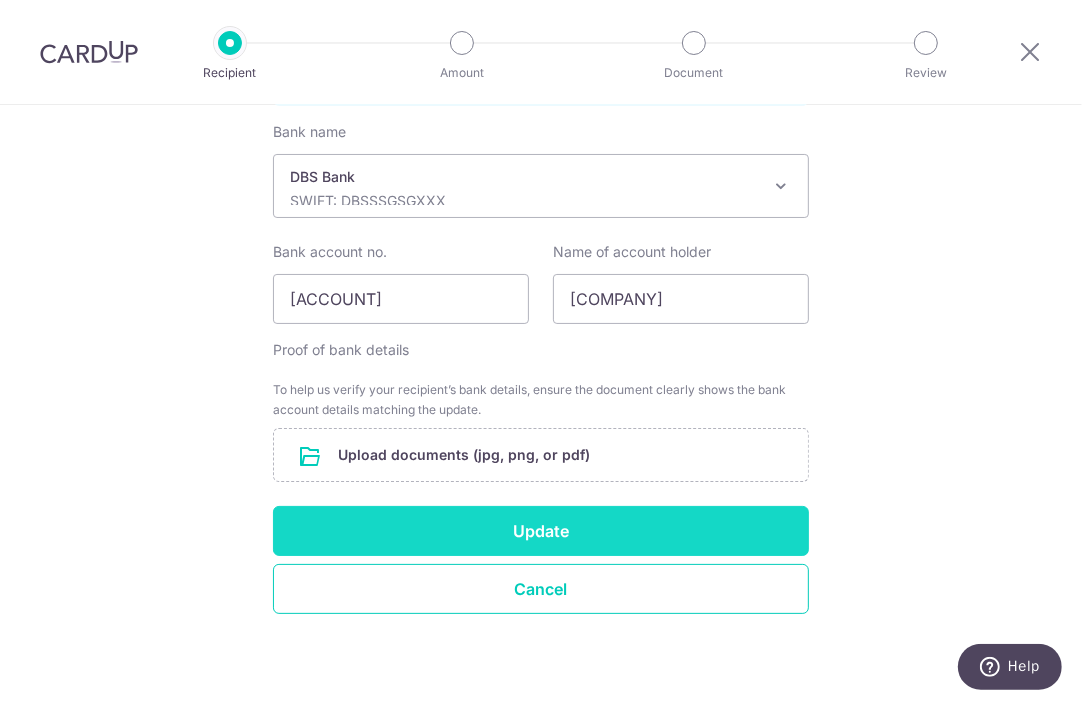 click on "Update" at bounding box center [541, 531] 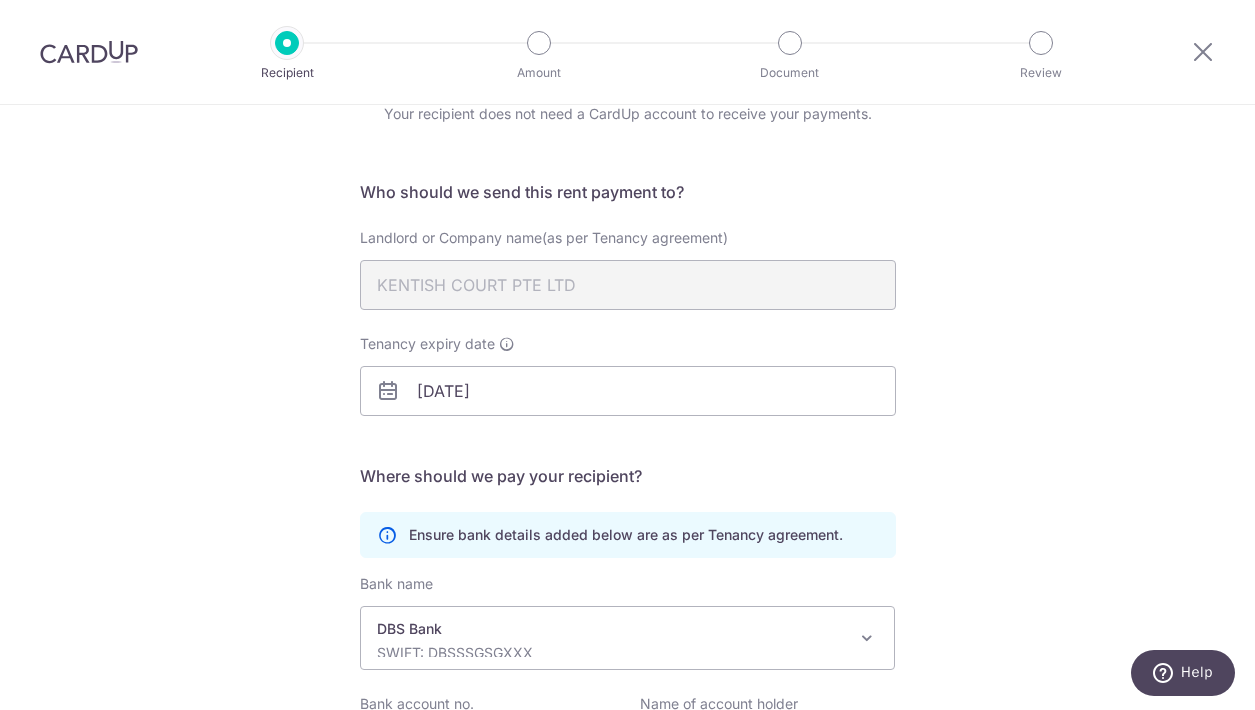 scroll, scrollTop: 298, scrollLeft: 0, axis: vertical 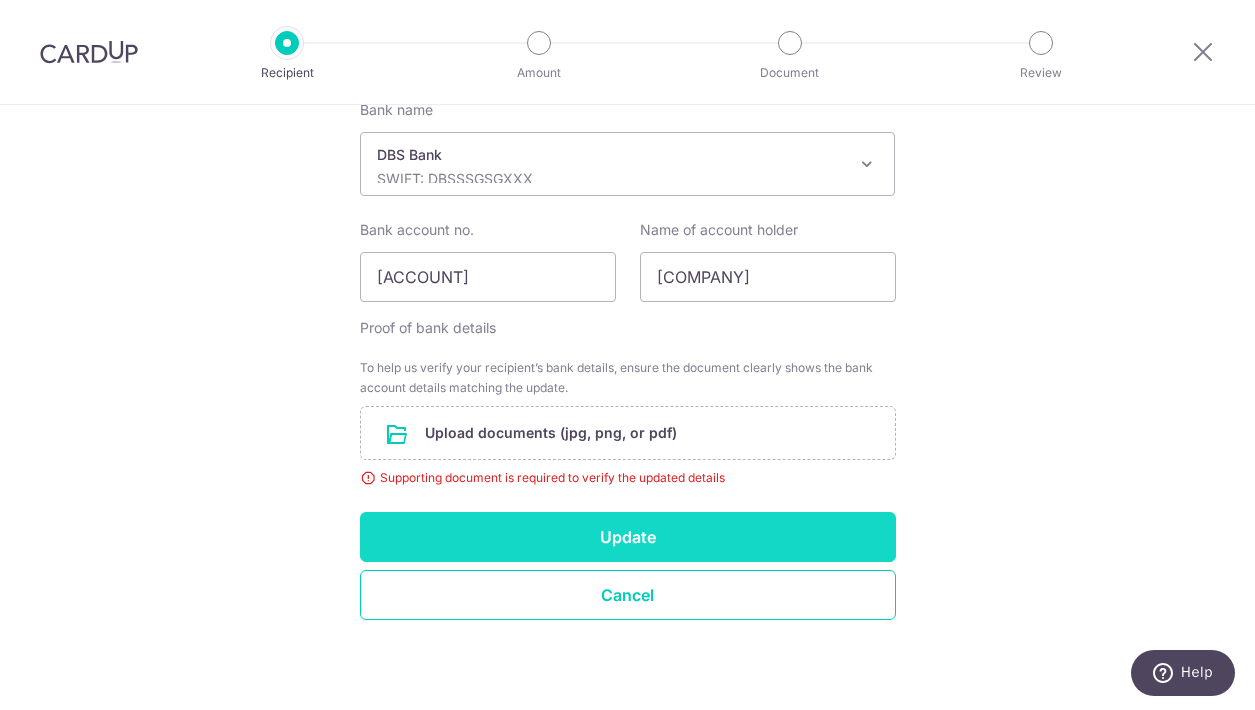 click on "Update" at bounding box center (628, 537) 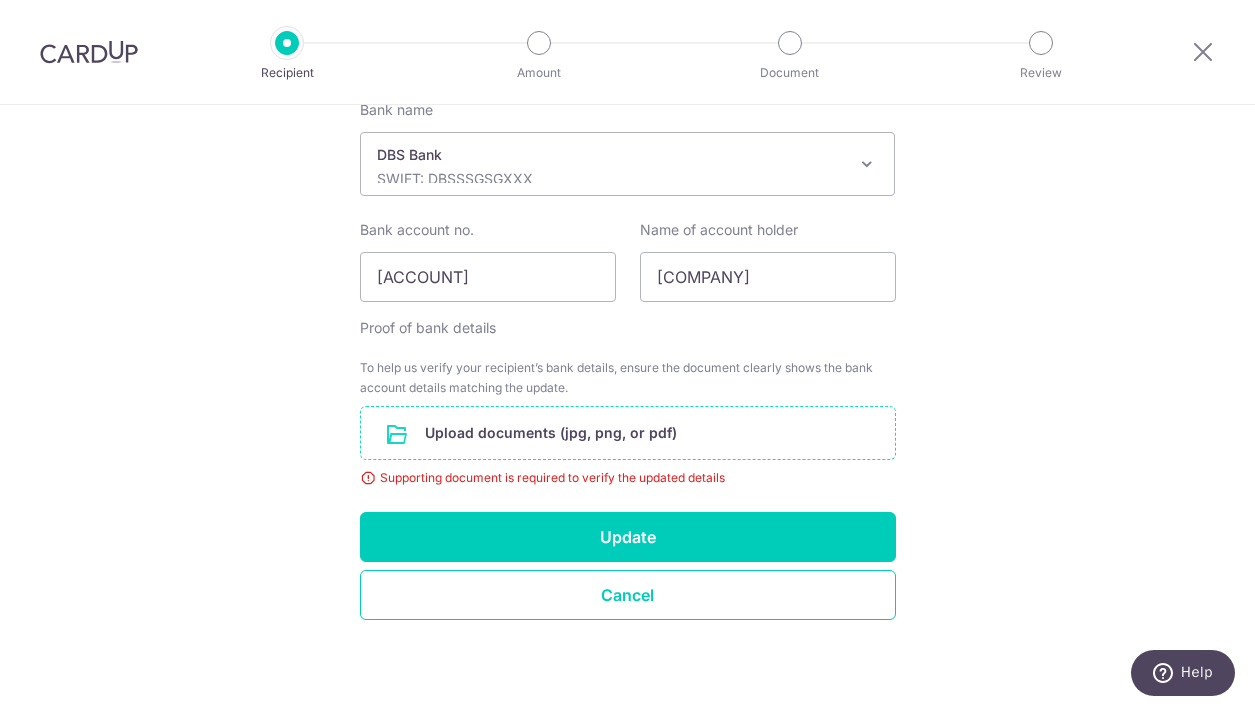 click at bounding box center (628, 433) 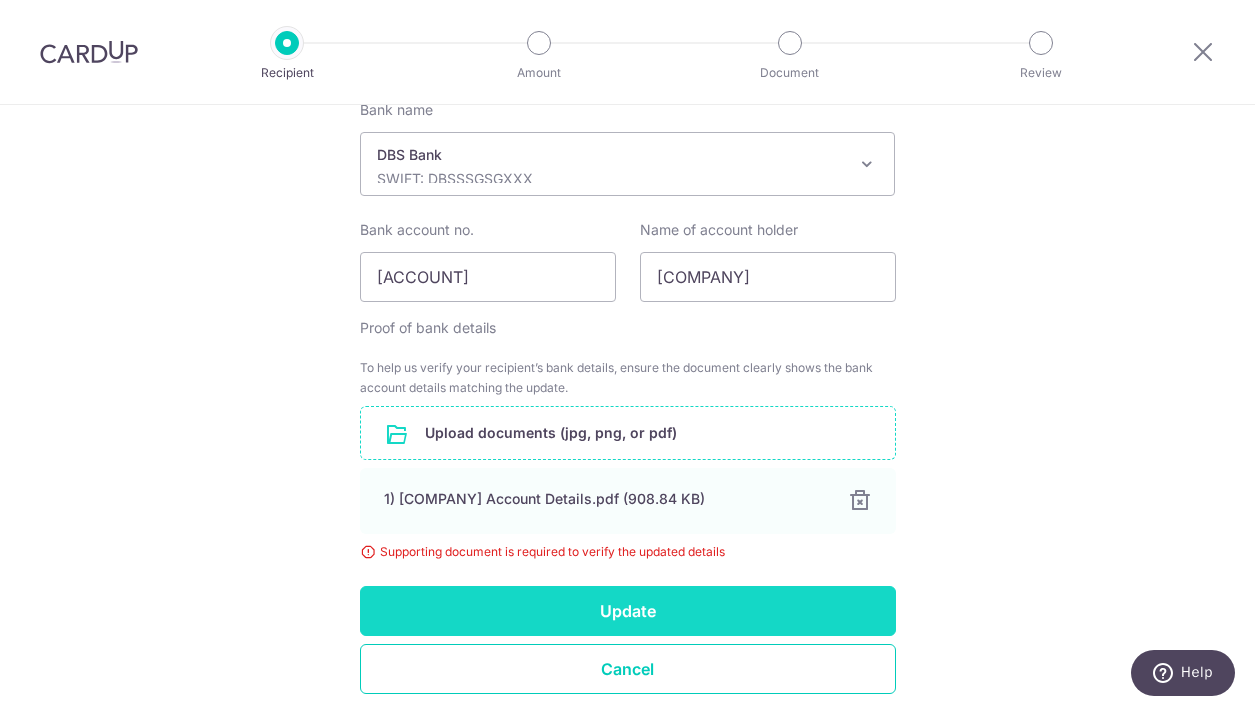 click on "Update" at bounding box center (628, 611) 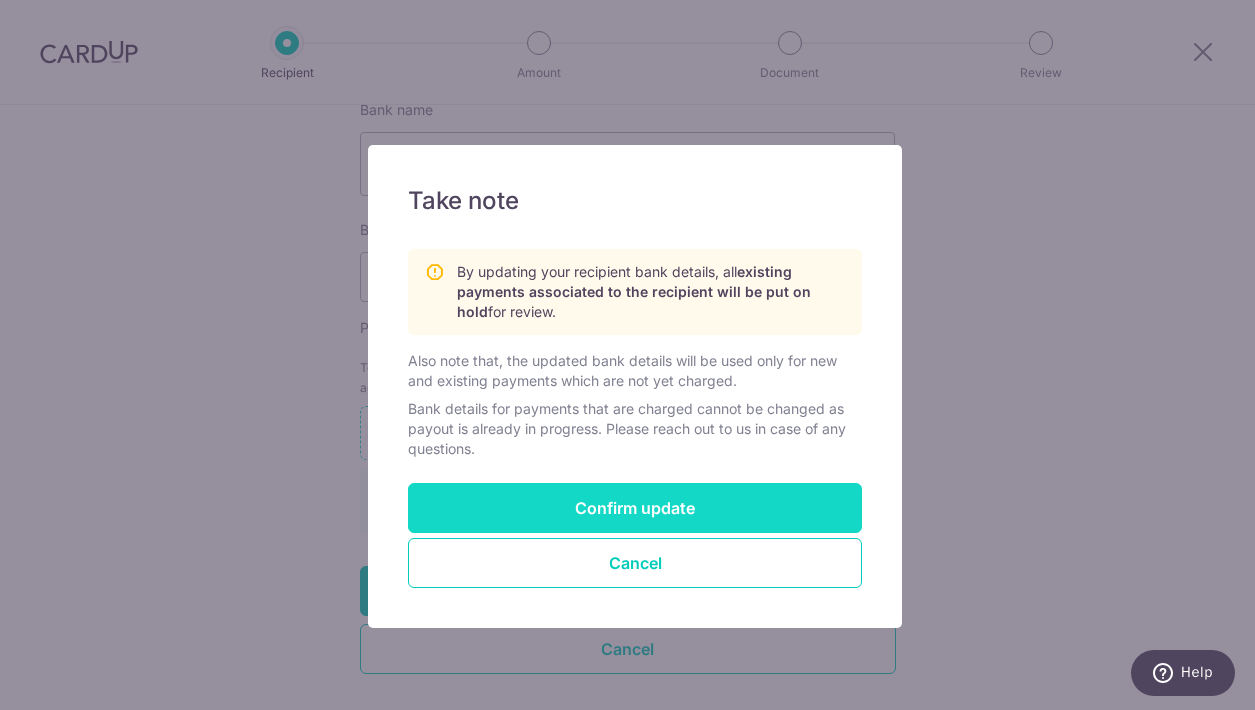 click on "Confirm update" at bounding box center [635, 508] 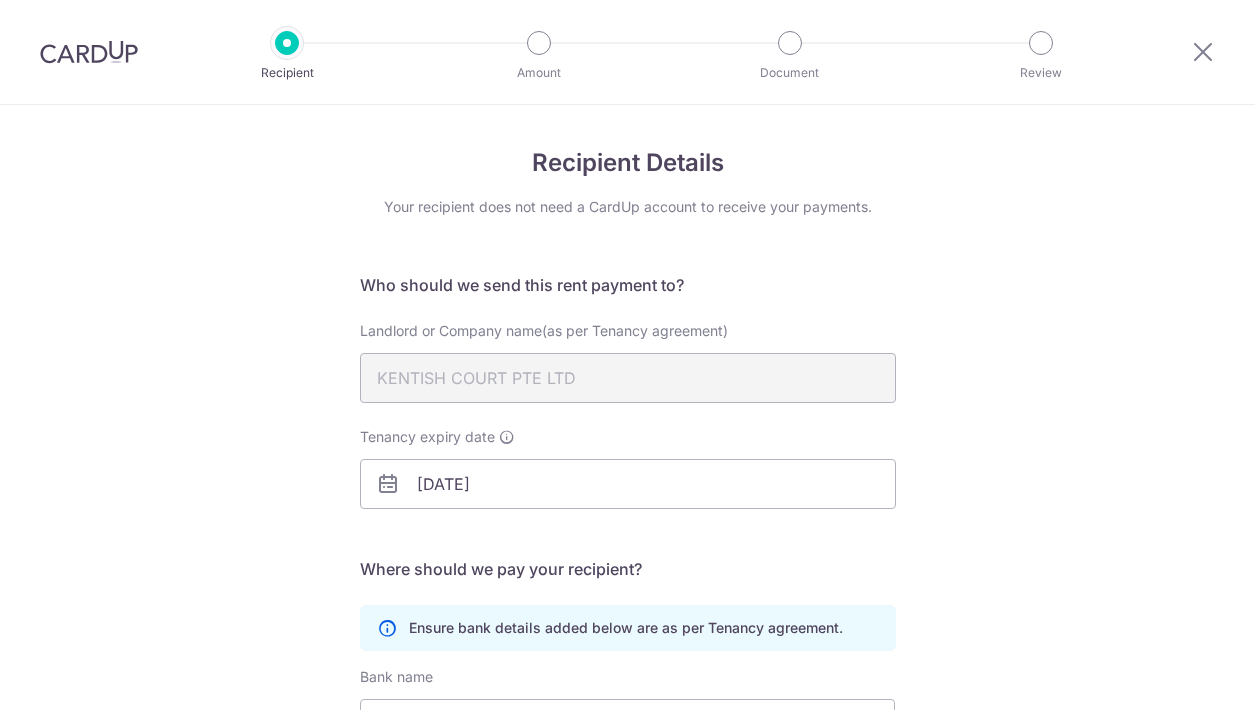 scroll, scrollTop: 0, scrollLeft: 0, axis: both 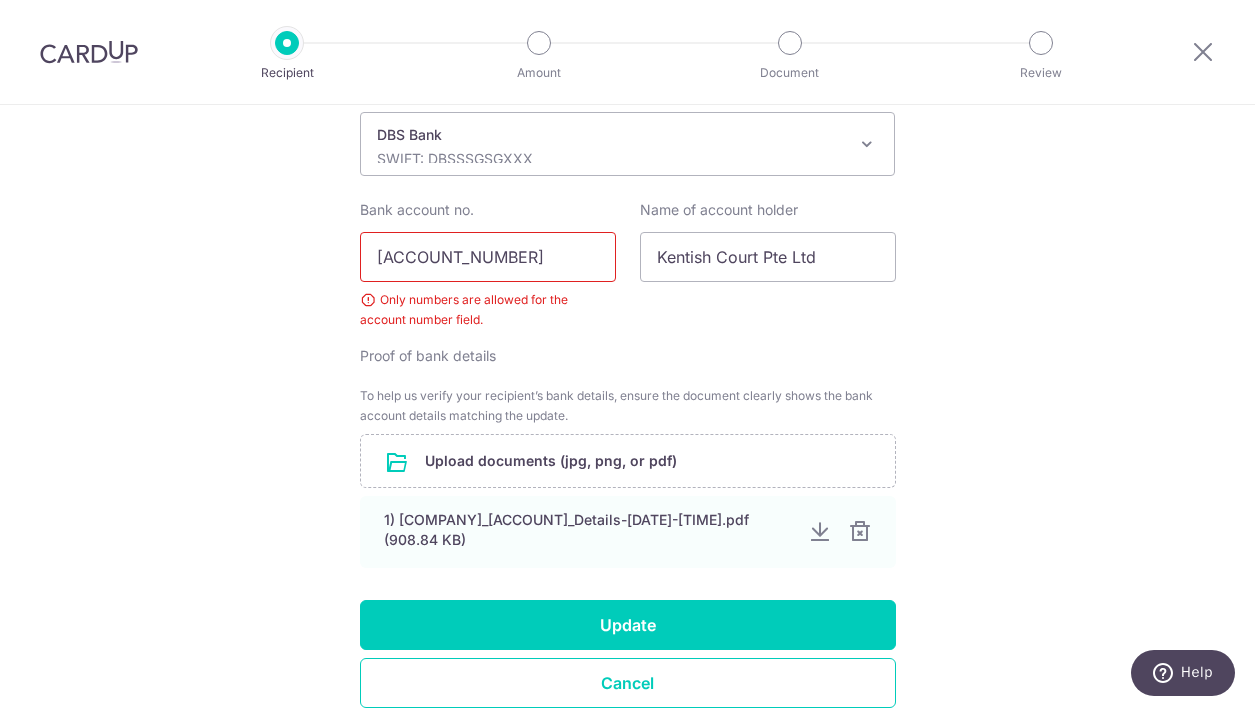 click on "[ACCOUNT_NUMBER]" at bounding box center (488, 257) 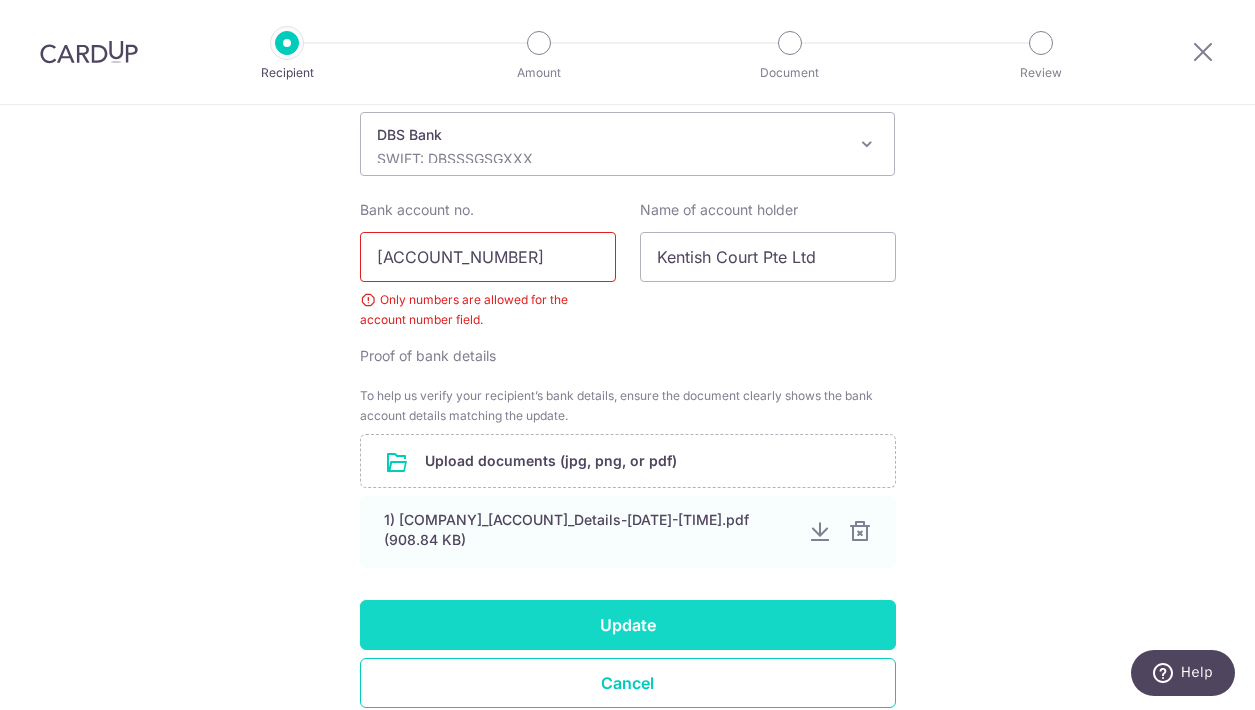 click on "Update" at bounding box center [628, 625] 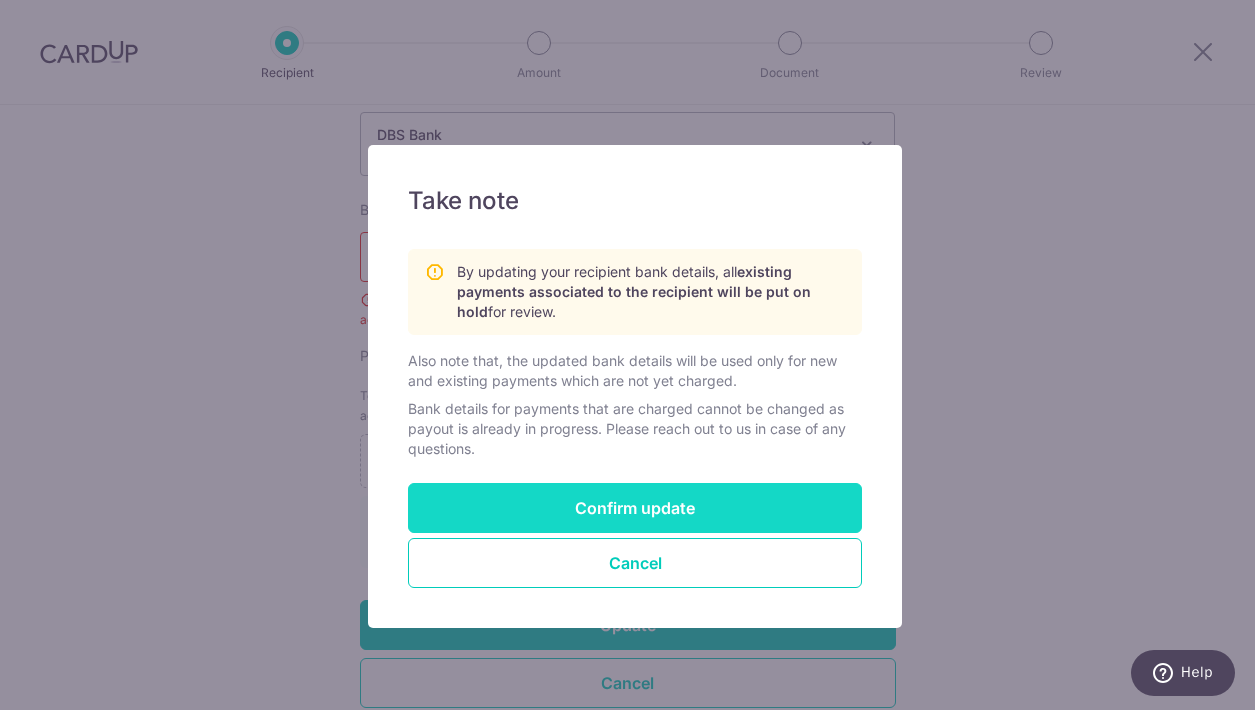 click on "Confirm update" at bounding box center [635, 508] 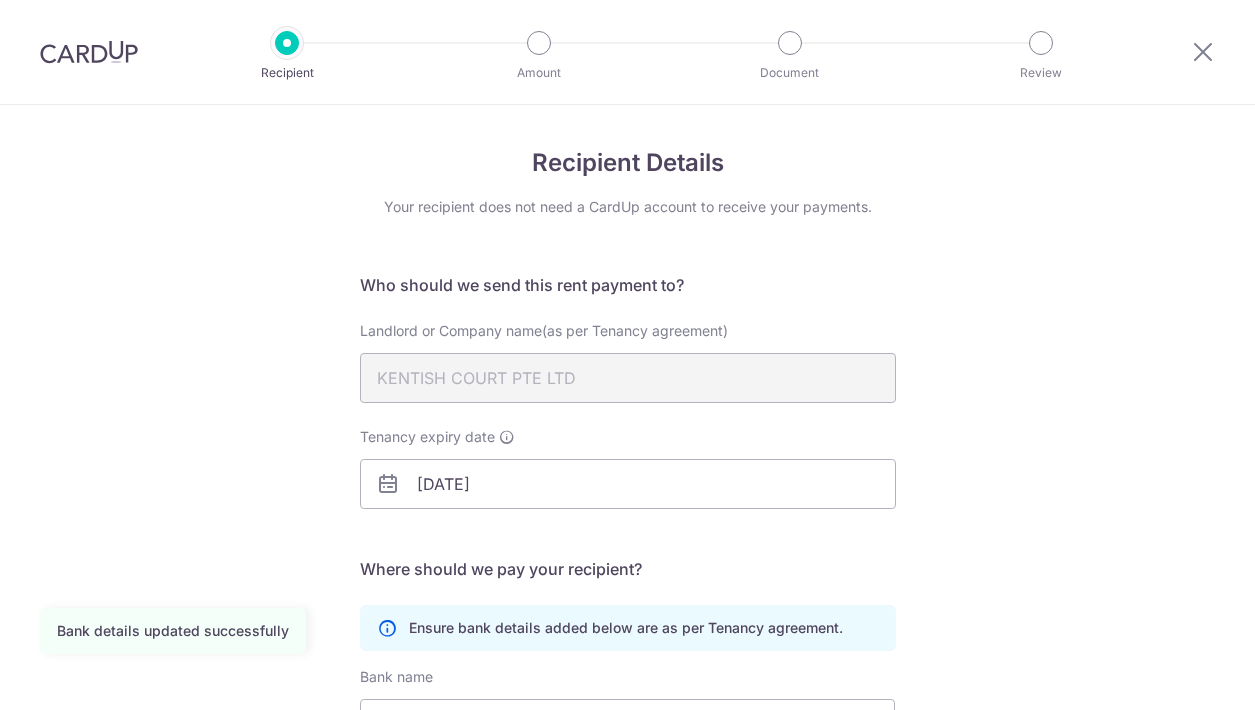 scroll, scrollTop: 0, scrollLeft: 0, axis: both 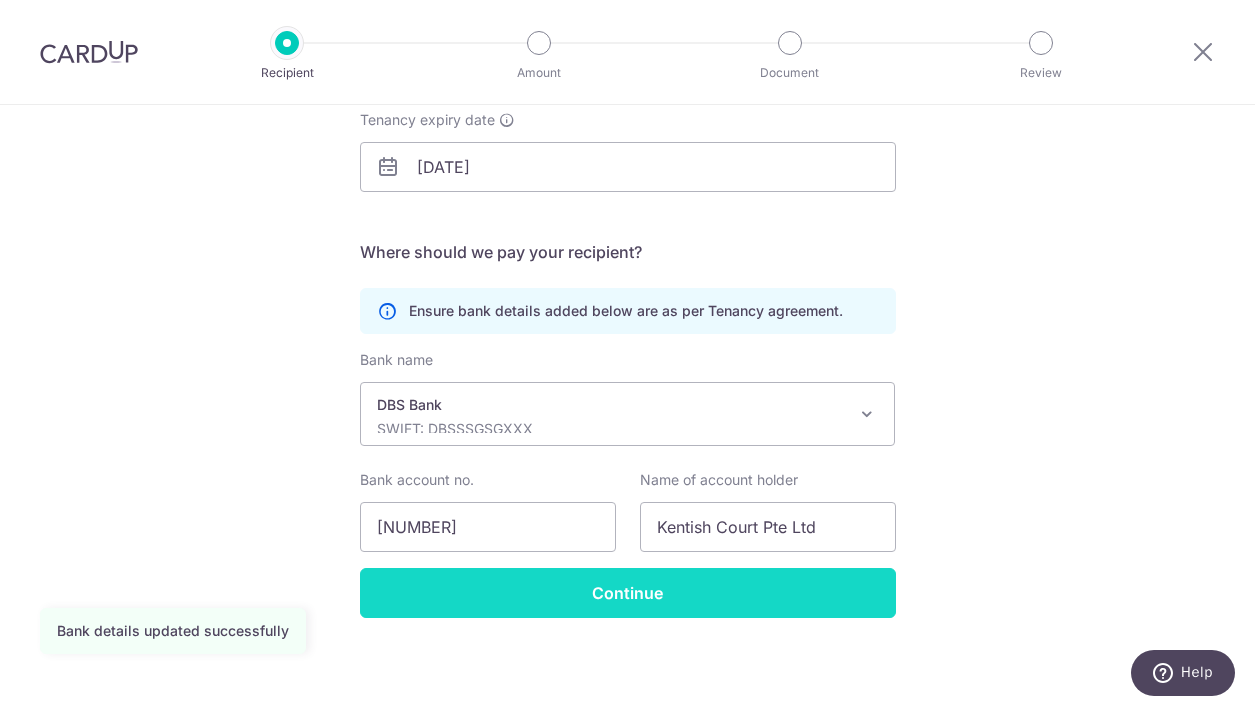 click on "Continue" at bounding box center (628, 593) 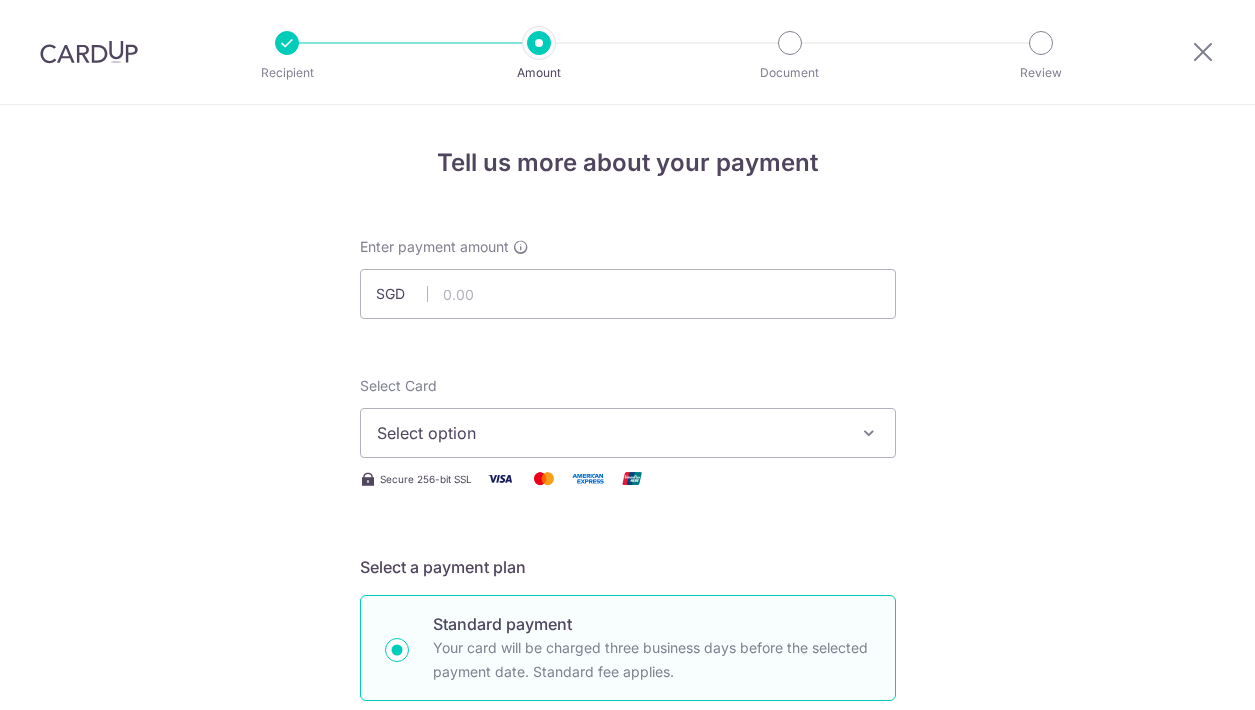 scroll, scrollTop: 0, scrollLeft: 0, axis: both 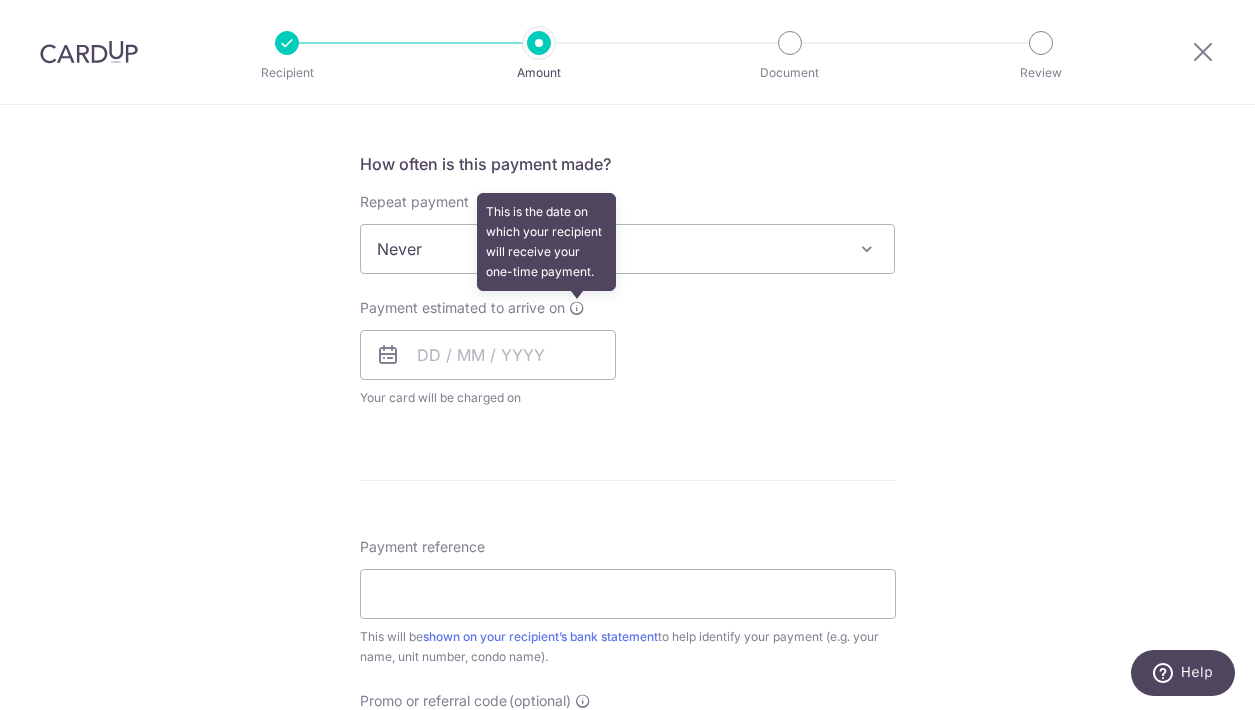click at bounding box center [577, 308] 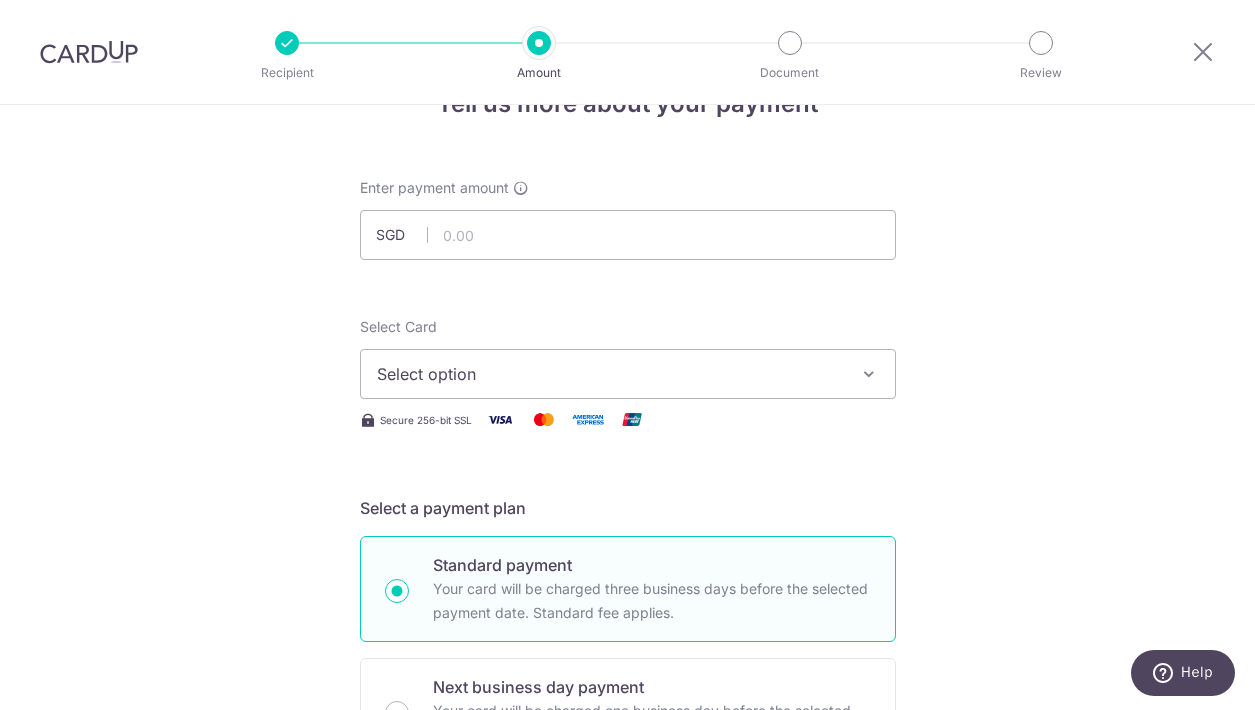 scroll, scrollTop: 0, scrollLeft: 0, axis: both 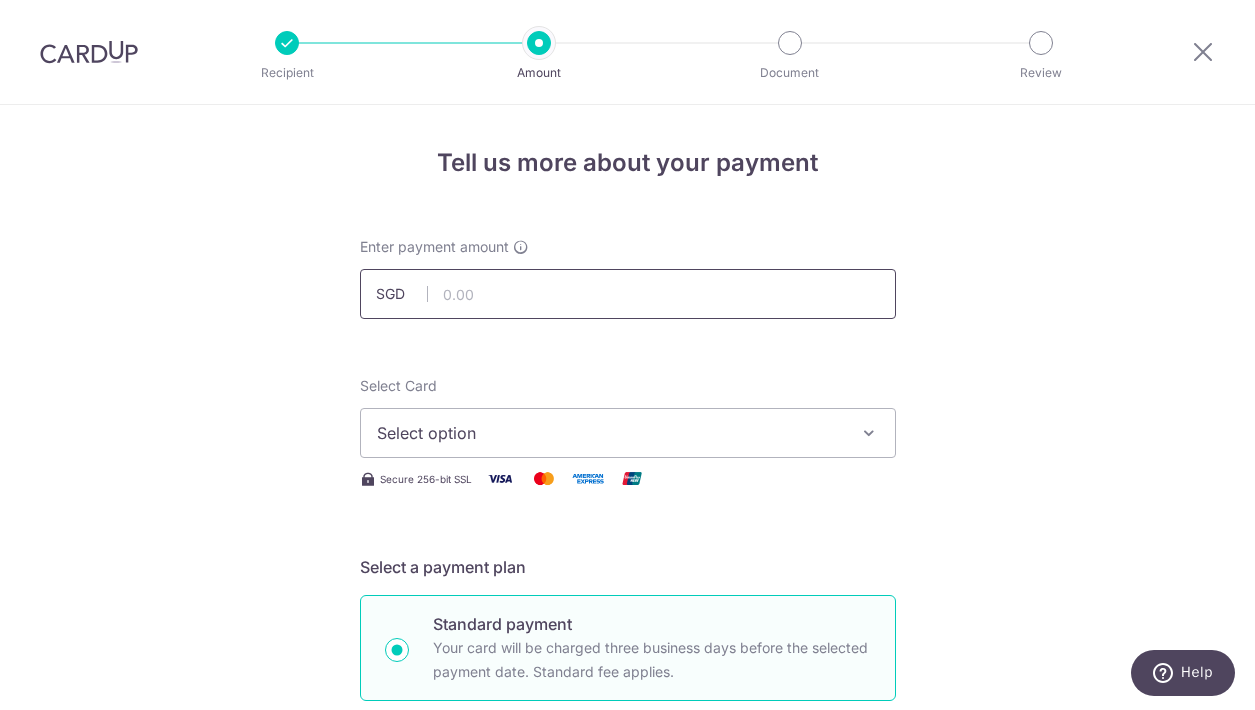 click at bounding box center [628, 294] 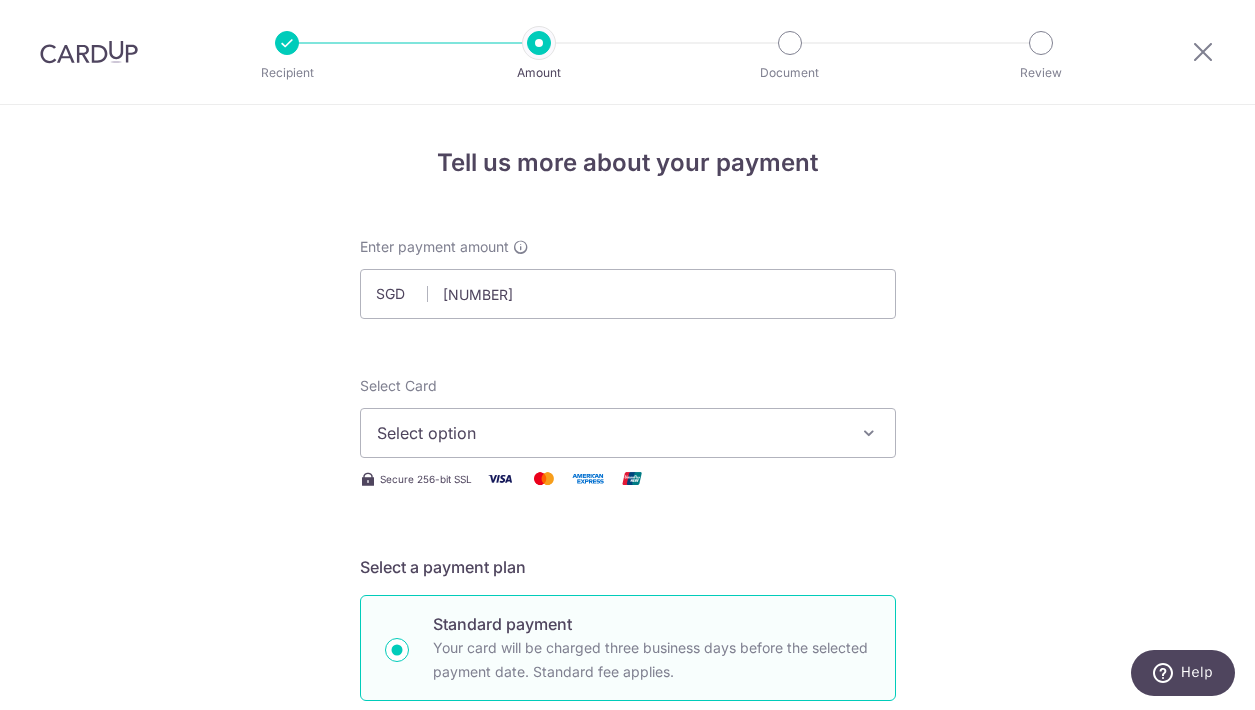 type on "5,118.06" 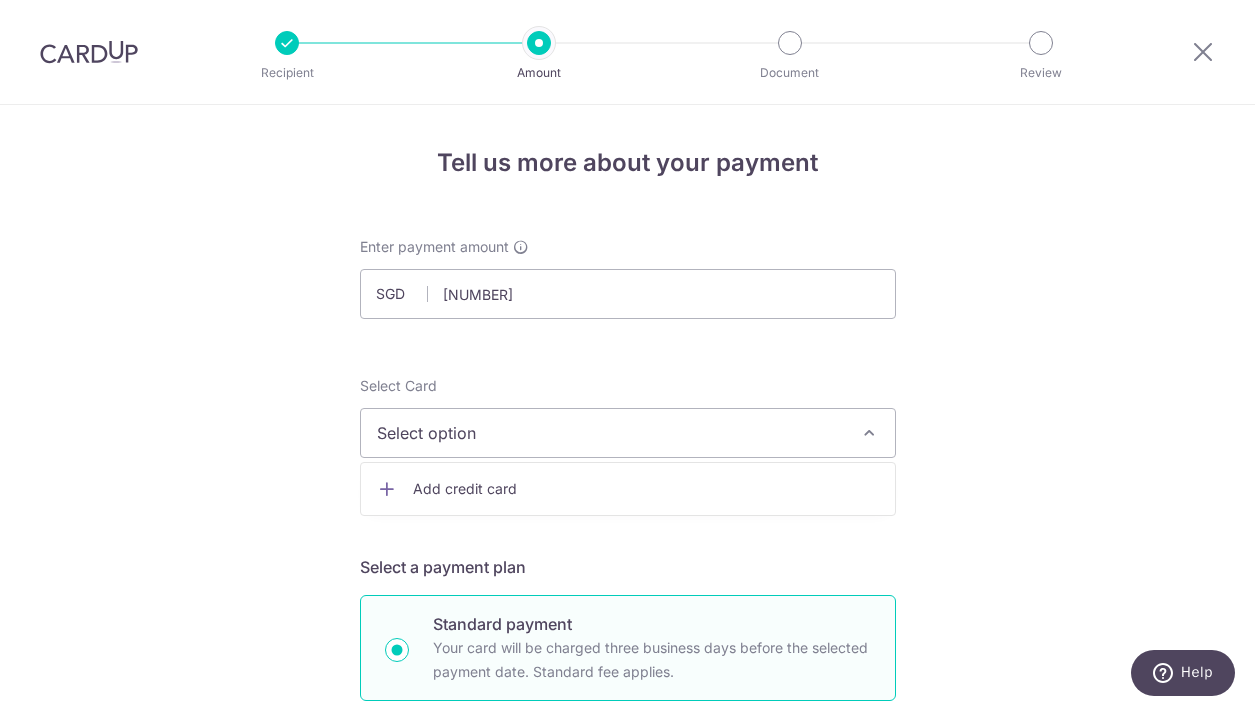 click on "Add credit card" at bounding box center [646, 489] 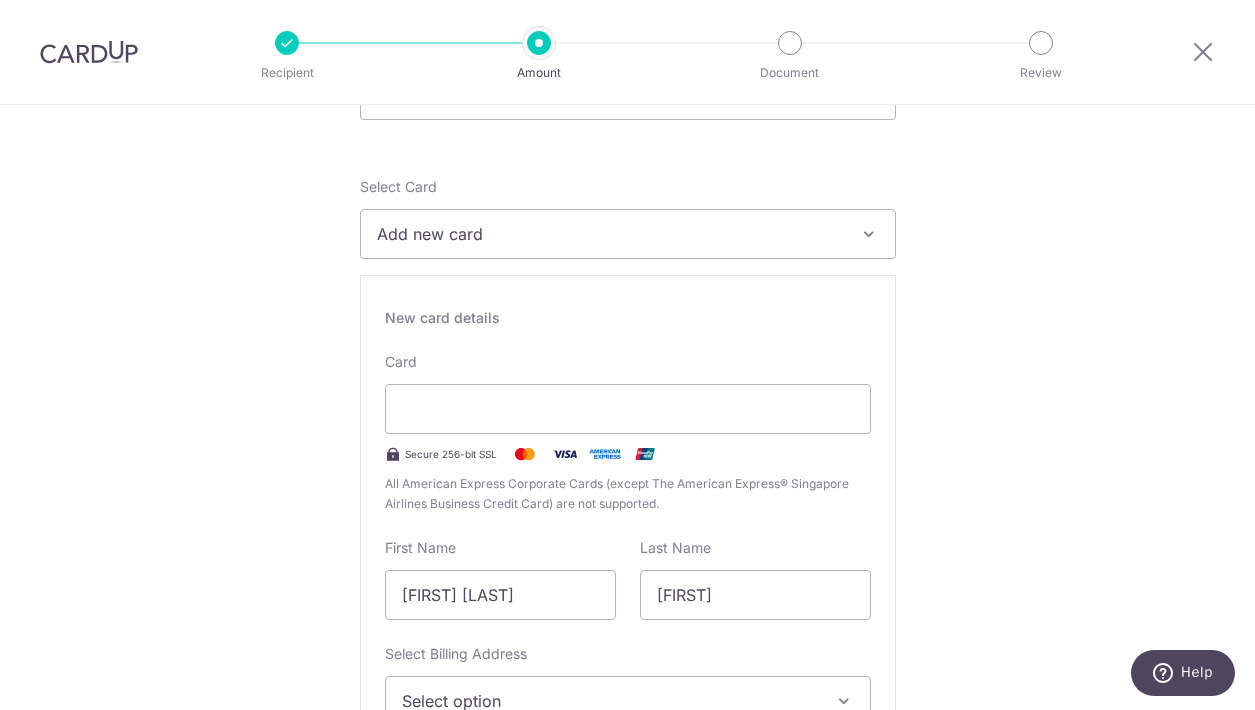 scroll, scrollTop: 198, scrollLeft: 0, axis: vertical 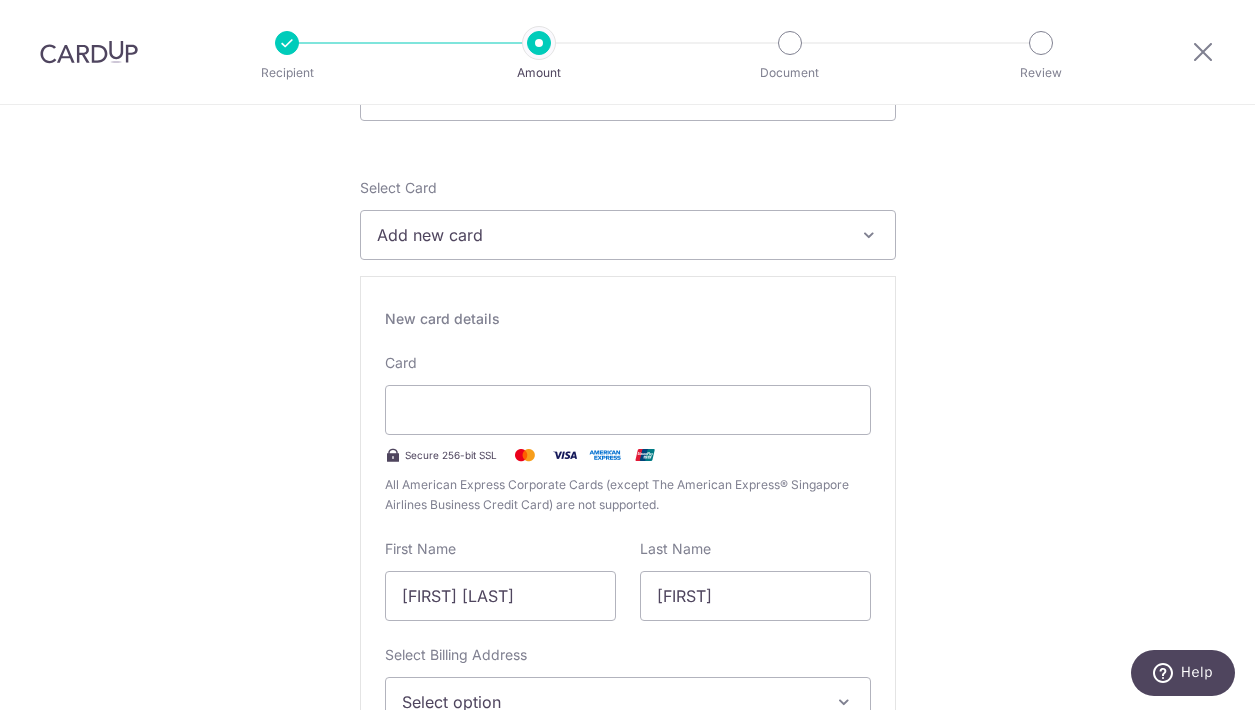 click on "Tell us more about your payment
Enter payment amount
SGD
5,118.06
5118.06
Select Card
Add new card
Add credit card
Secure 256-bit SSL
Text
New card details
Card
Secure 256-bit SSL" at bounding box center (627, 1086) 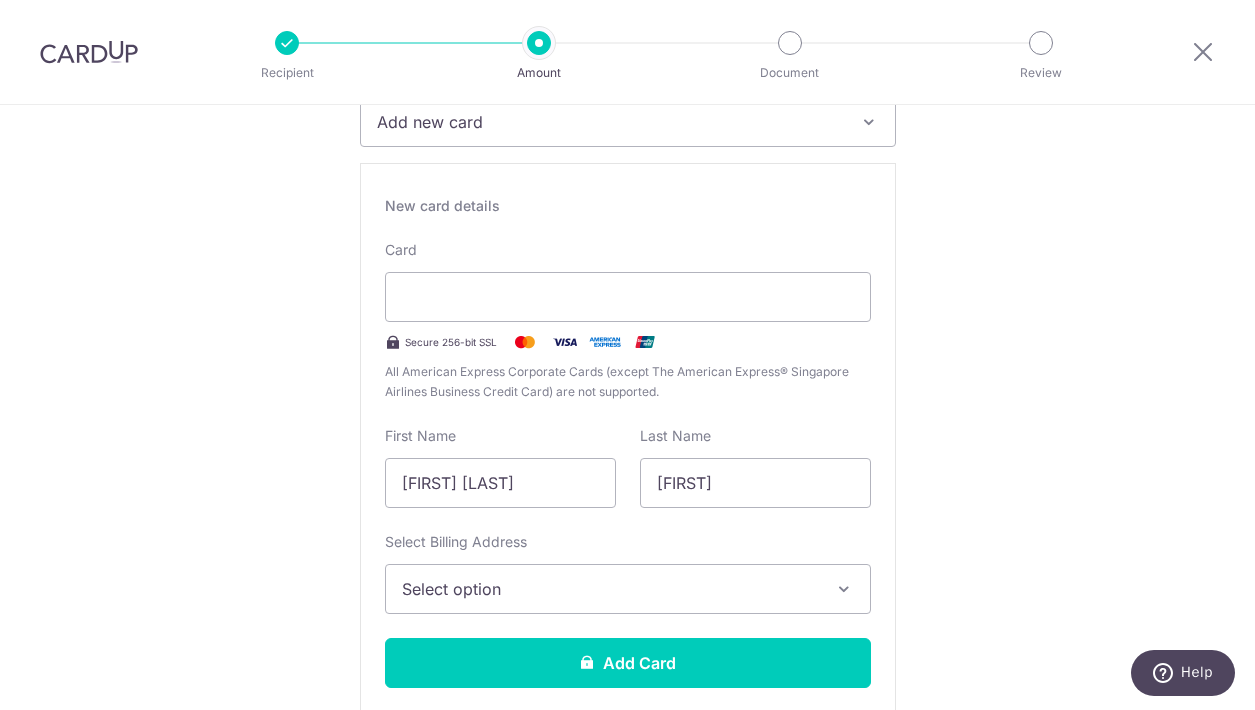 scroll, scrollTop: 362, scrollLeft: 0, axis: vertical 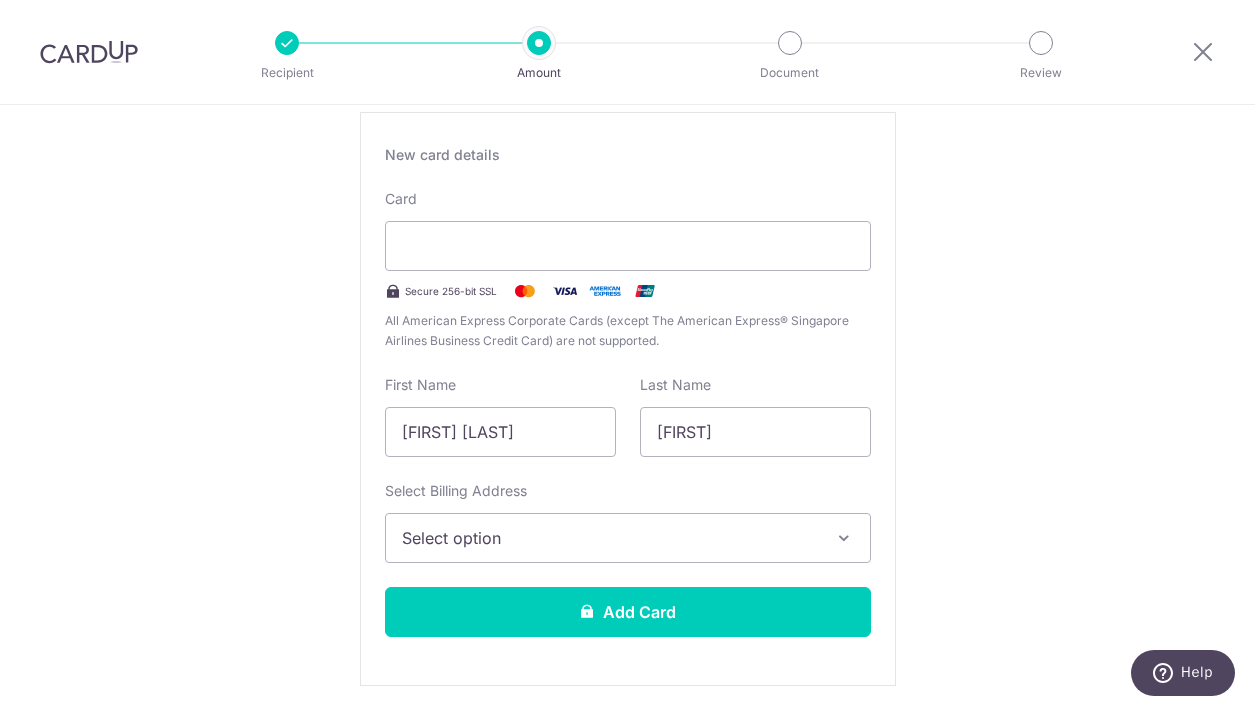 click on "Select option" at bounding box center [628, 538] 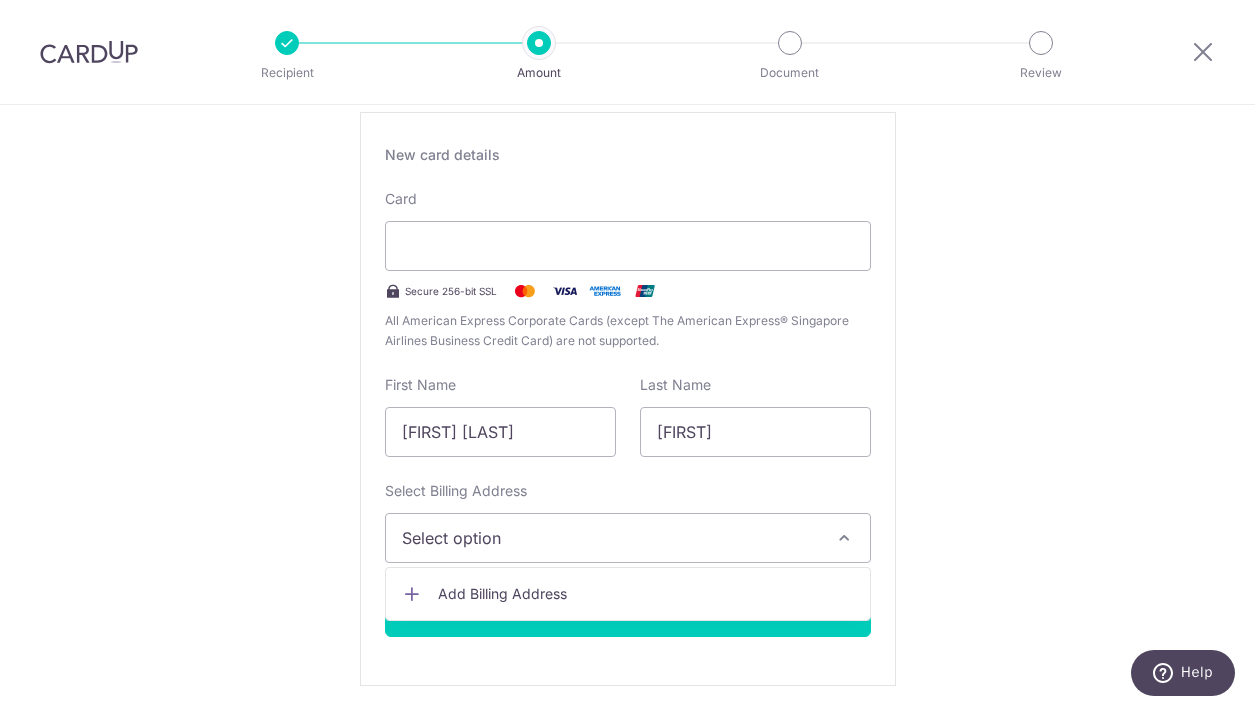 click on "Tell us more about your payment
Enter payment amount
SGD
5,118.06
5118.06
Select Card
Add new card
Add credit card
Secure 256-bit SSL
Text
New card details
Card
Secure 256-bit SSL" at bounding box center [627, 922] 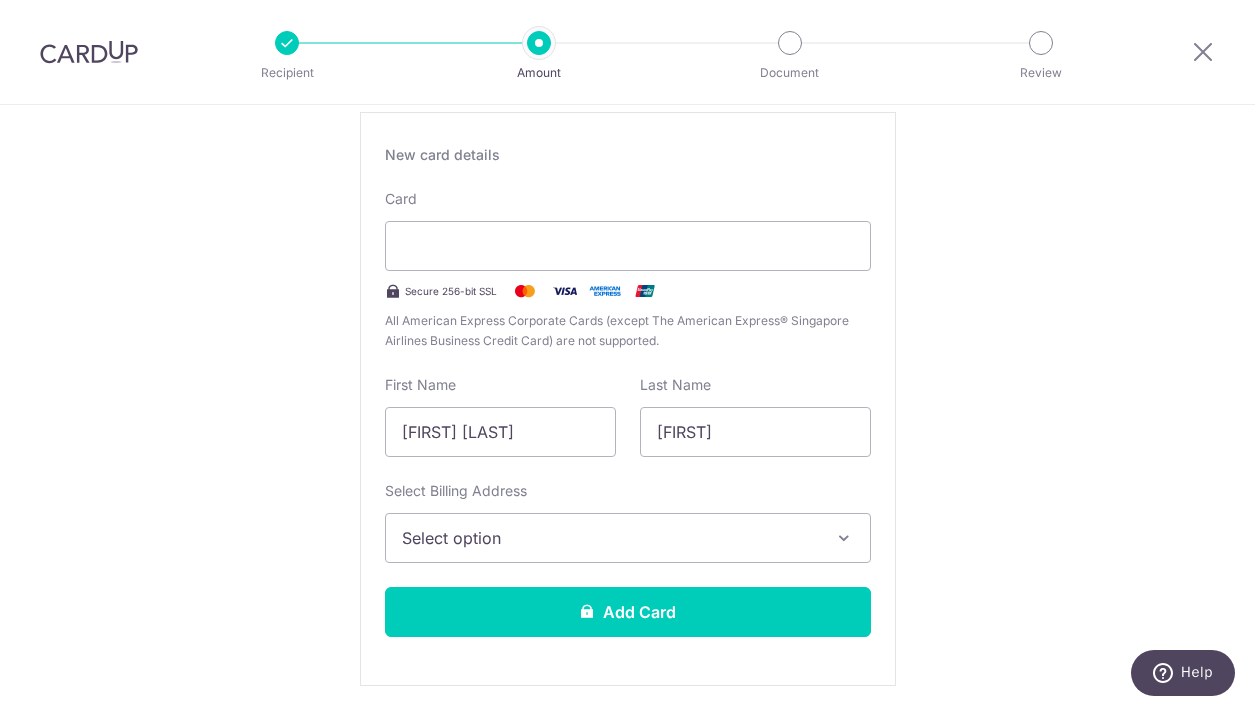 click on "Select option" at bounding box center [610, 538] 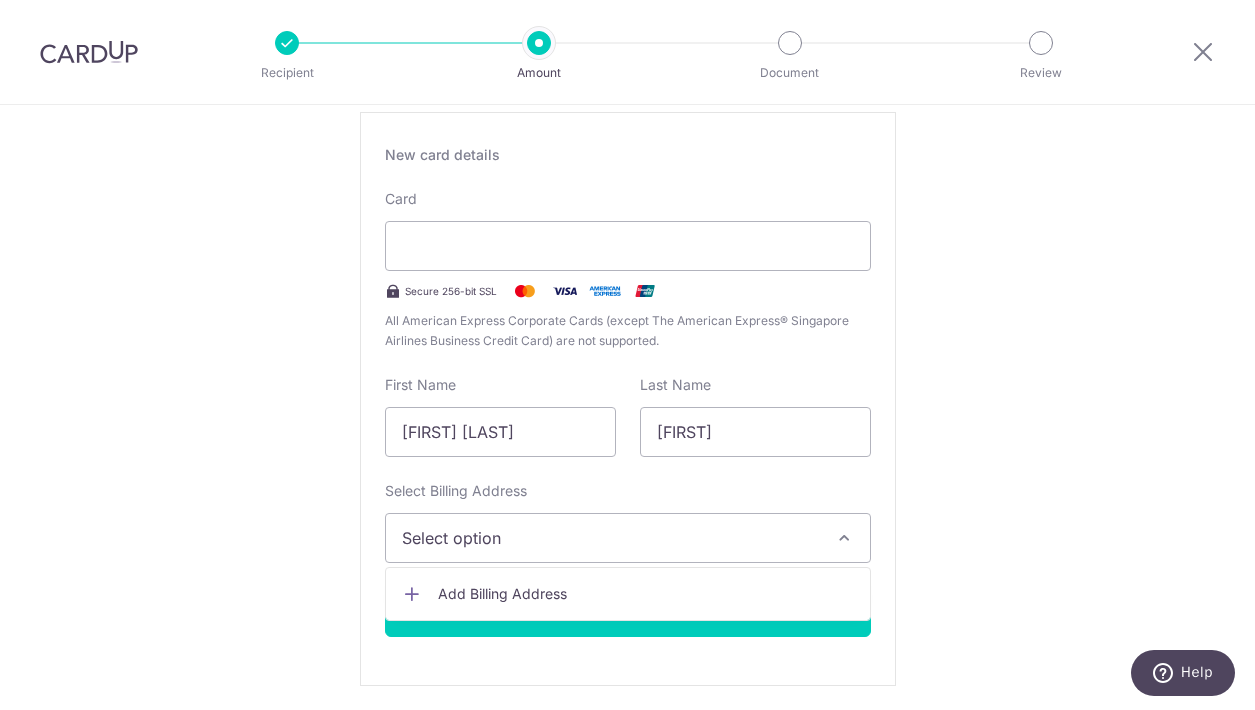 click on "Add Billing Address" at bounding box center [628, 594] 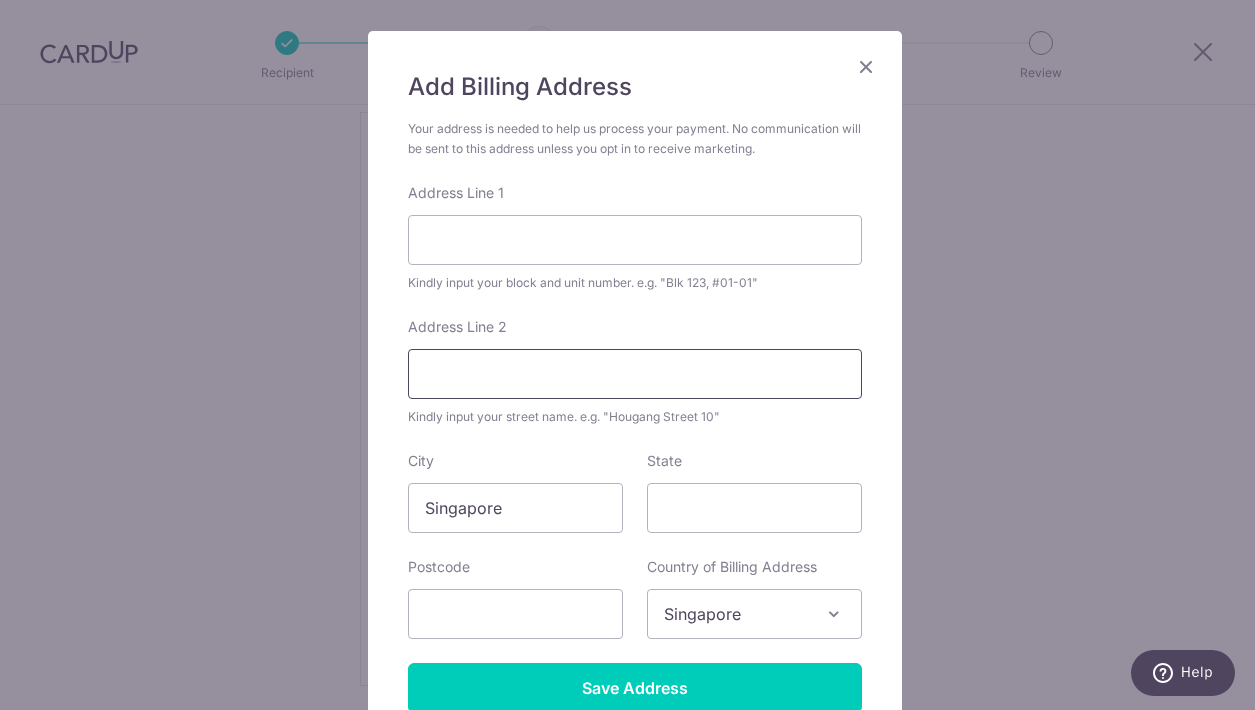 scroll, scrollTop: 91, scrollLeft: 0, axis: vertical 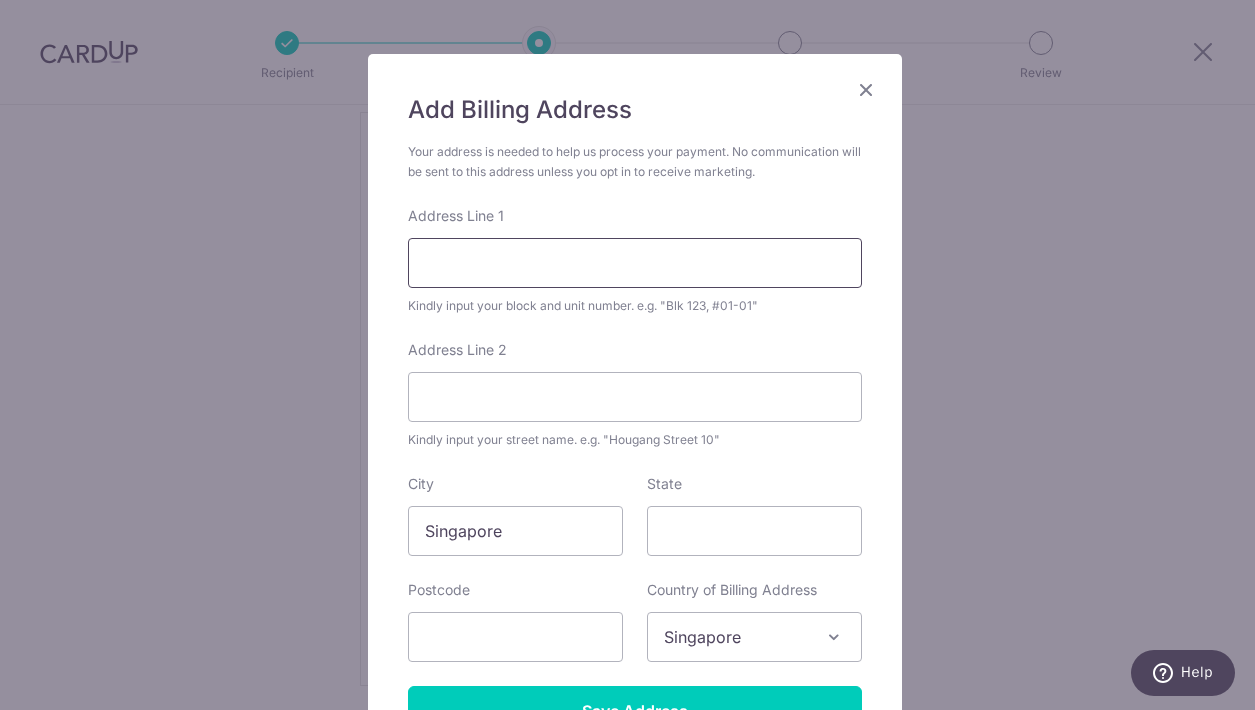 click on "Address Line 1" at bounding box center (635, 263) 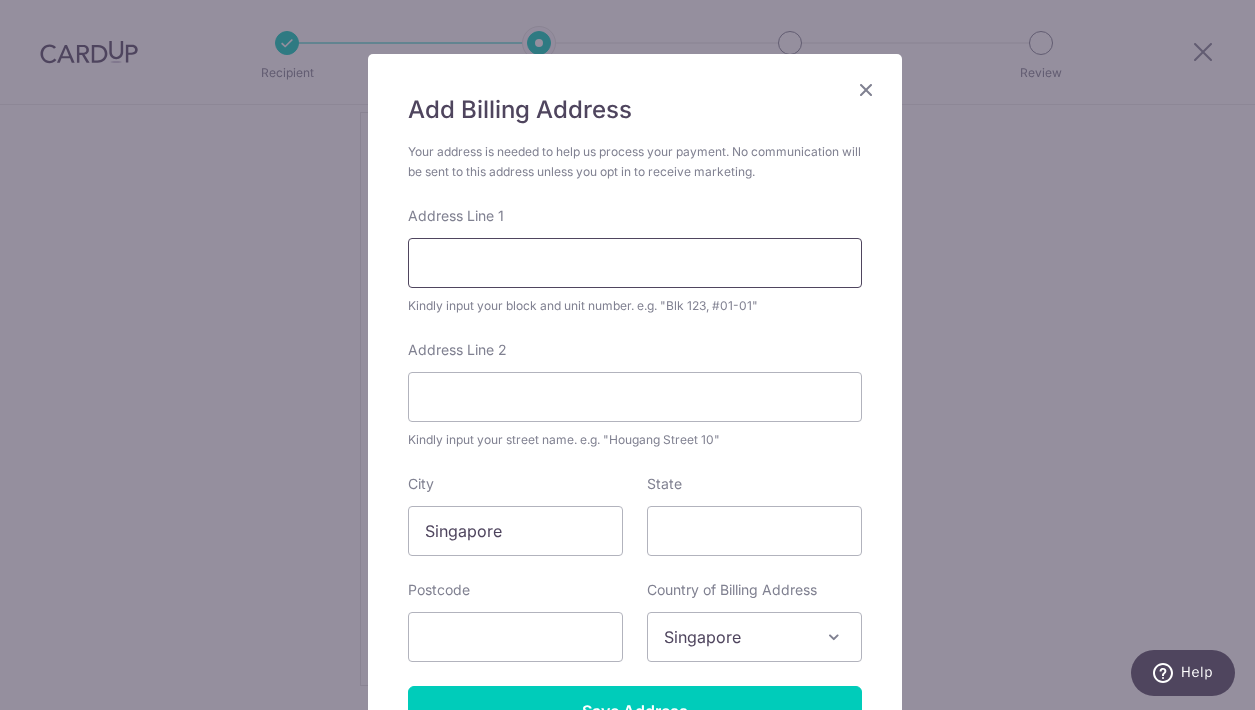 type on "36G Dunearn Road #01-39" 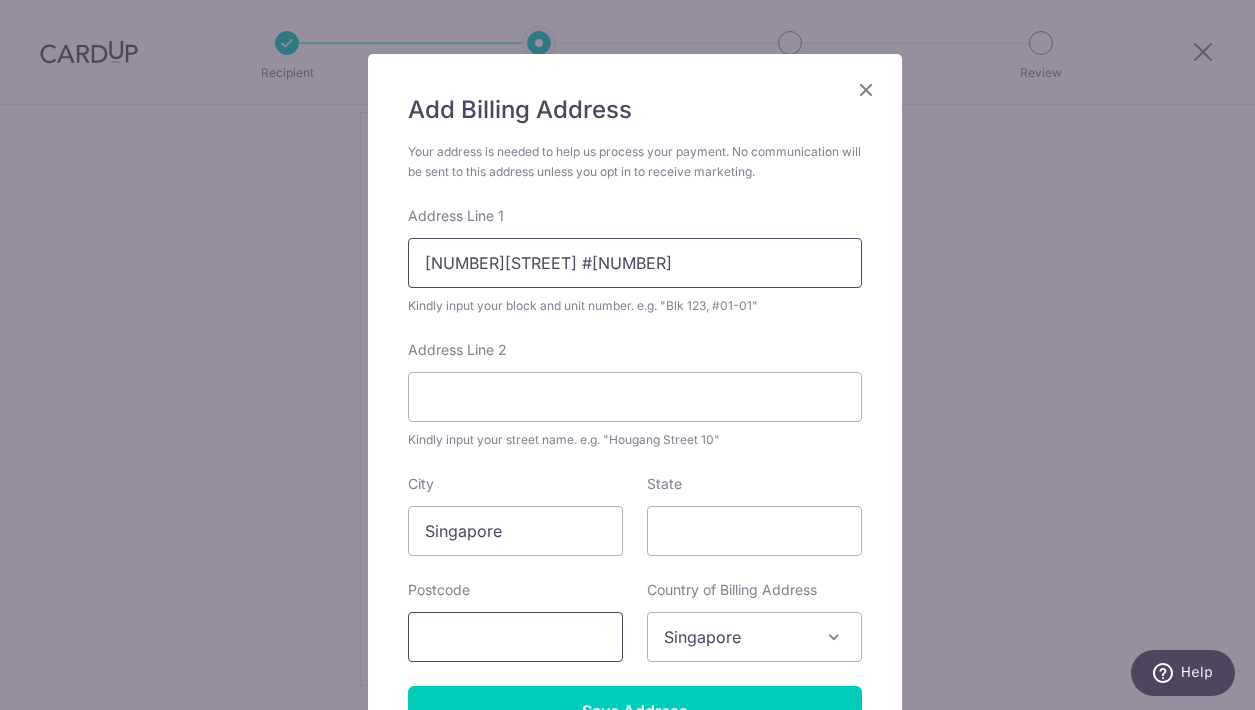 type on "309432" 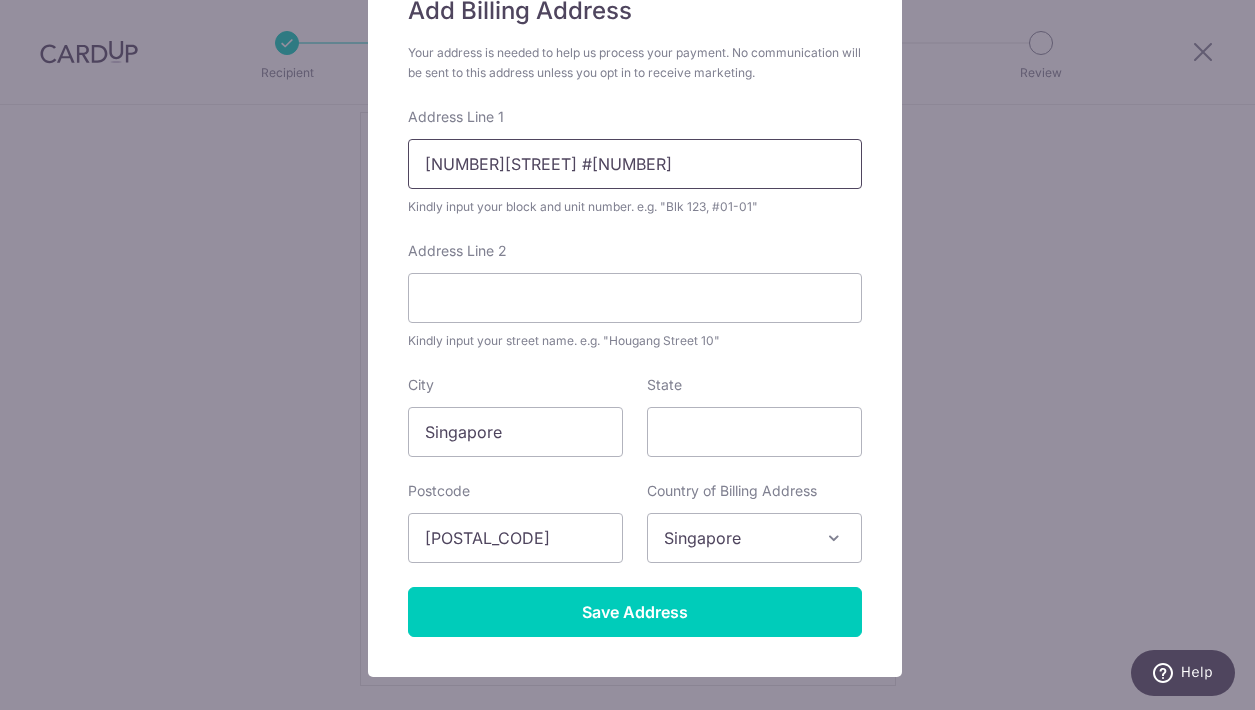 scroll, scrollTop: 191, scrollLeft: 0, axis: vertical 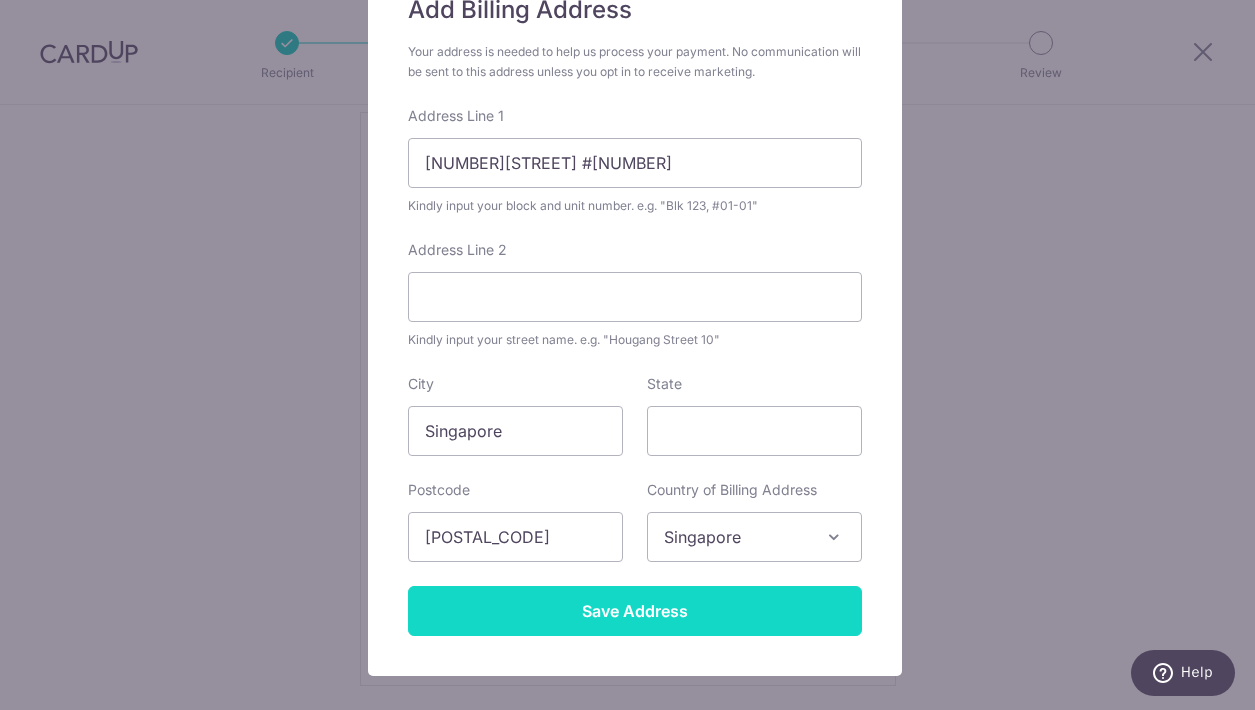 click on "Save Address" at bounding box center (635, 611) 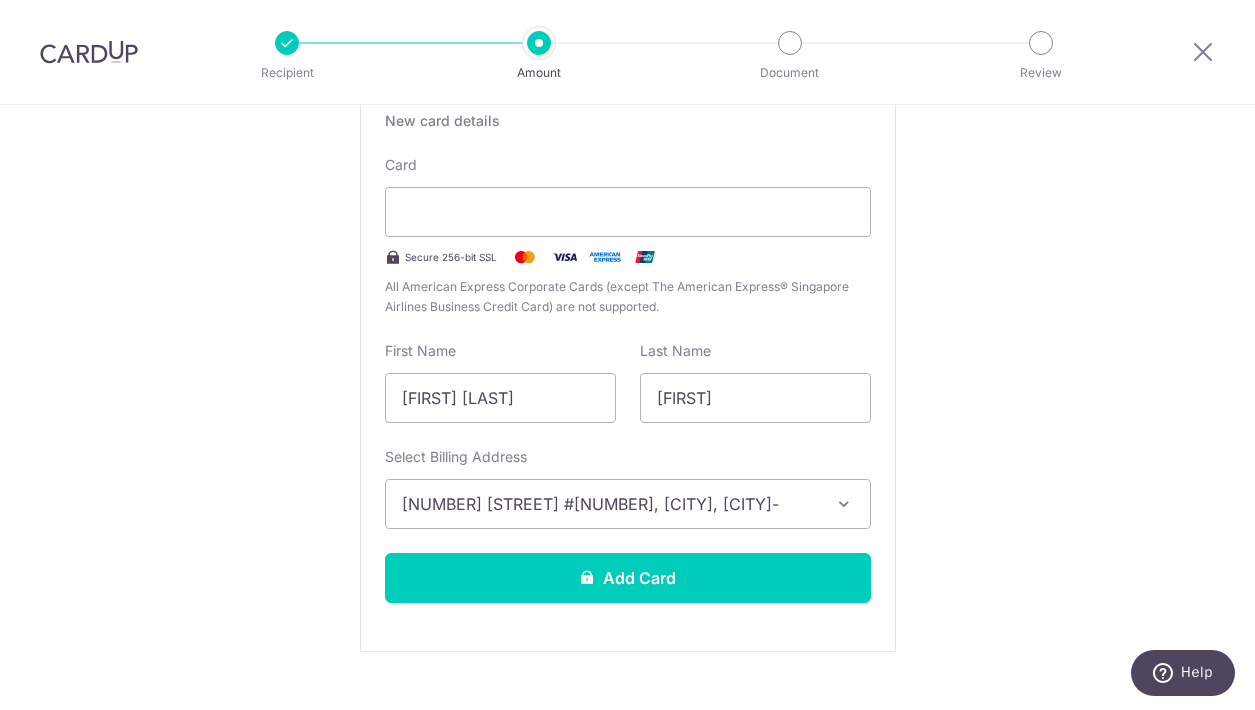 scroll, scrollTop: 394, scrollLeft: 0, axis: vertical 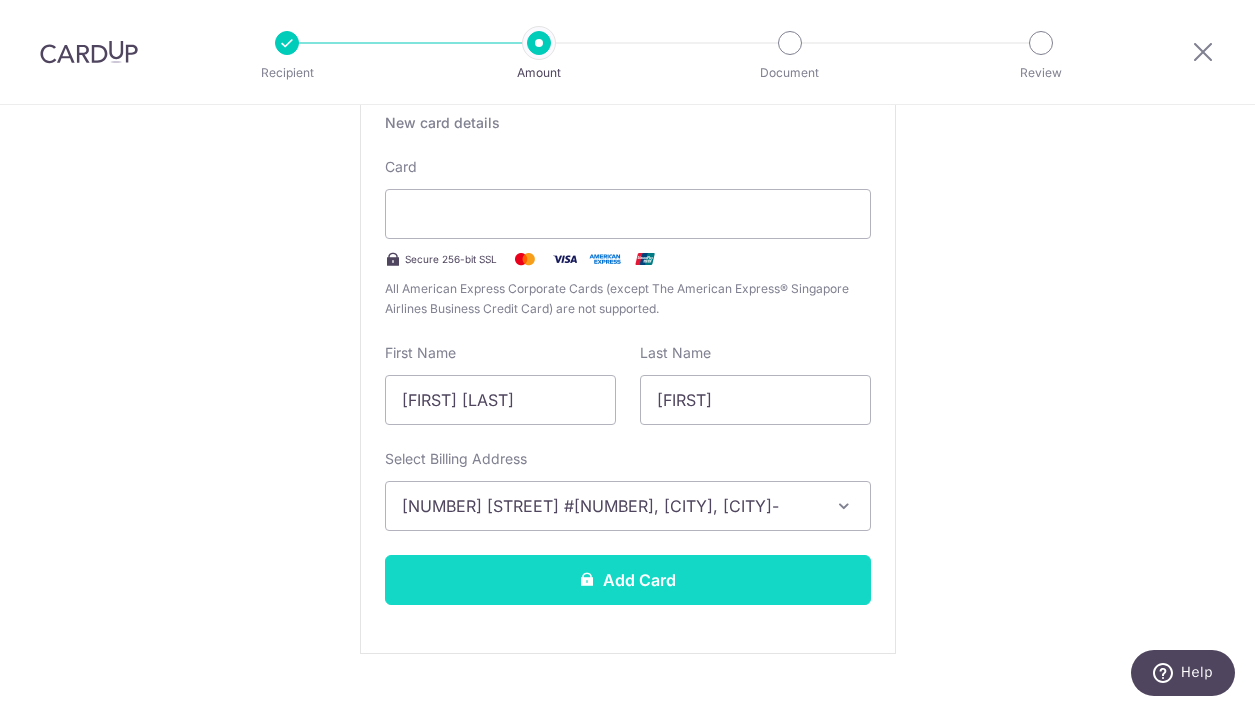 click on "Add Card" at bounding box center (628, 580) 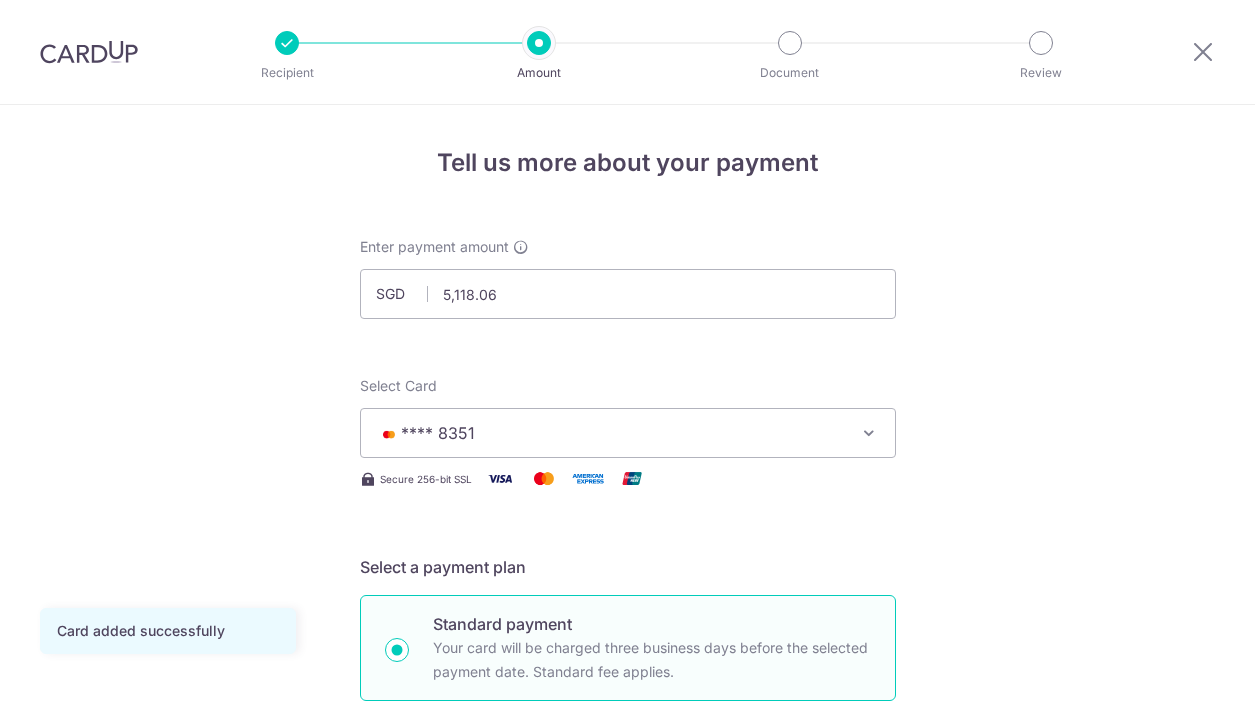 scroll, scrollTop: 0, scrollLeft: 0, axis: both 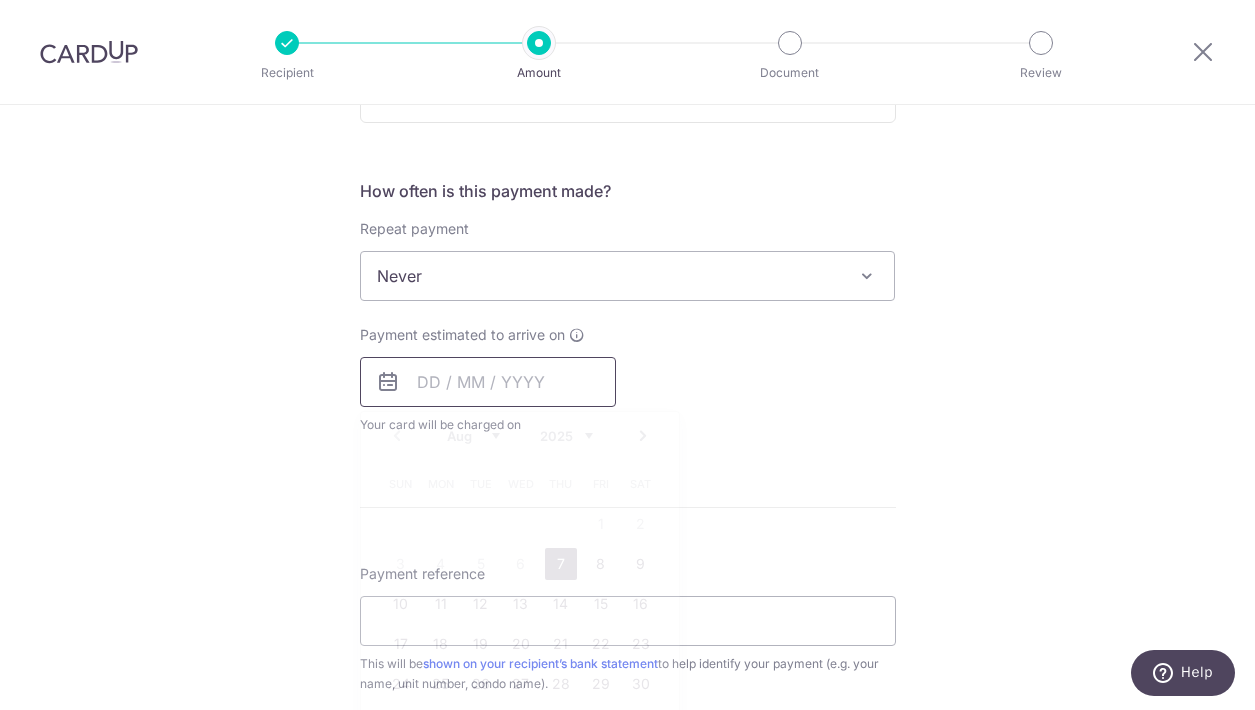 click at bounding box center (488, 382) 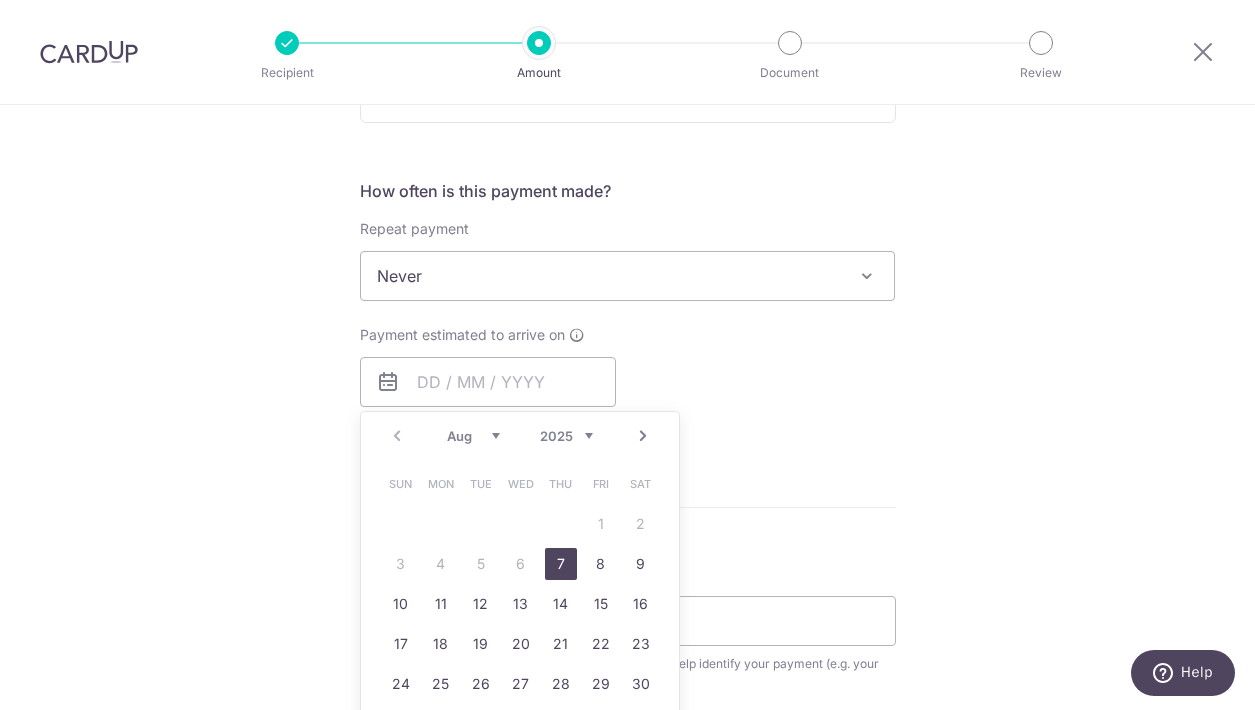 click on "7" at bounding box center (561, 564) 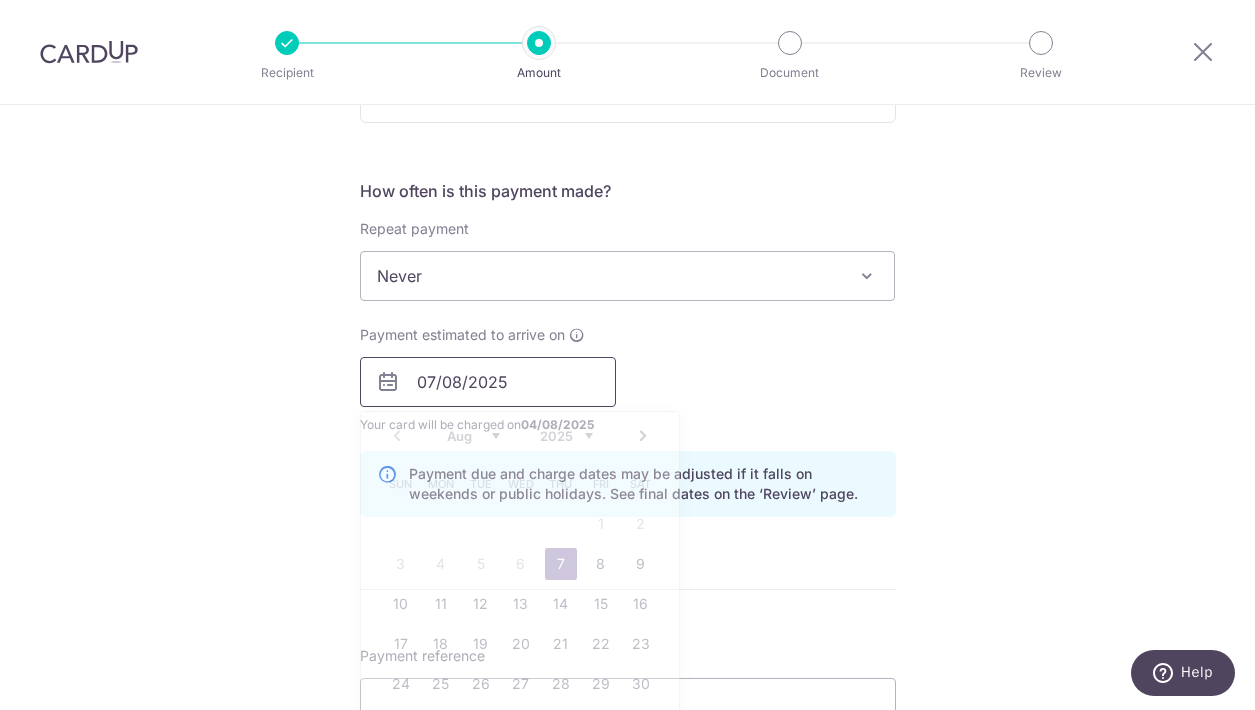 click on "07/08/2025" at bounding box center [488, 382] 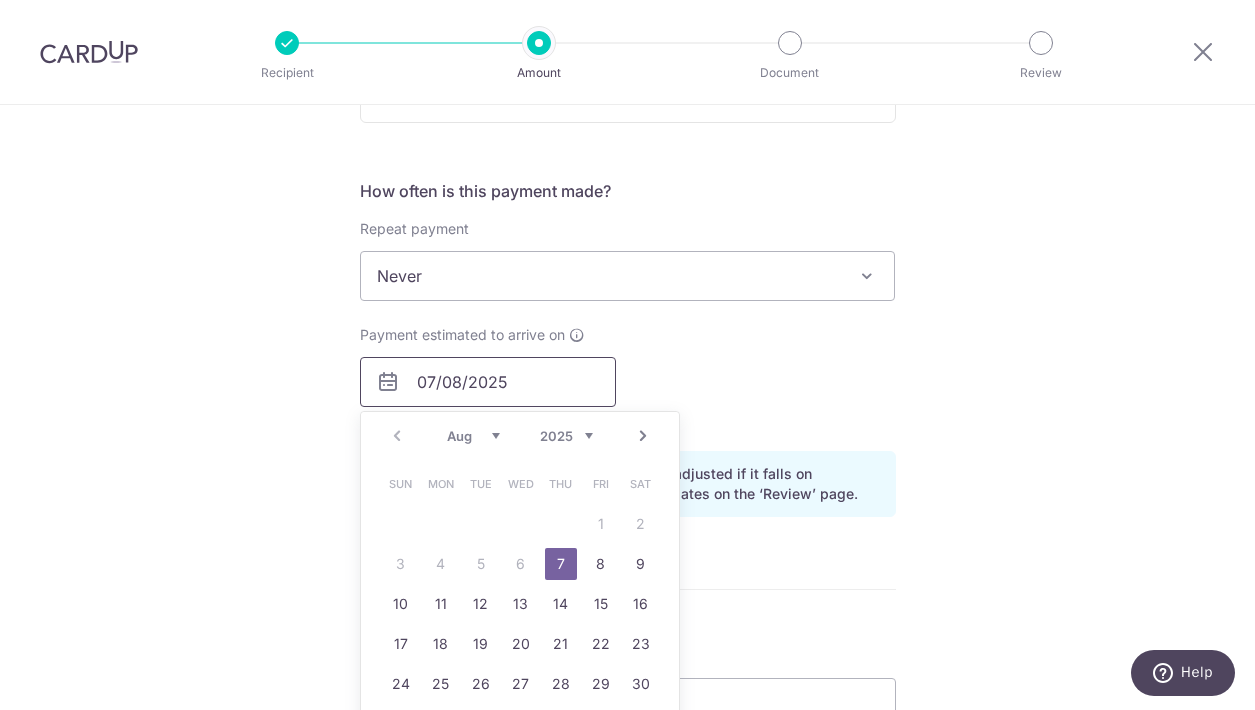 click on "07/08/2025" at bounding box center [488, 382] 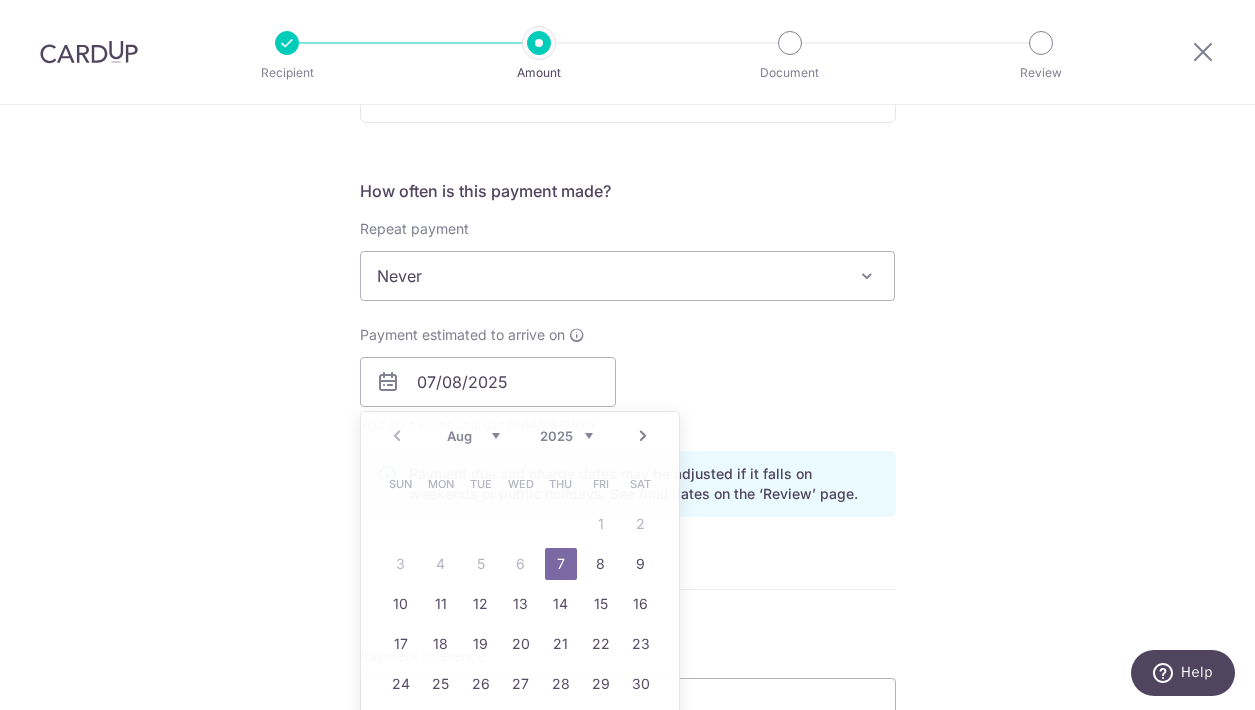 click on "Tell us more about your payment
Enter payment amount
SGD
5,118.06
5118.06
Card added successfully
Select Card
**** 8351
Add credit card
Your Cards
**** 8351
Secure 256-bit SSL
Text
New card details
Card
Secure 256-bit SSL" at bounding box center [627, 350] 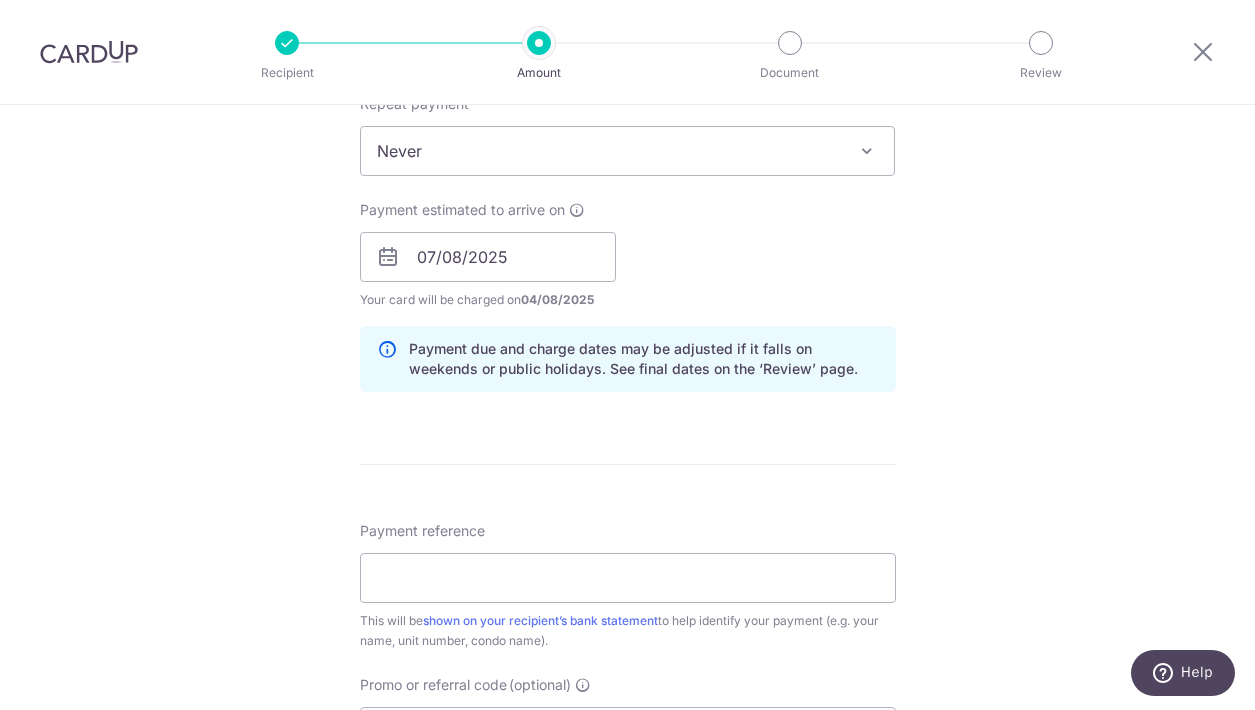 scroll, scrollTop: 899, scrollLeft: 0, axis: vertical 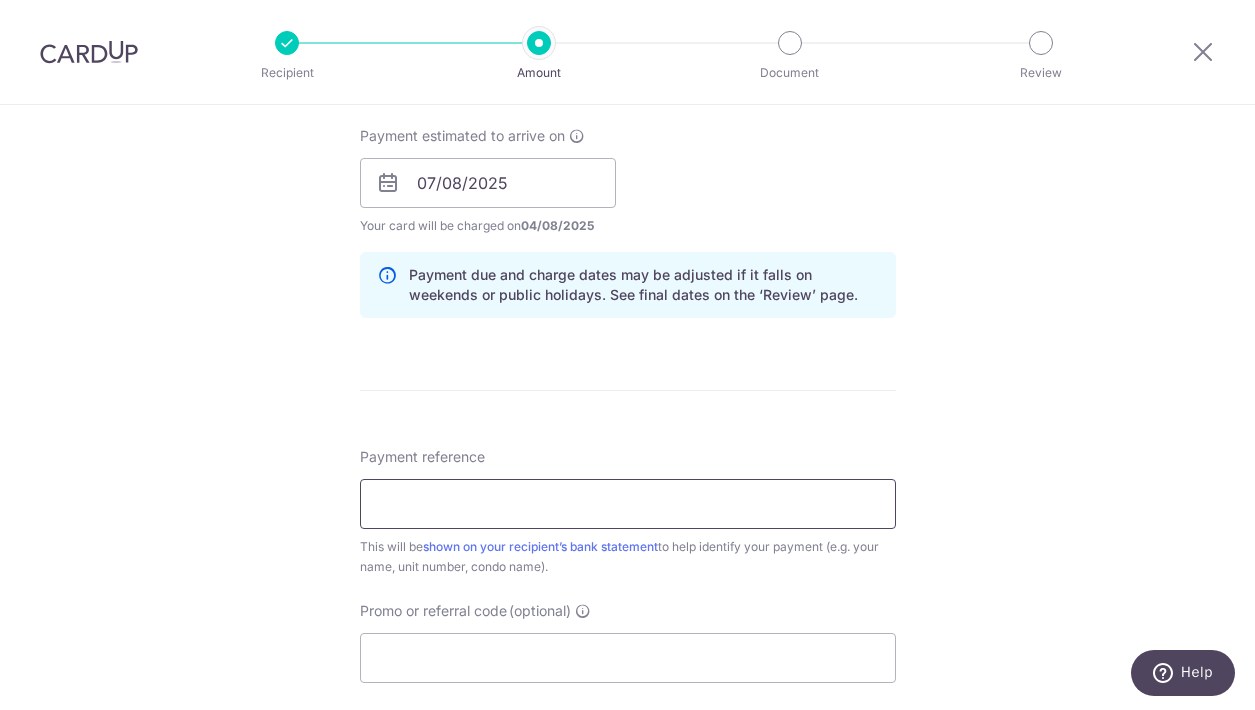 click on "Payment reference" at bounding box center (628, 504) 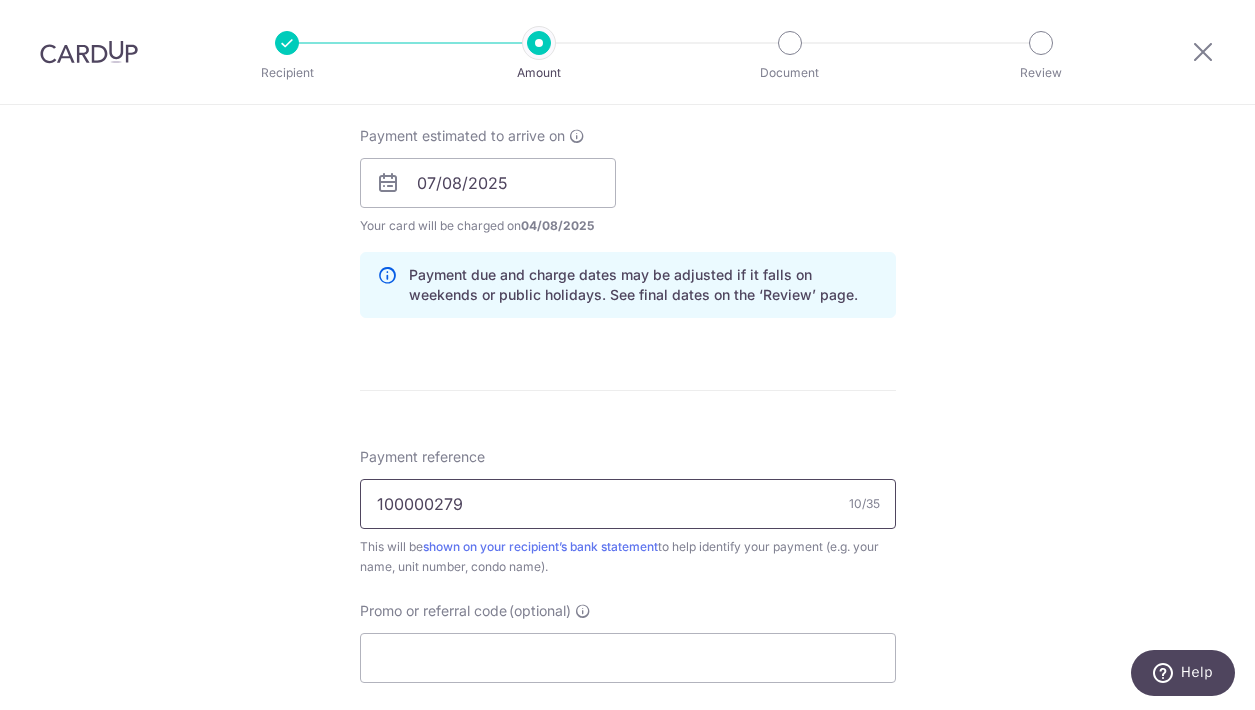 type on "100000279" 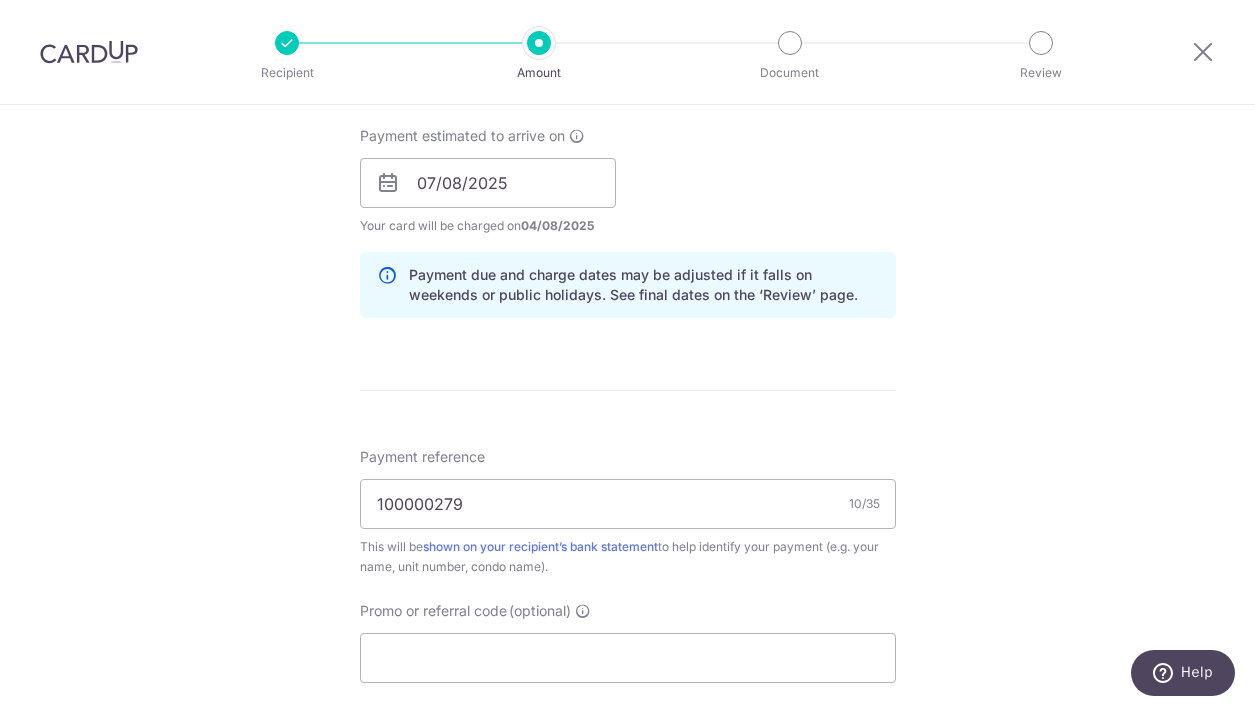click on "Tell us more about your payment
Enter payment amount
SGD
5,118.06
5118.06
Card added successfully
Select Card
**** 8351
Add credit card
Your Cards
**** 8351
Secure 256-bit SSL
Text
New card details
Card
Secure 256-bit SSL" at bounding box center [627, 151] 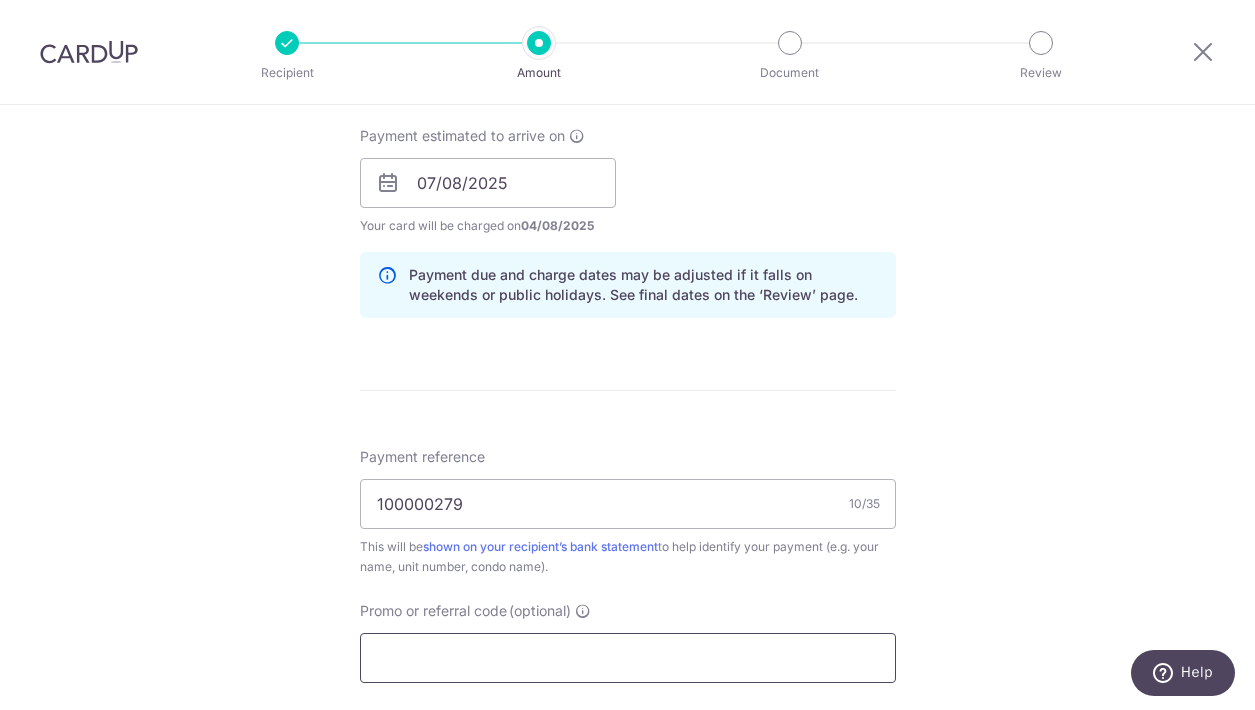 click on "Promo or referral code
(optional)" at bounding box center (628, 658) 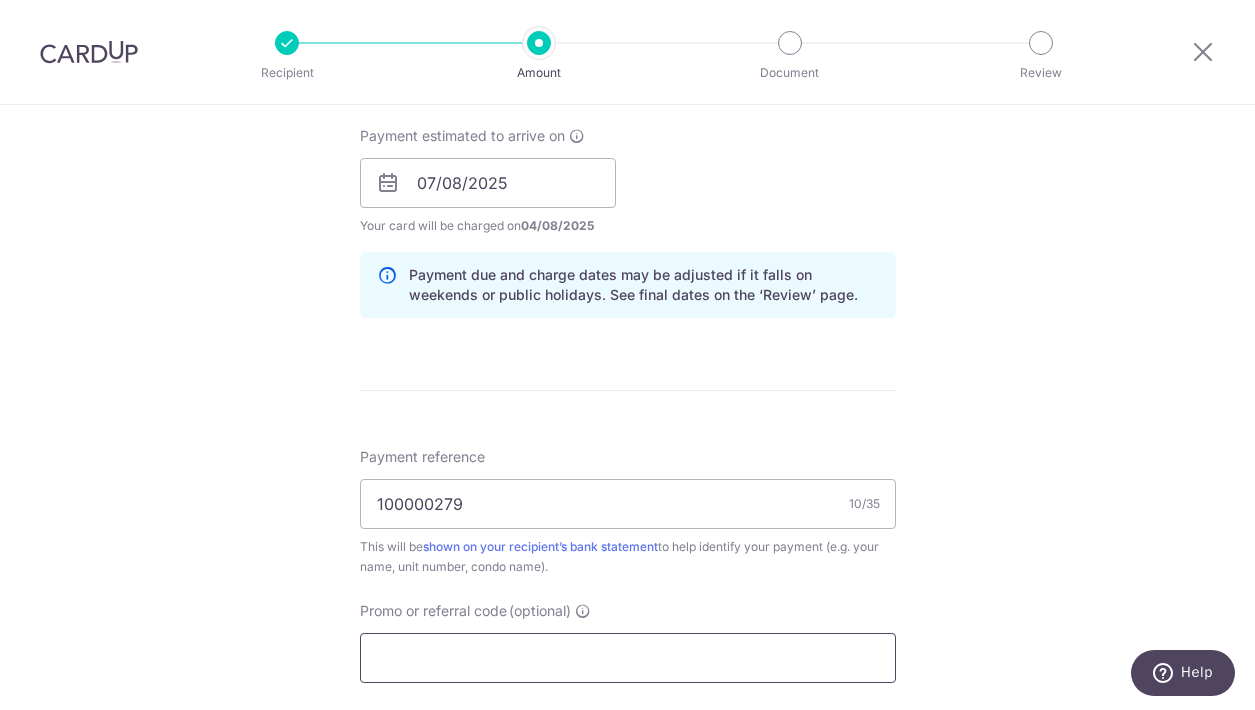 paste on "3HOME25R" 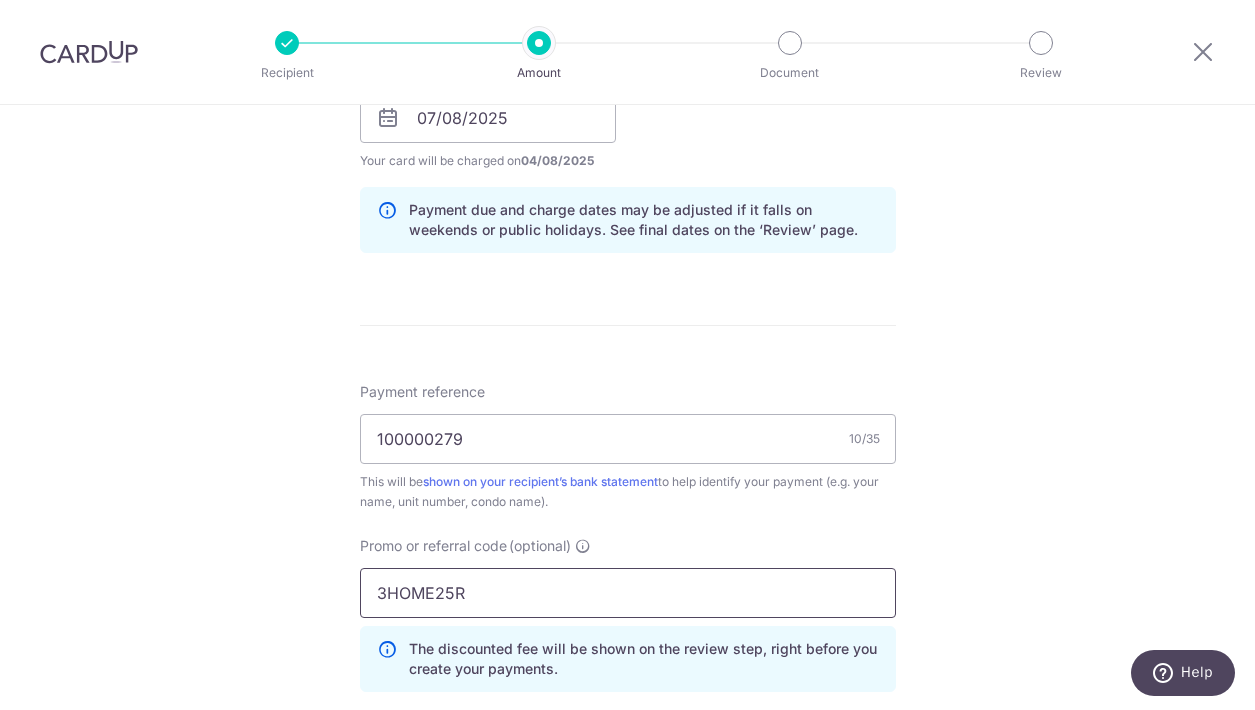 scroll, scrollTop: 966, scrollLeft: 0, axis: vertical 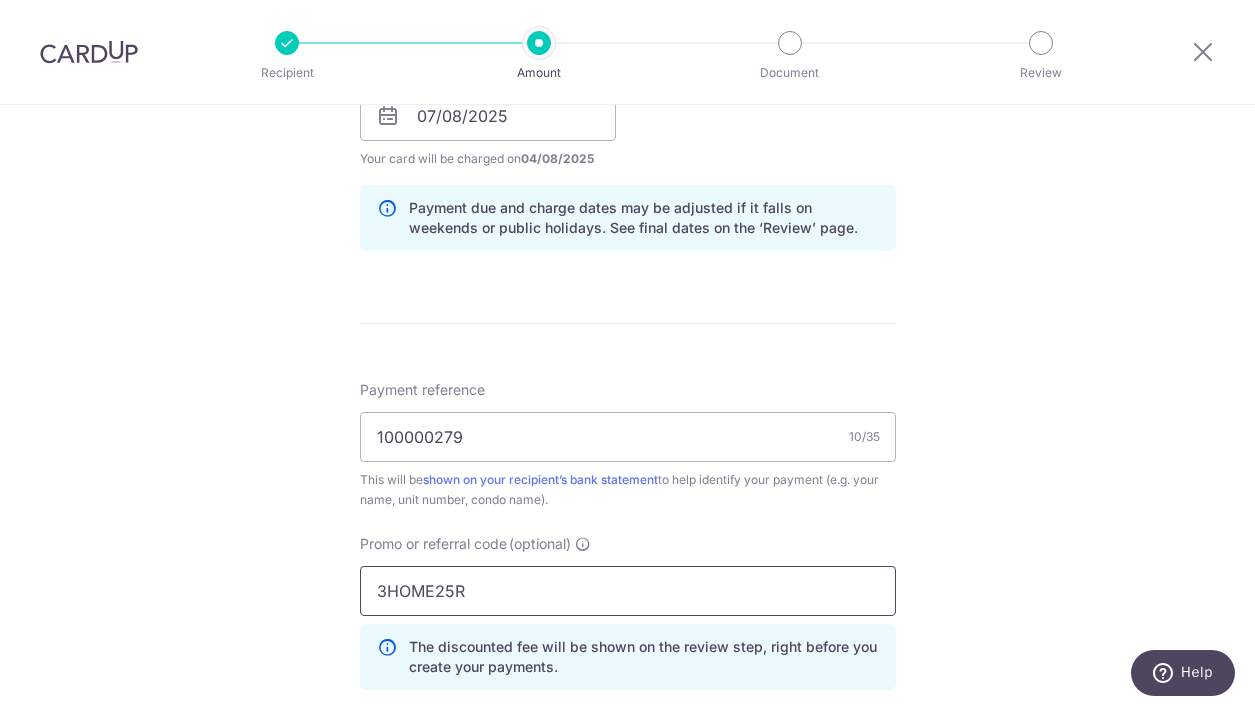 type on "3HOME25R" 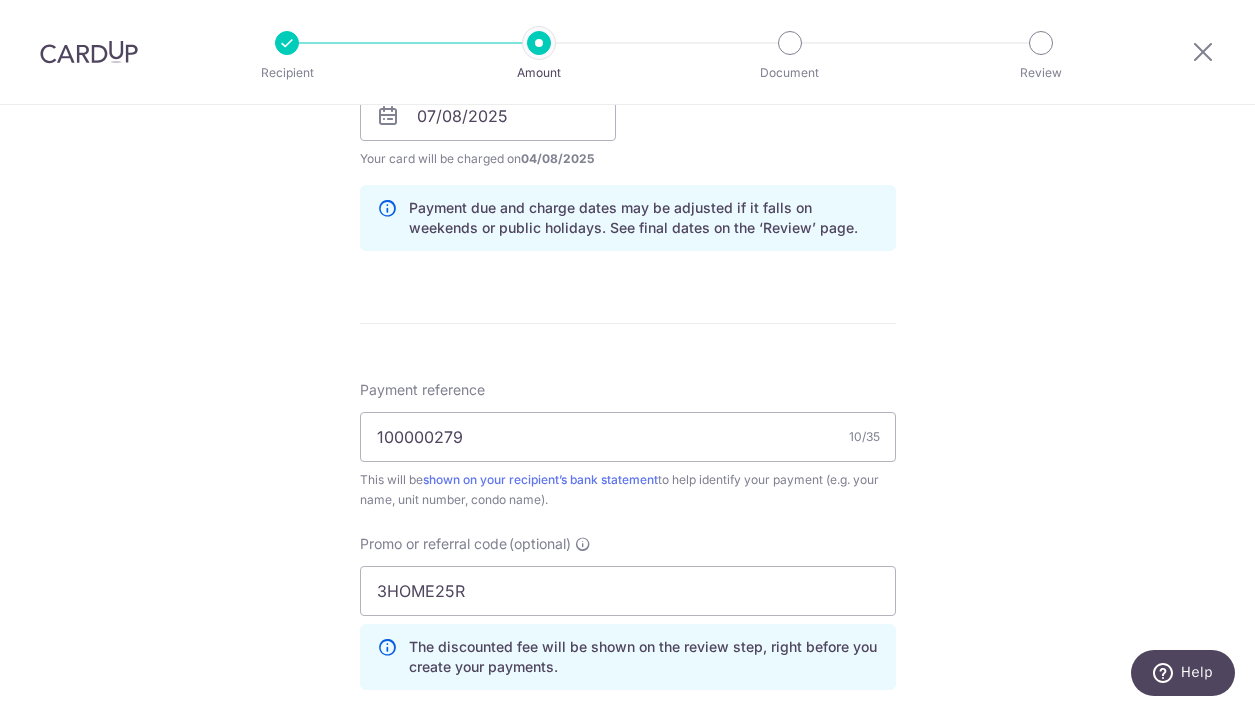 click on "Tell us more about your payment
Enter payment amount
SGD
5,118.06
5118.06
Card added successfully
Select Card
**** 8351
Add credit card
Your Cards
**** 8351
Secure 256-bit SSL
Text
New card details
Card
Secure 256-bit SSL" at bounding box center (627, 129) 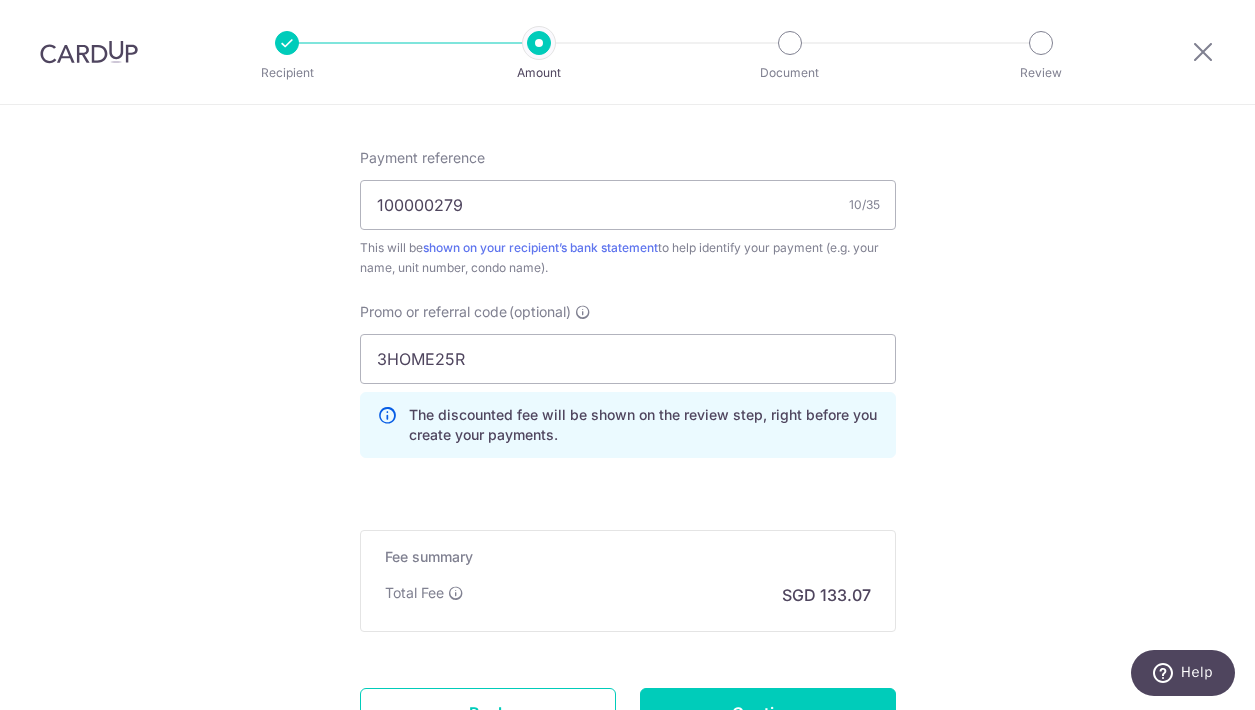 scroll, scrollTop: 1200, scrollLeft: 0, axis: vertical 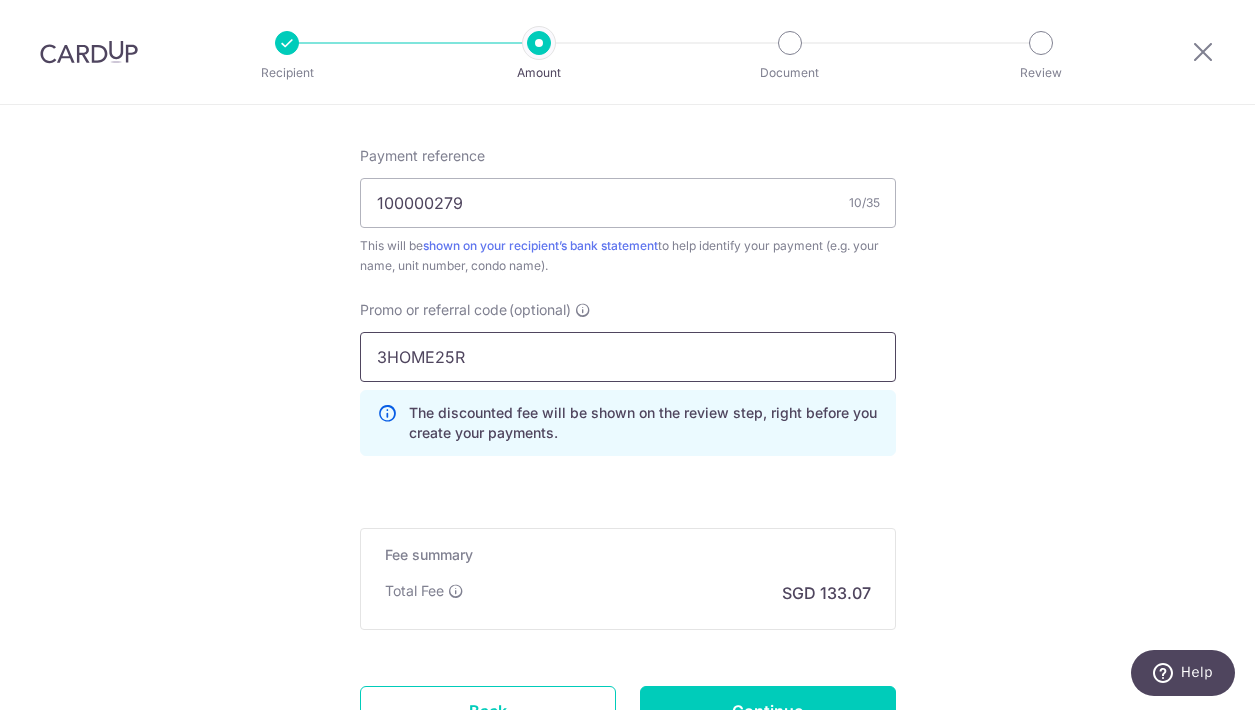 drag, startPoint x: 498, startPoint y: 353, endPoint x: 281, endPoint y: 347, distance: 217.08293 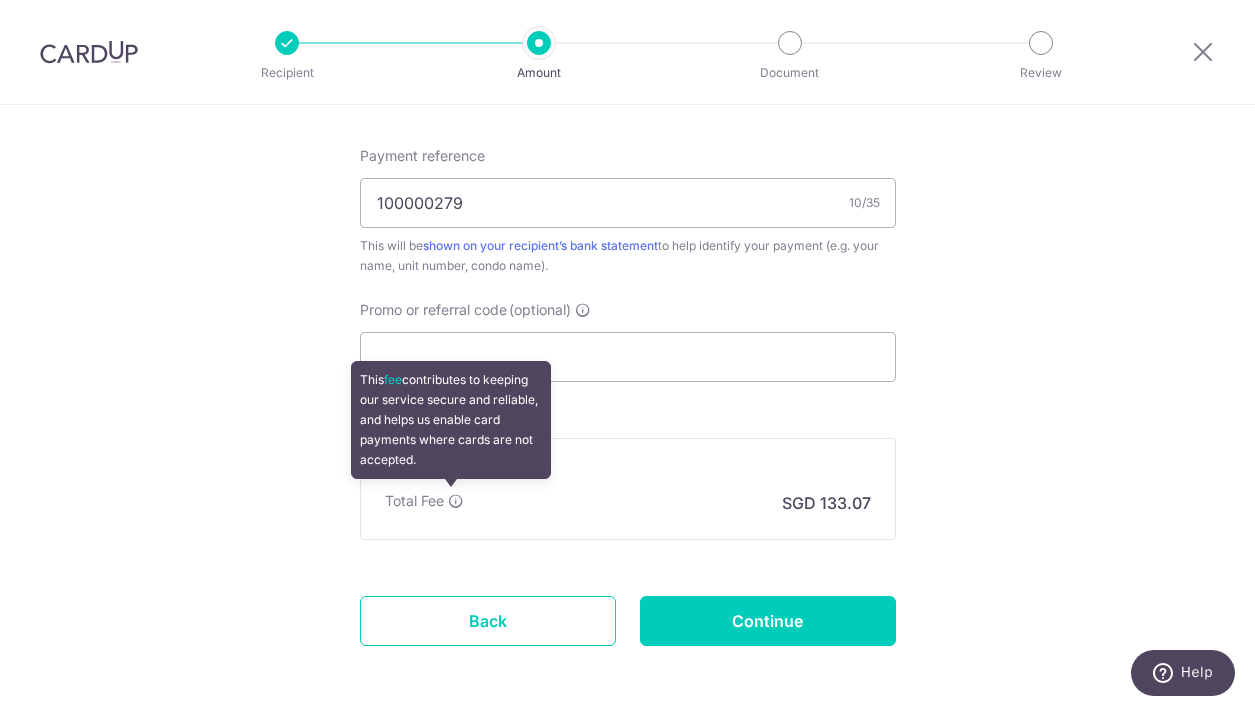 click at bounding box center (456, 501) 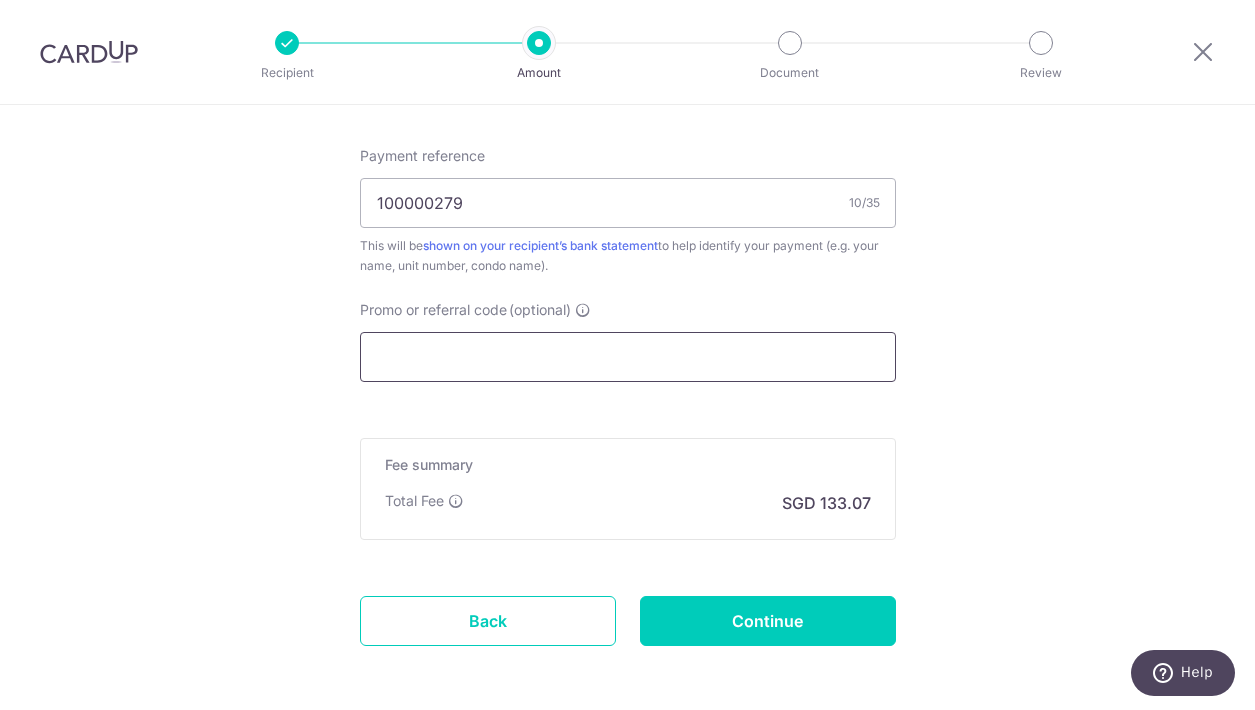 click on "Promo or referral code
(optional)" at bounding box center [628, 357] 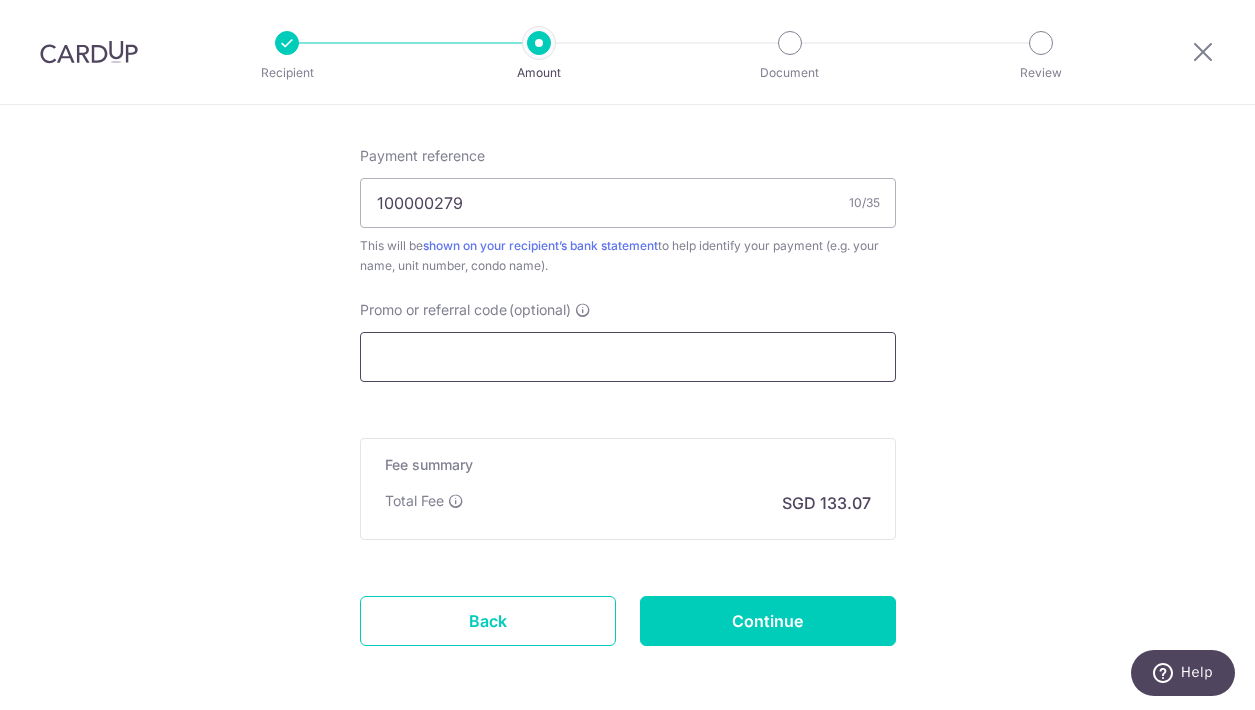 paste on "3HOME25R" 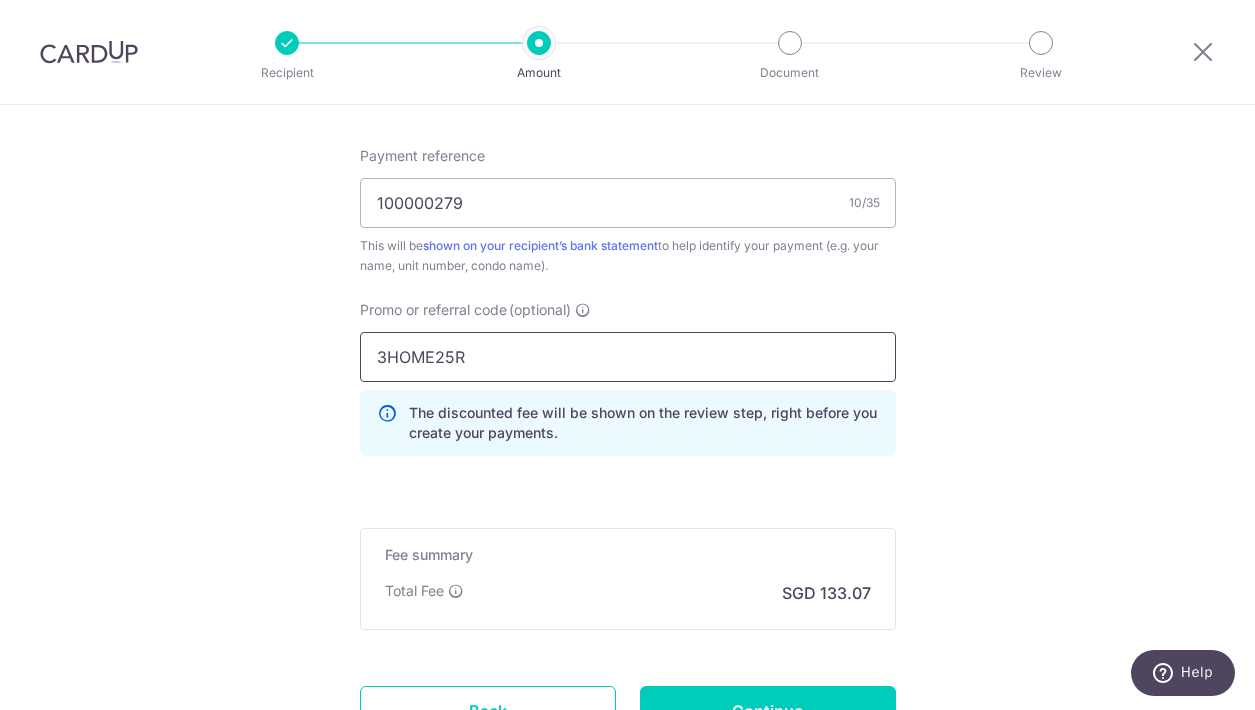 type on "3HOME25R" 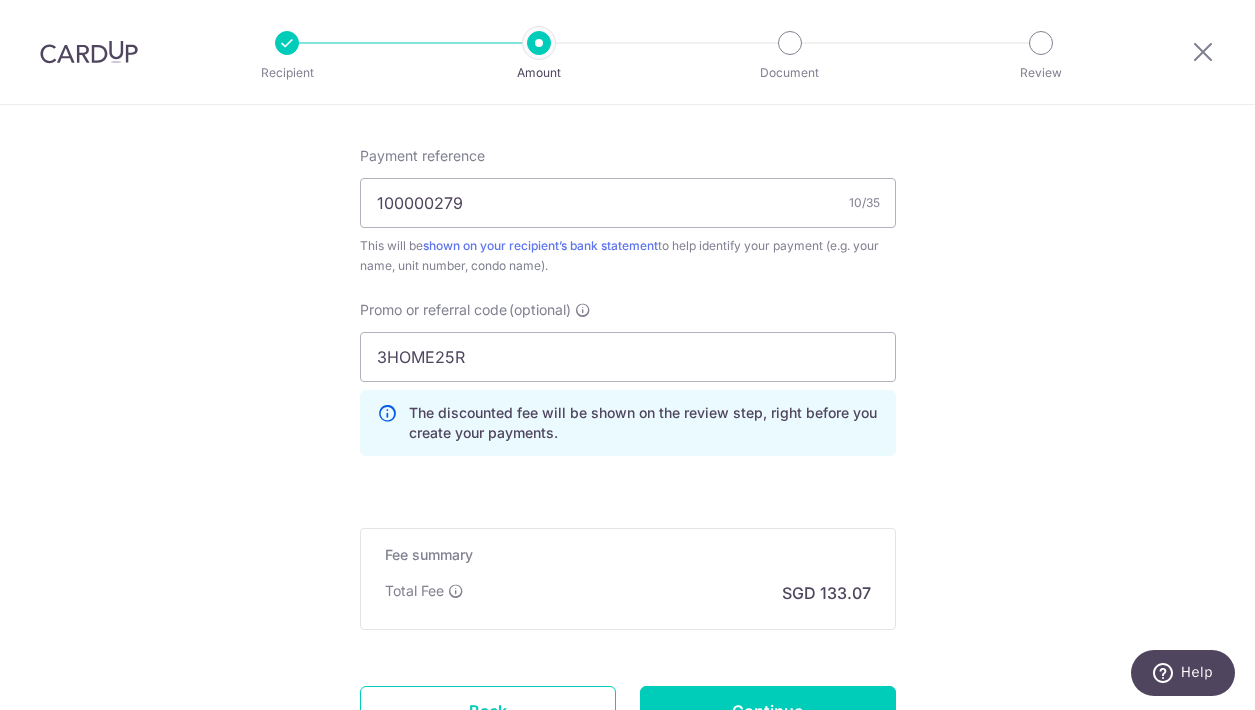 click on "Tell us more about your payment
Enter payment amount
SGD
5,118.06
5118.06
Card added successfully
Select Card
**** 8351
Add credit card
Your Cards
**** 8351
Secure 256-bit SSL
Text
New card details
Card
Secure 256-bit SSL" at bounding box center (627, -105) 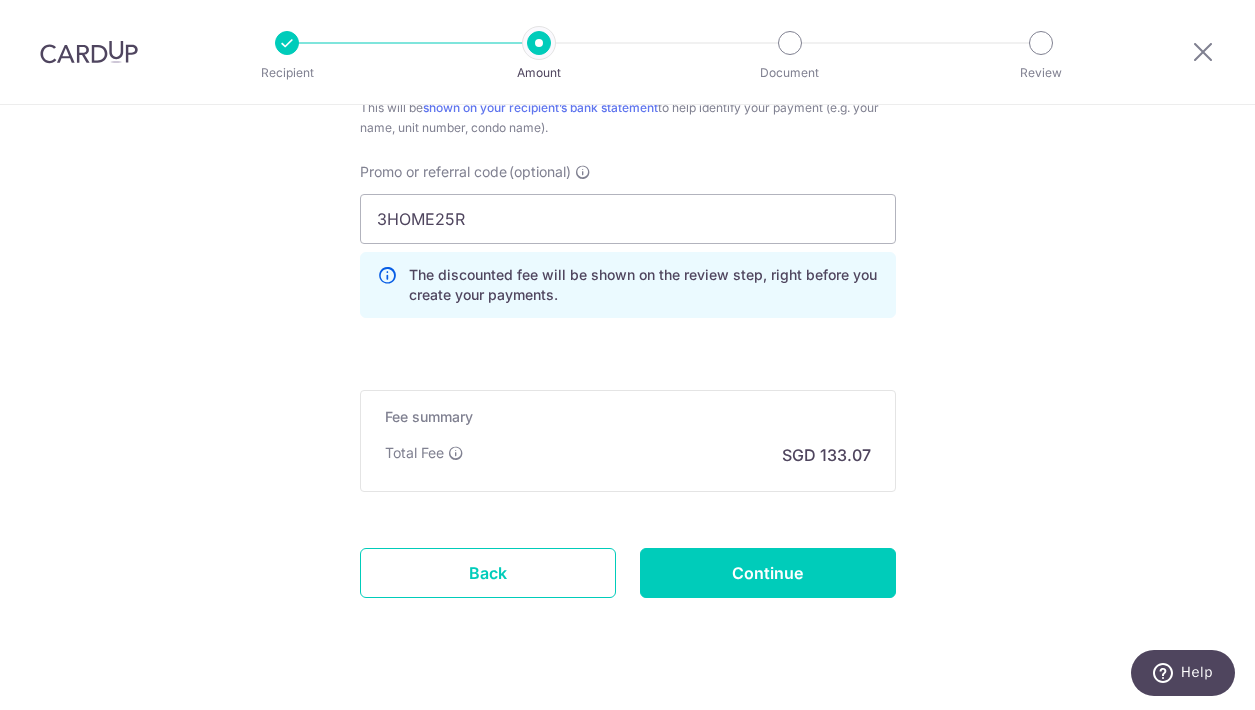 scroll, scrollTop: 1369, scrollLeft: 0, axis: vertical 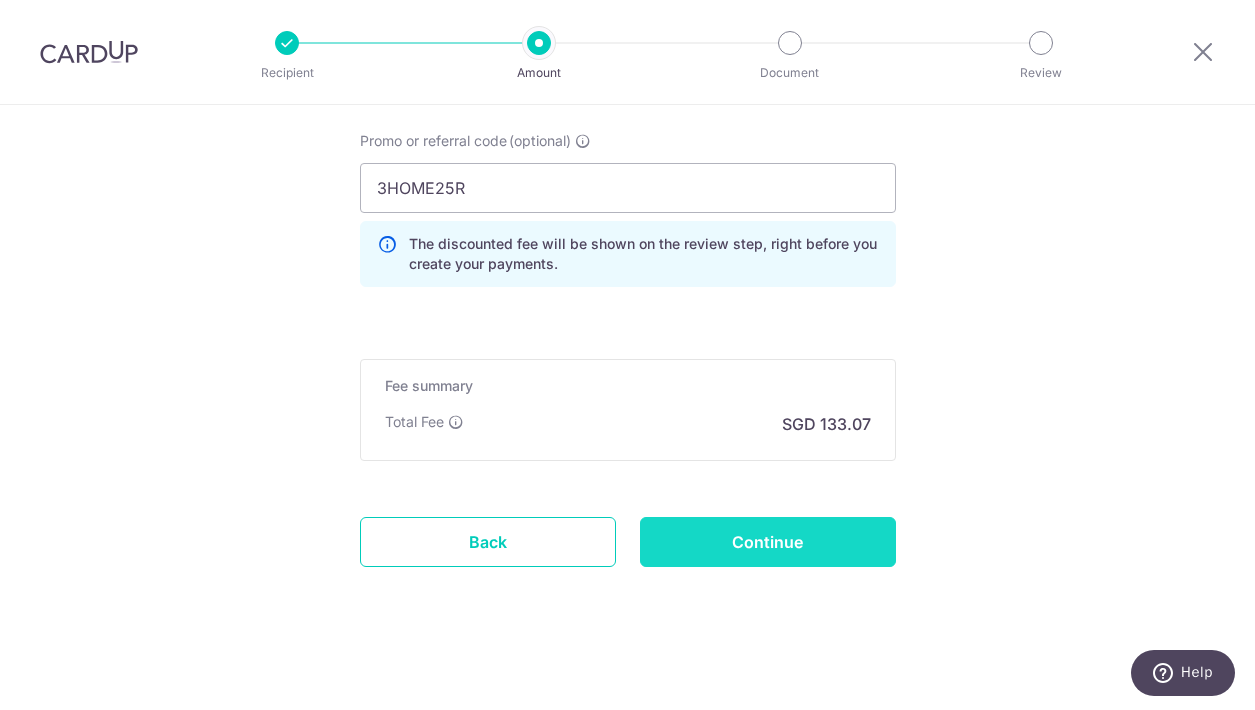 click on "Continue" at bounding box center (768, 542) 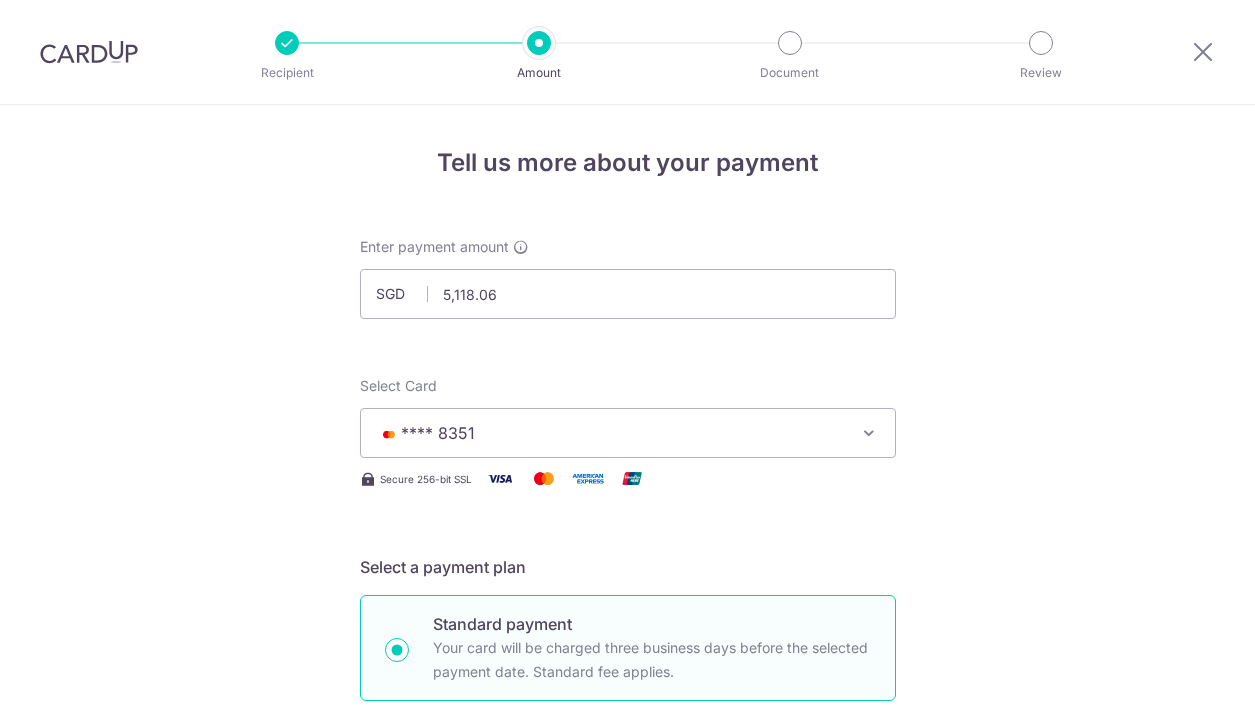 scroll, scrollTop: 0, scrollLeft: 0, axis: both 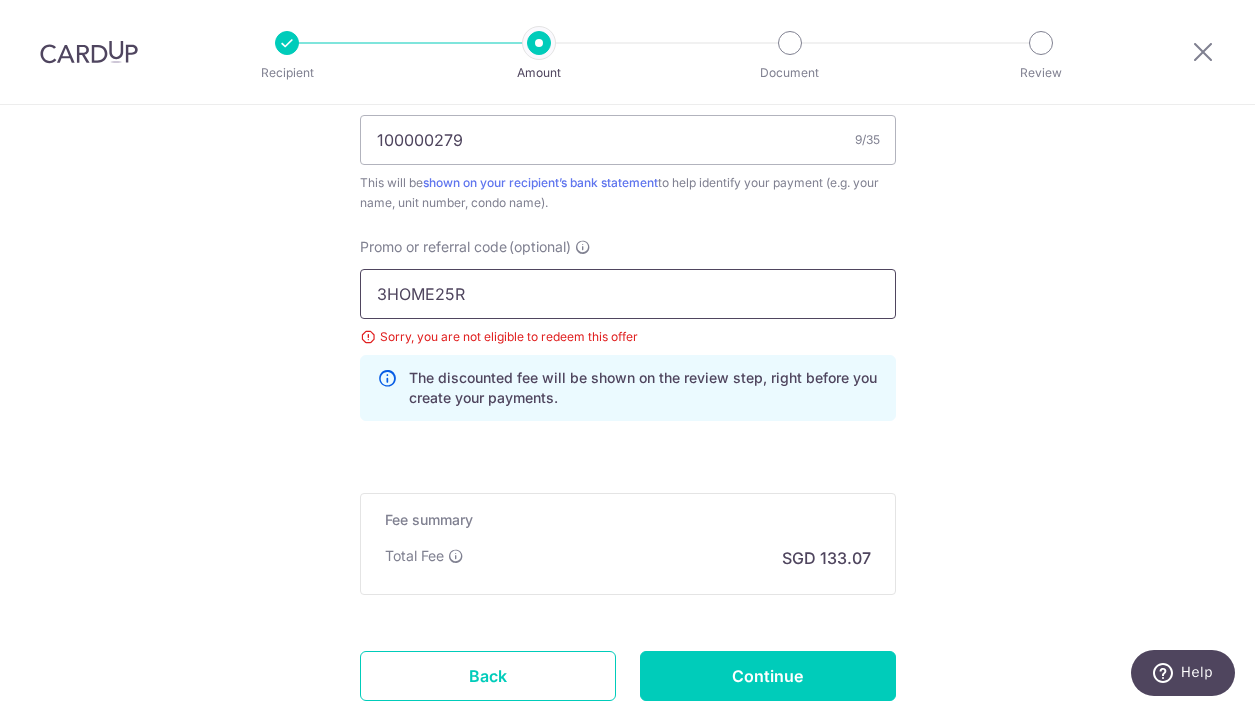 drag, startPoint x: 518, startPoint y: 281, endPoint x: 339, endPoint y: 299, distance: 179.90276 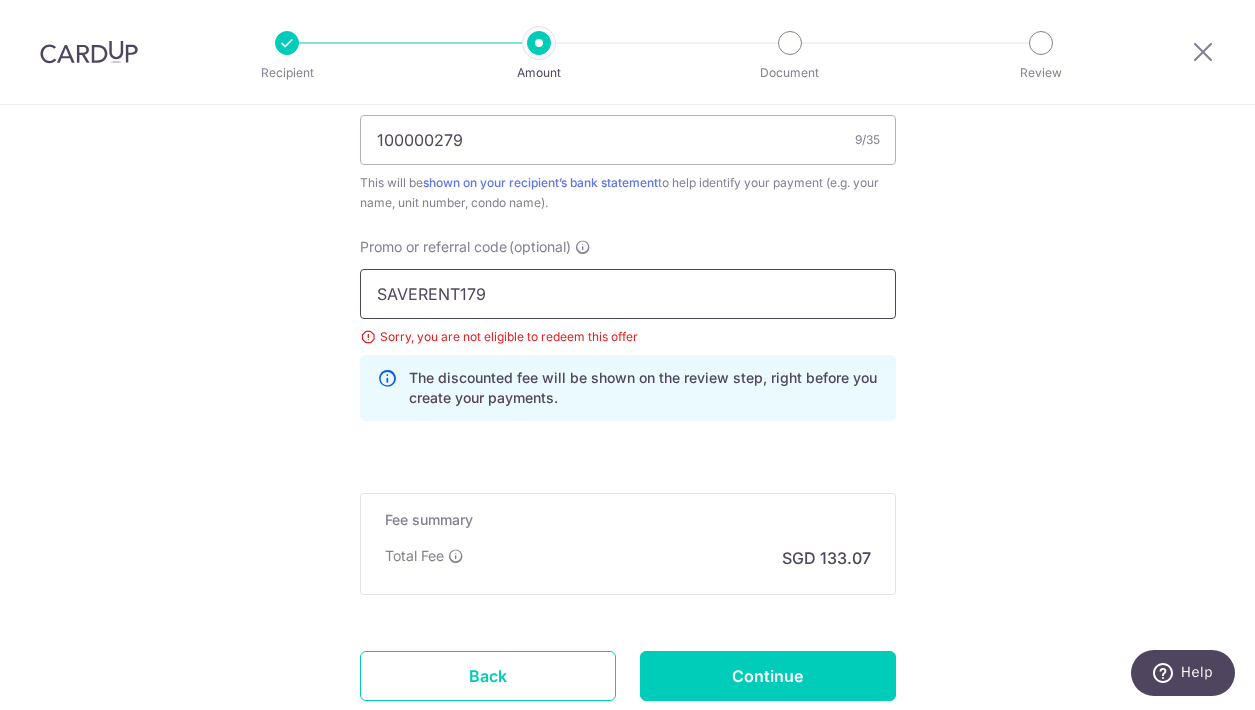 type on "SAVERENT179" 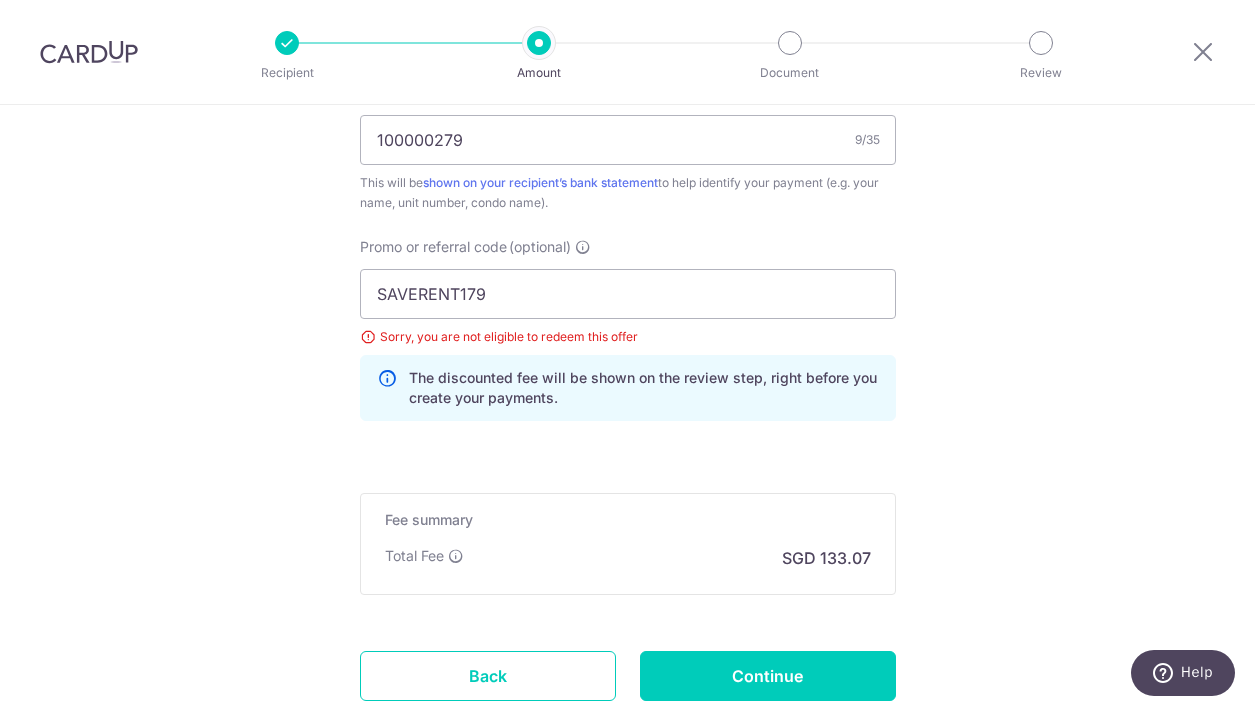 click on "Select Card
**** [LAST_FOUR_DIGITS]
Add credit card
Your Cards
**** [LAST_FOUR_DIGITS]
Secure 256-bit SSL
Text
New card details
Card
Secure 256-bit SSL" at bounding box center (627, -154) 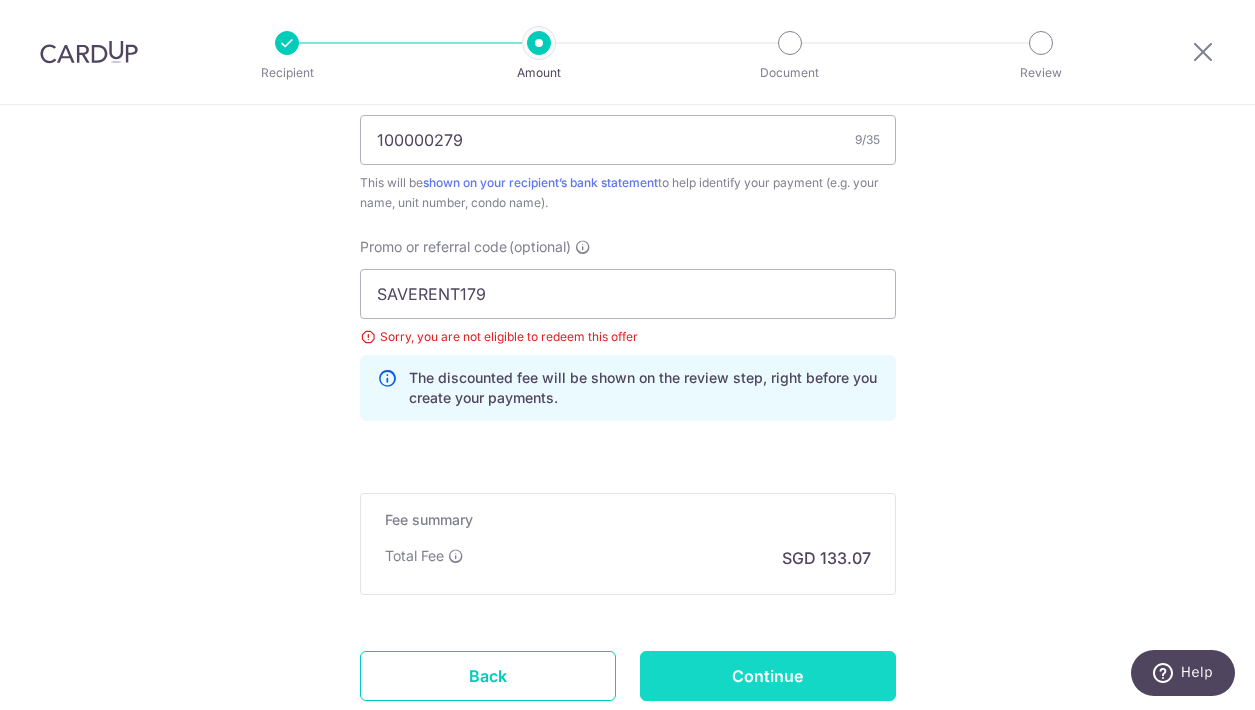 click on "Continue" at bounding box center (768, 676) 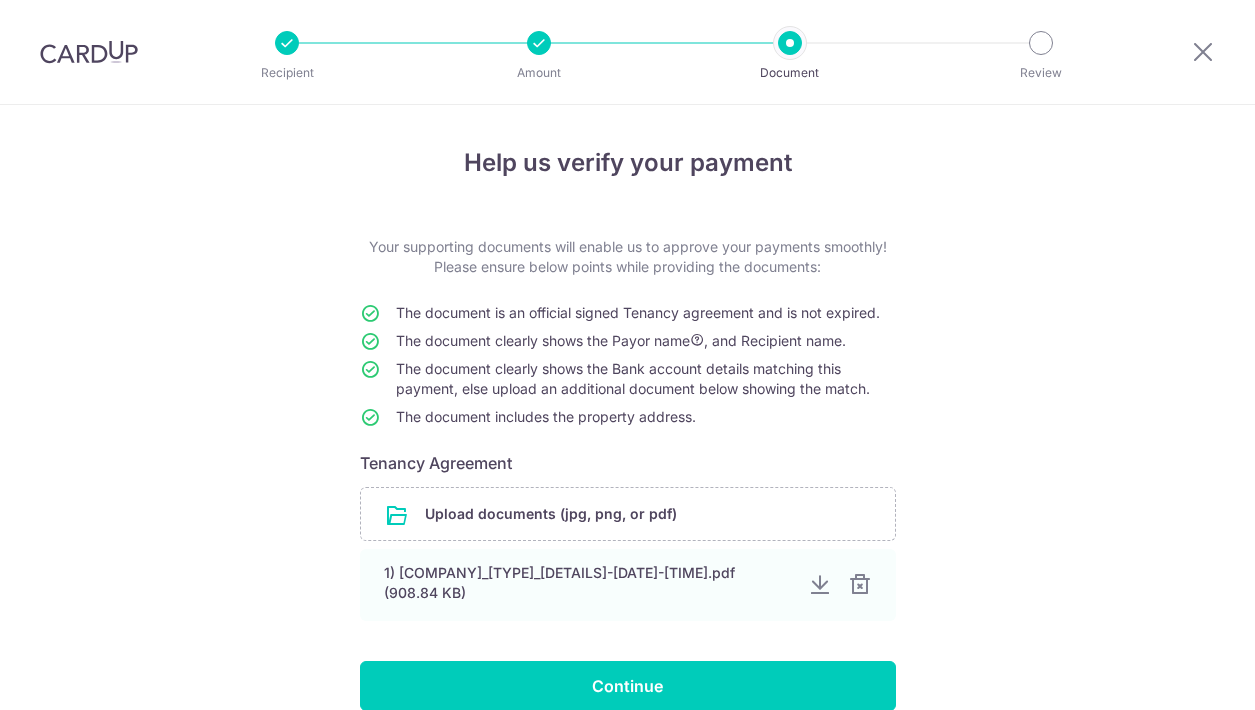 scroll, scrollTop: 0, scrollLeft: 0, axis: both 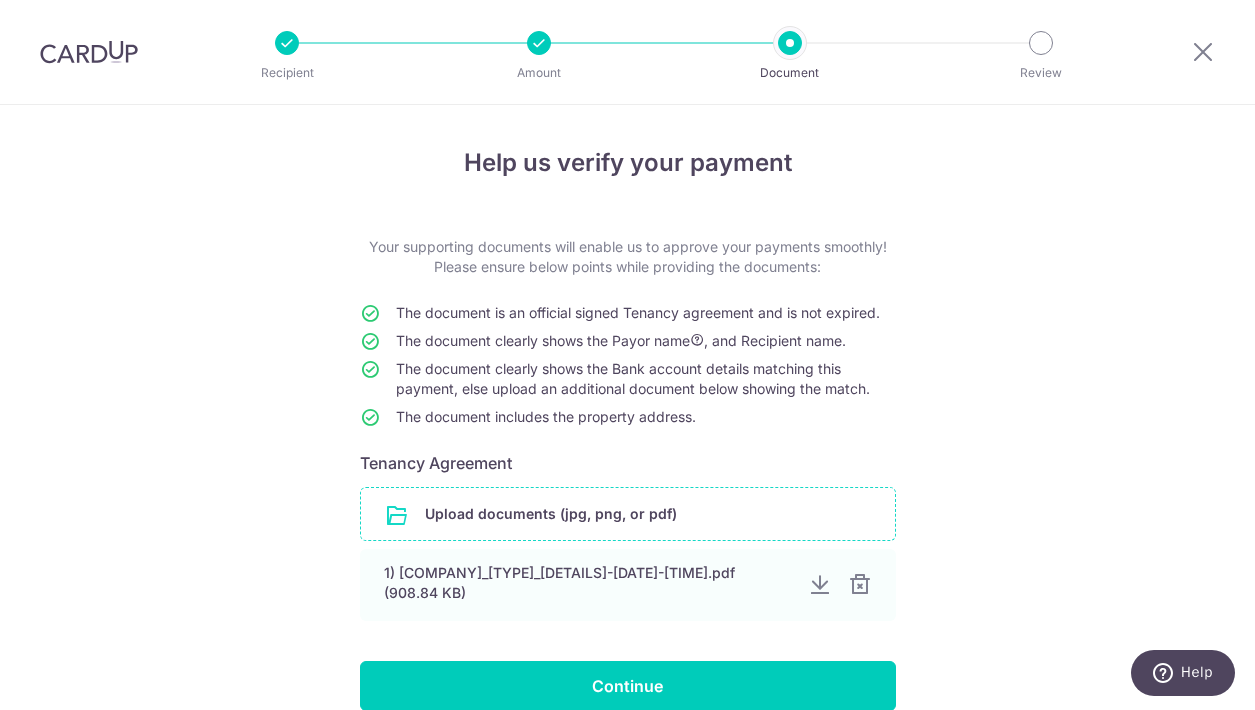 click at bounding box center (628, 514) 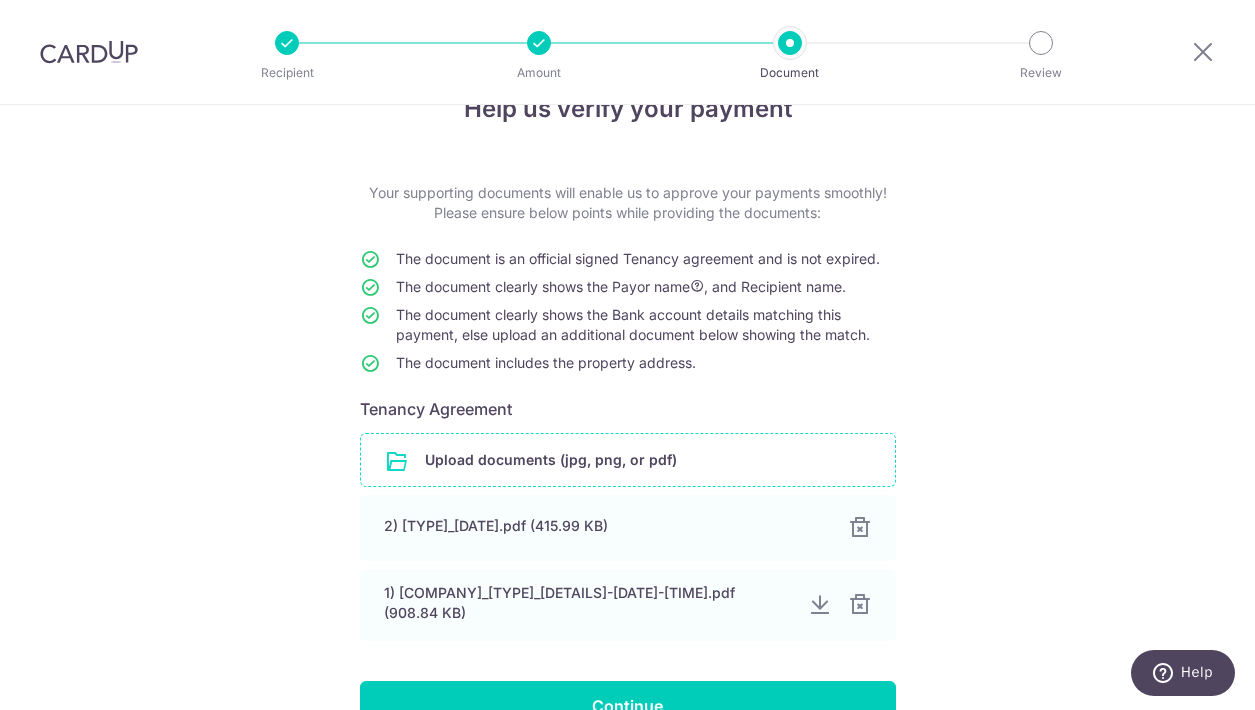 scroll, scrollTop: 194, scrollLeft: 0, axis: vertical 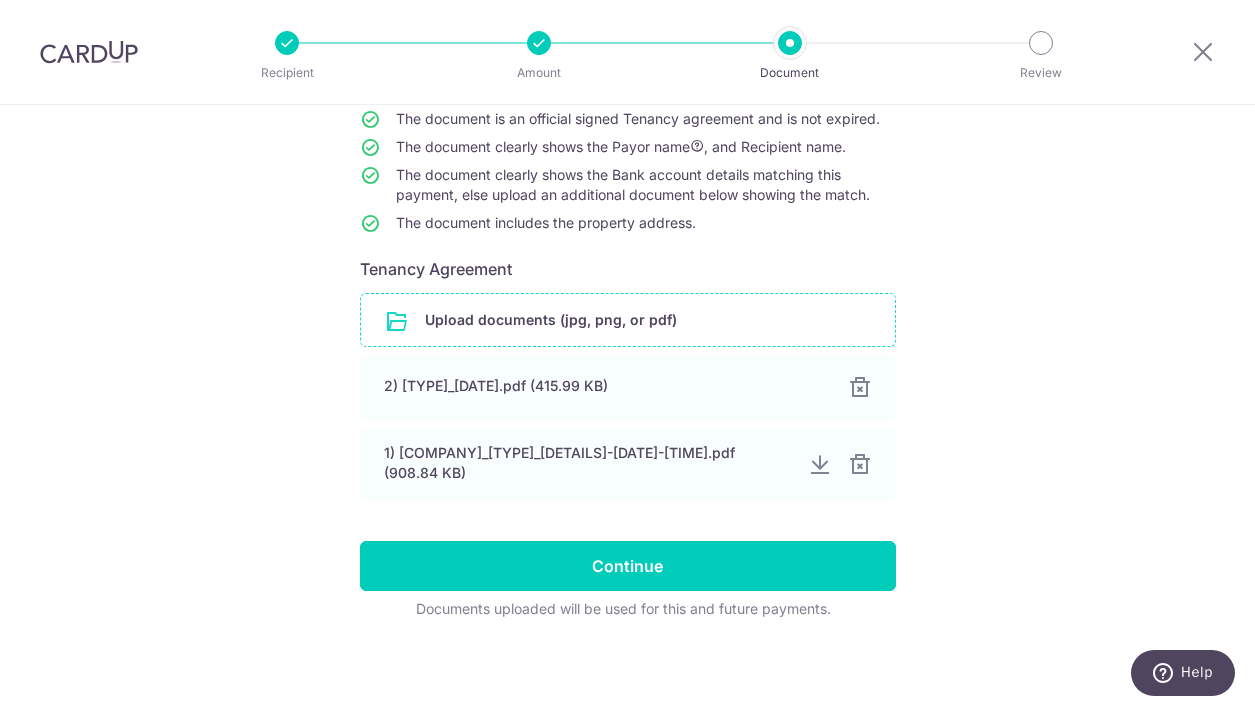 click at bounding box center [628, 320] 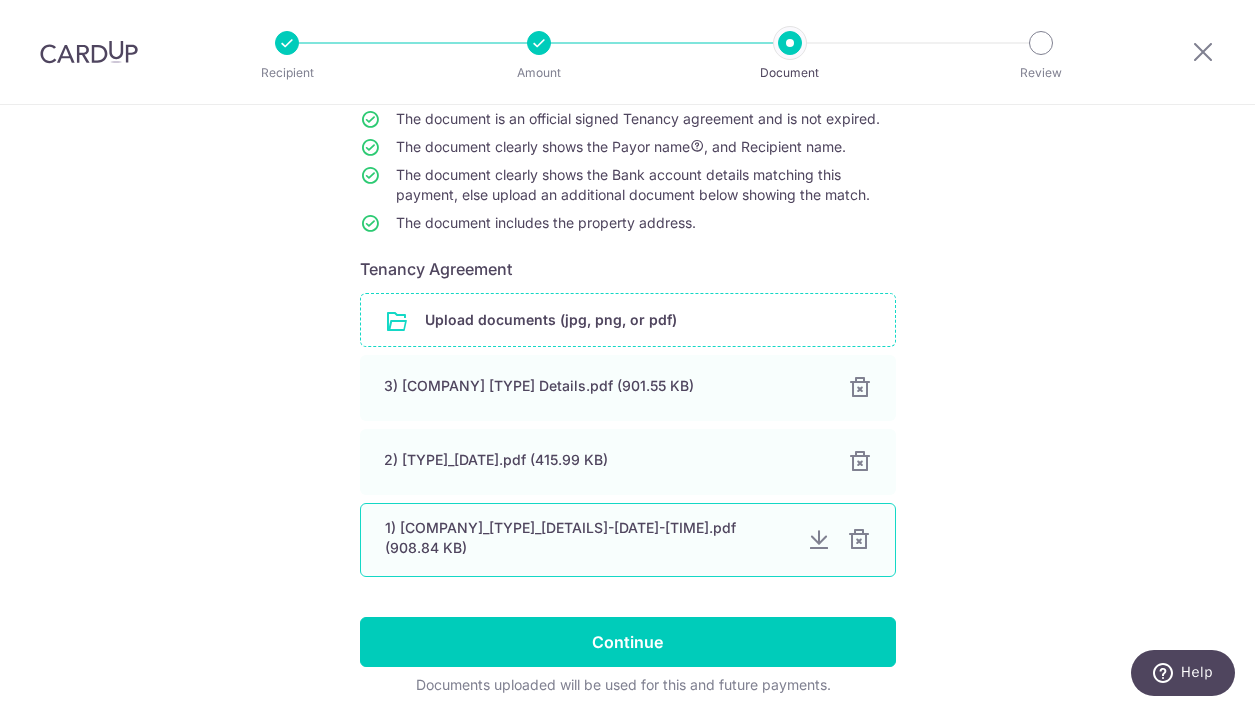 click at bounding box center [859, 540] 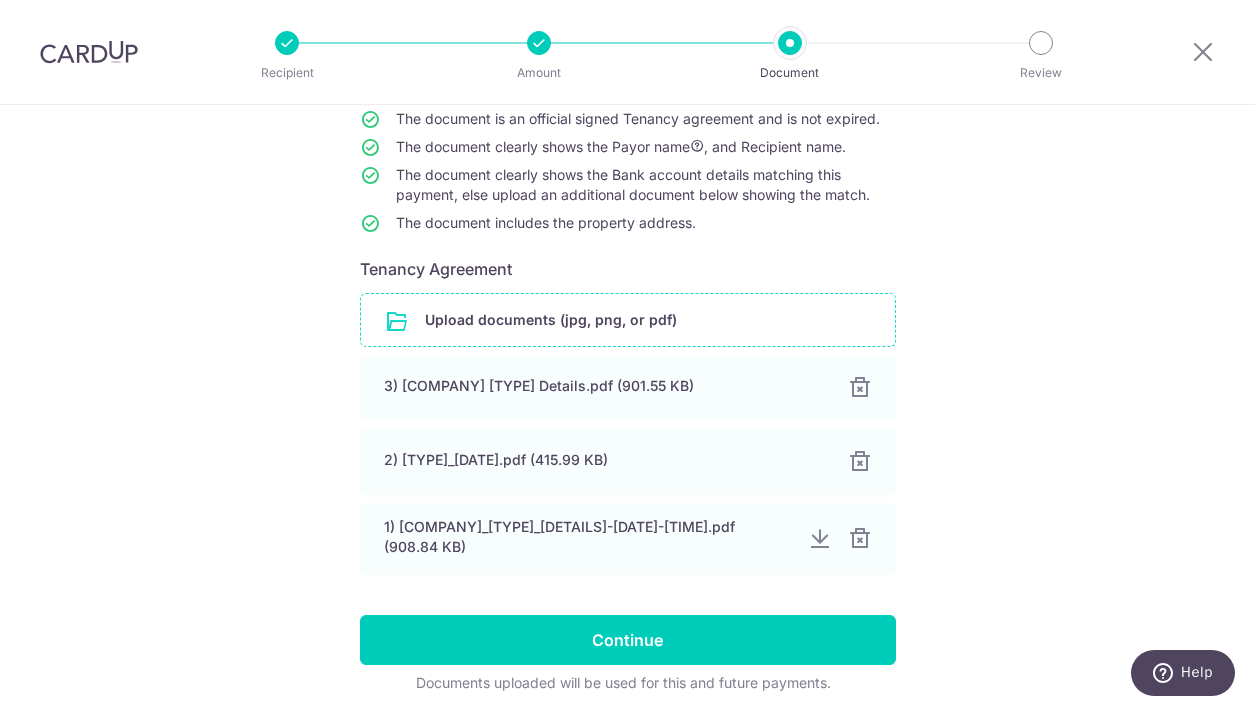 scroll, scrollTop: 188, scrollLeft: 0, axis: vertical 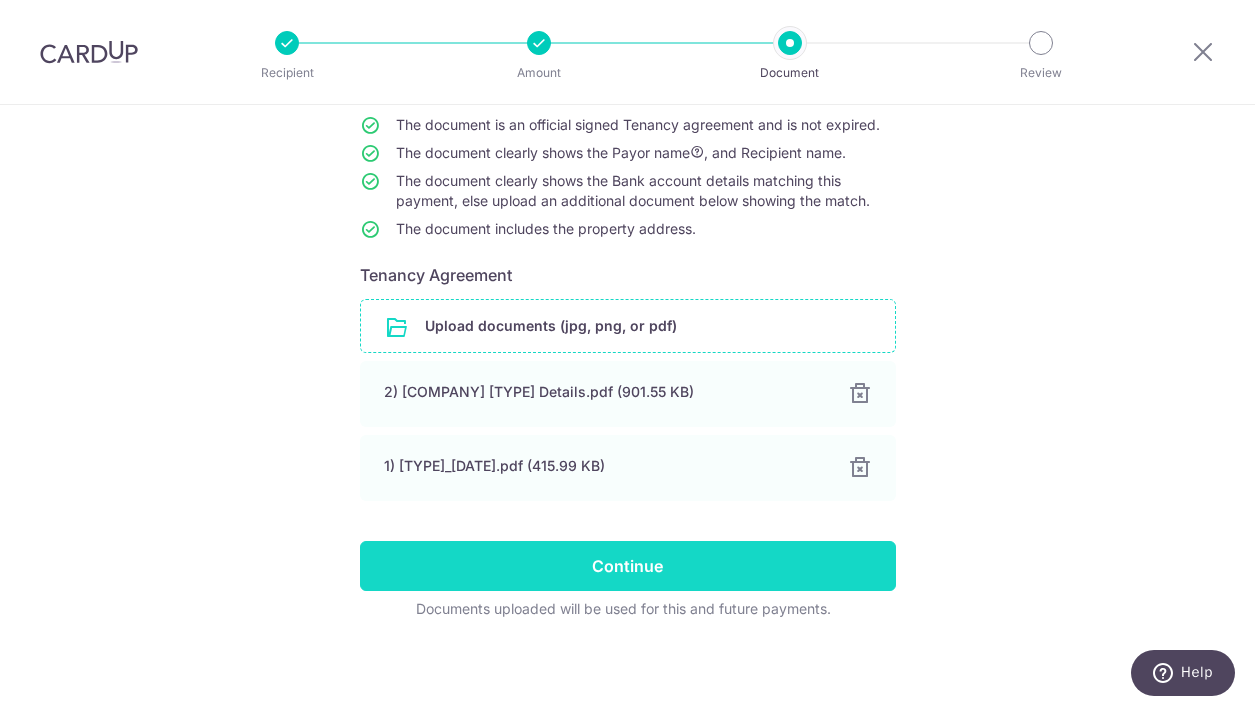 click on "Continue" at bounding box center [628, 566] 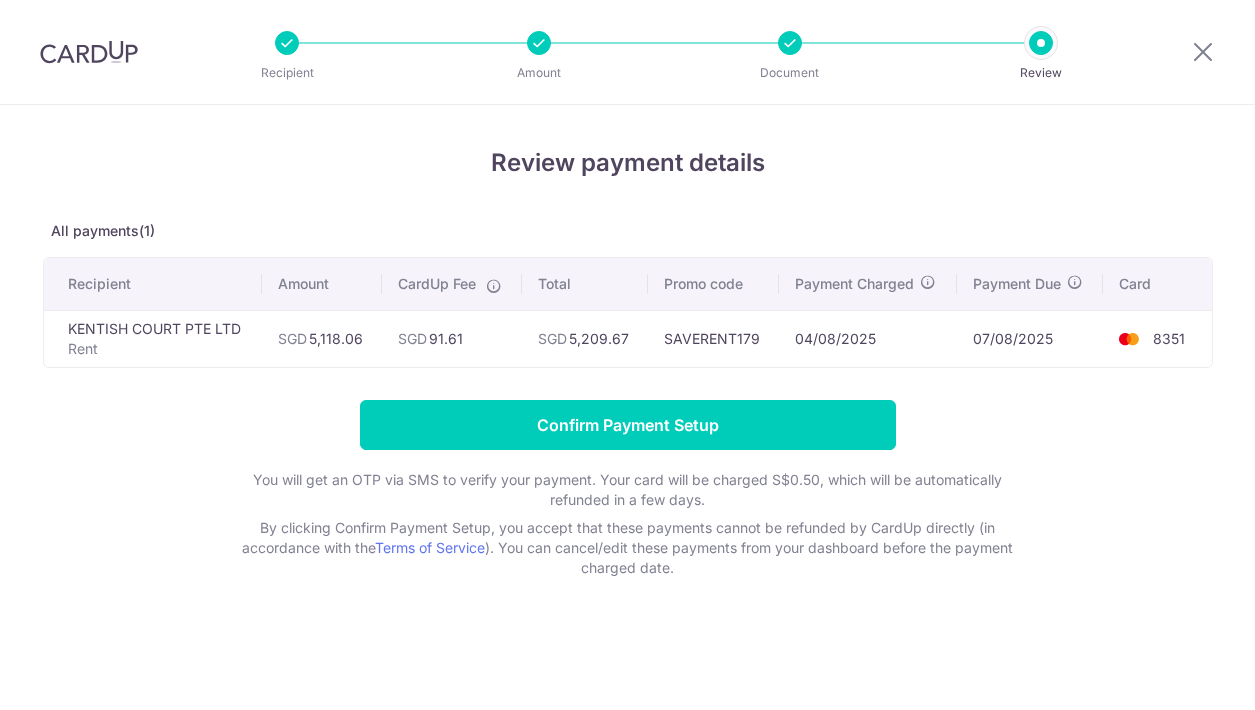 scroll, scrollTop: 0, scrollLeft: 0, axis: both 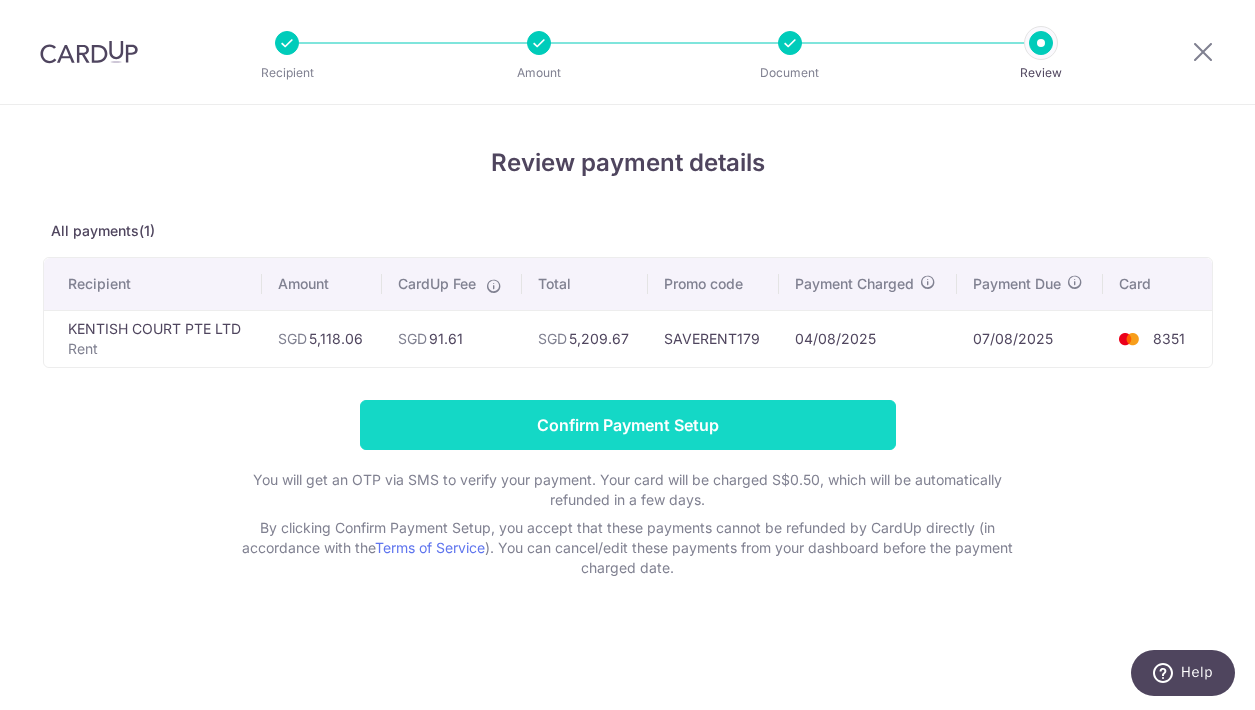 click on "Confirm Payment Setup" at bounding box center (628, 425) 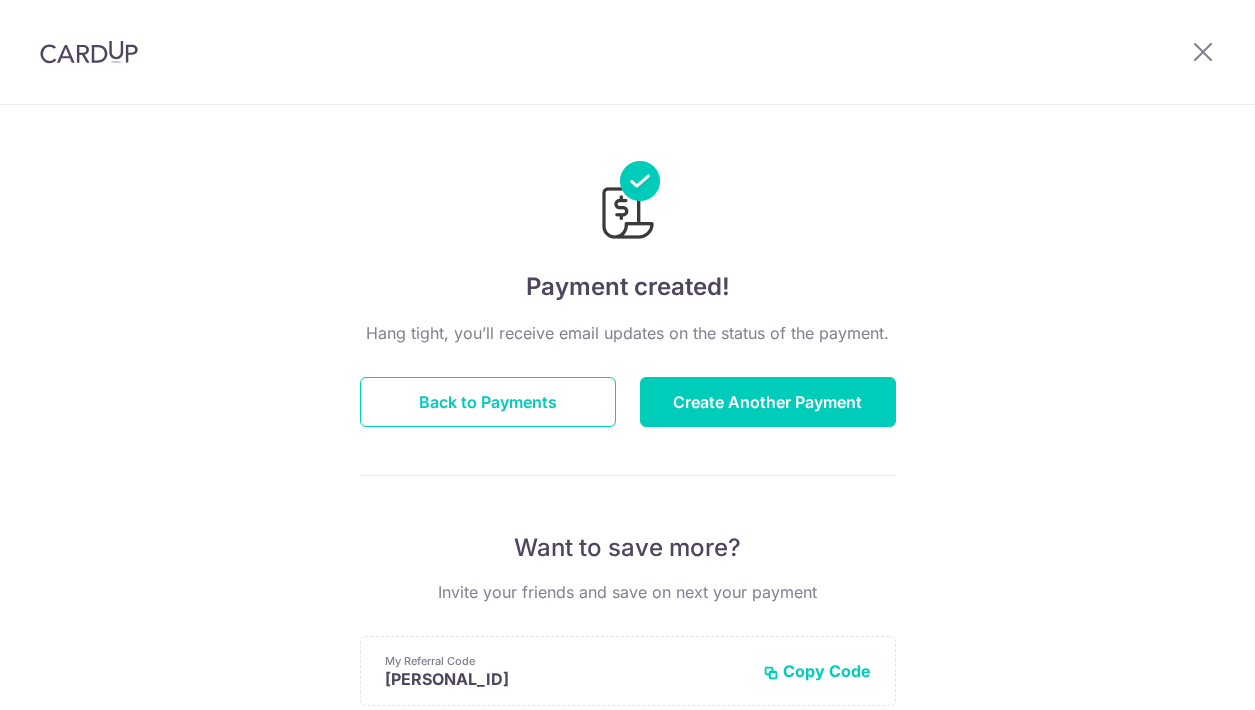 scroll, scrollTop: 0, scrollLeft: 0, axis: both 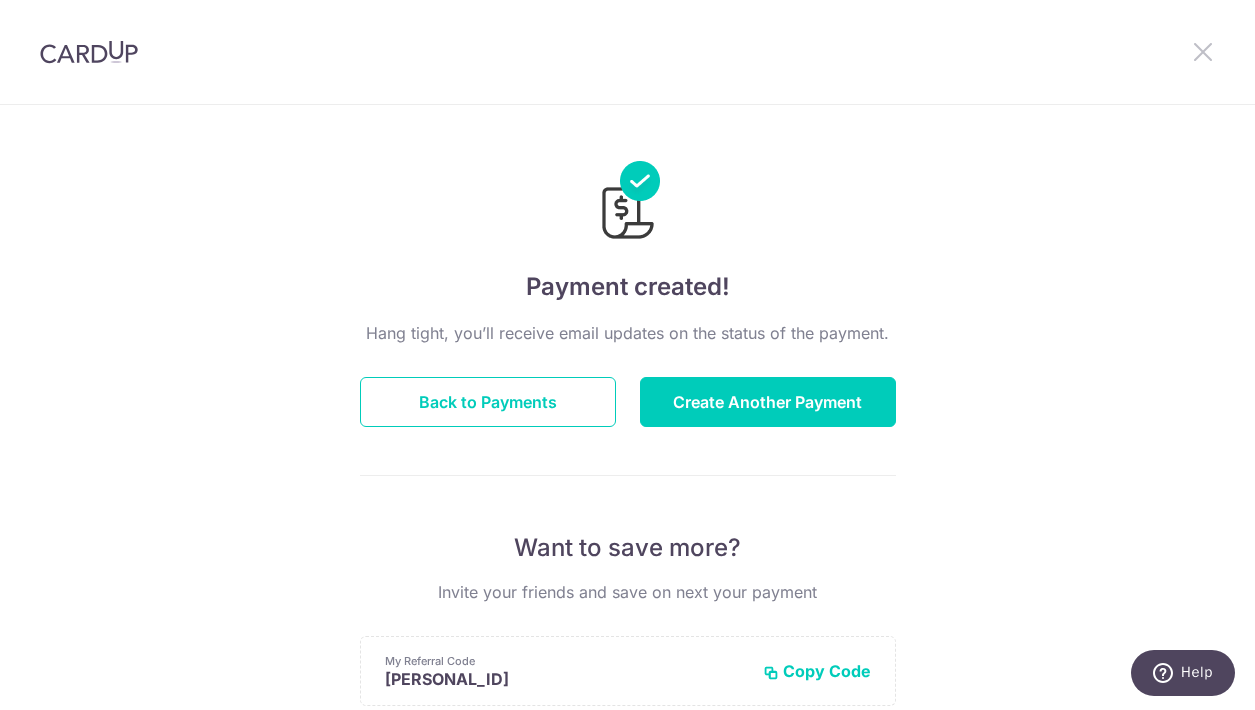 click at bounding box center [1203, 51] 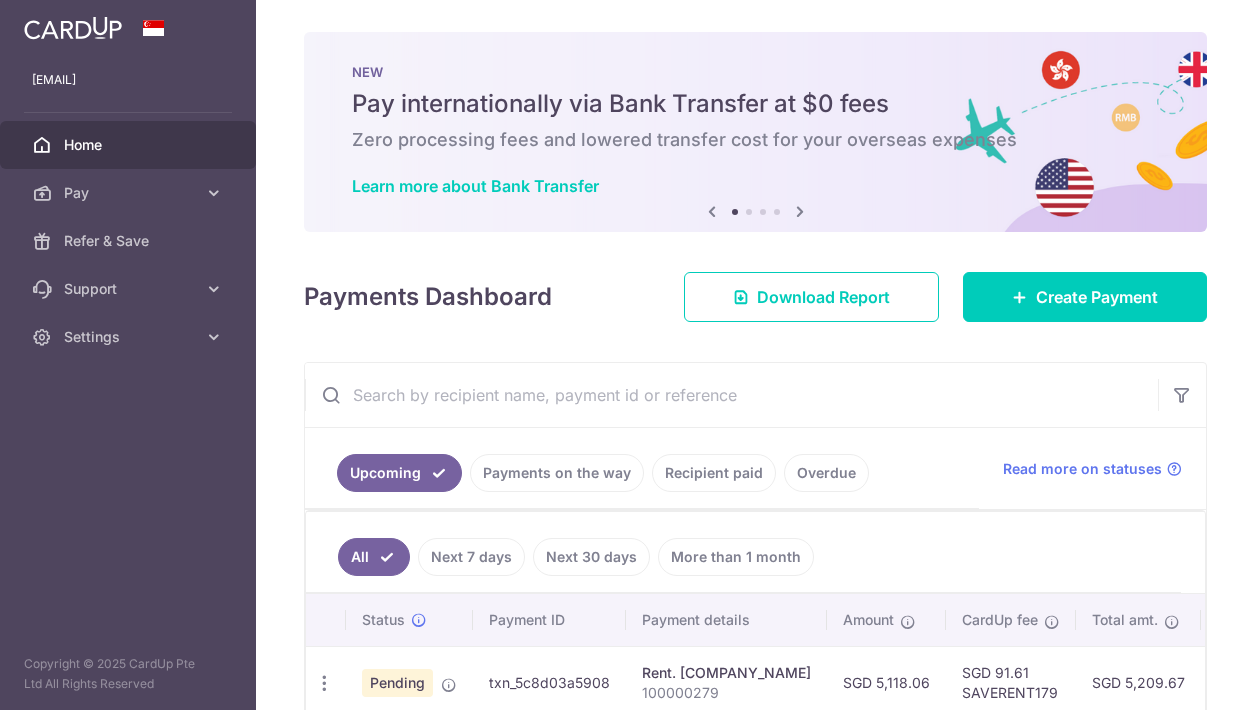 scroll, scrollTop: 0, scrollLeft: 0, axis: both 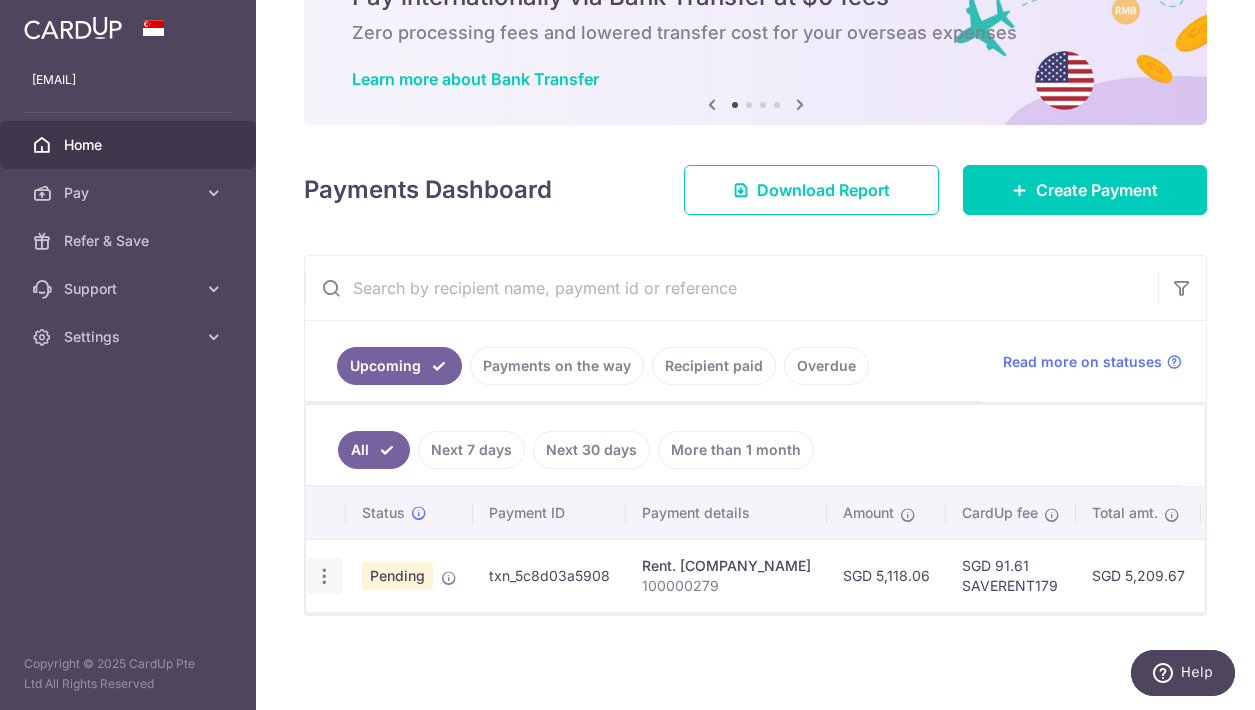 click at bounding box center [324, 576] 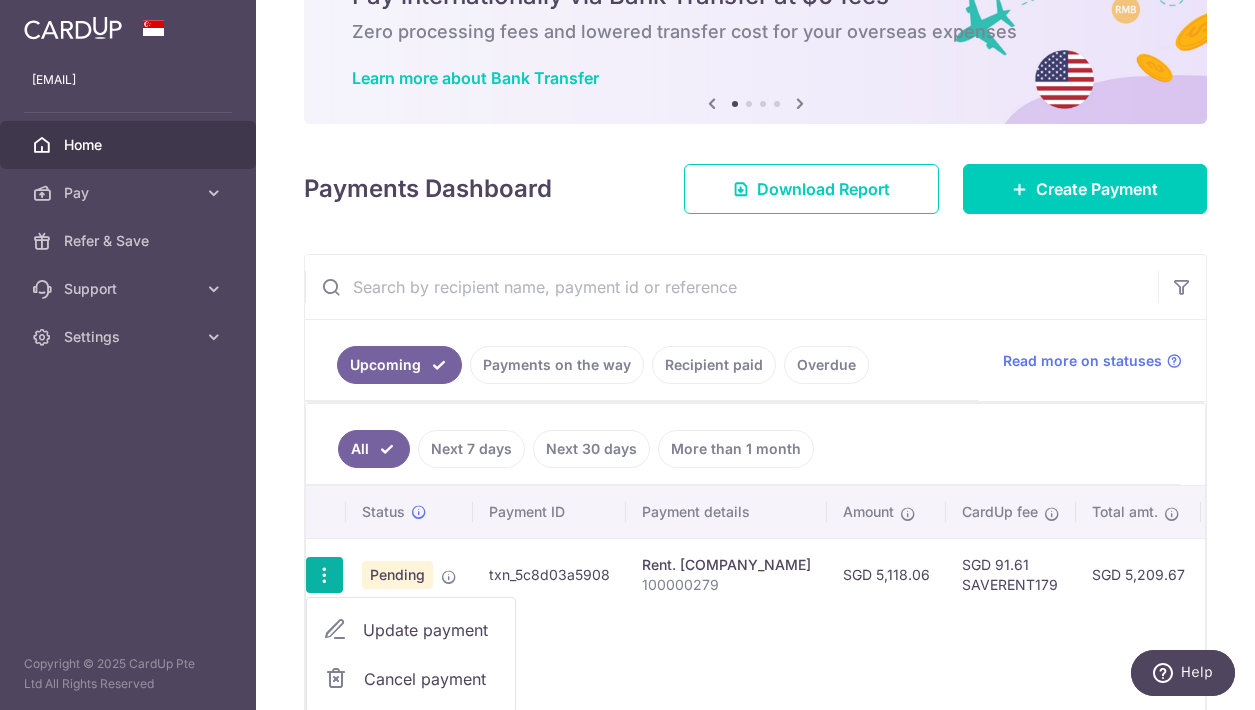 click on "×
Pause Schedule
Pause all future payments in this series
Pause just this one payment
By clicking below, you confirm you are pausing this payment to   on  . Payments can be unpaused at anytime prior to payment taken date.
Confirm
Cancel Schedule
Cancel all future payments in this series
Cancel just this one payment
Confirm
Approve Payment
Recipient Bank Details" at bounding box center (755, 355) 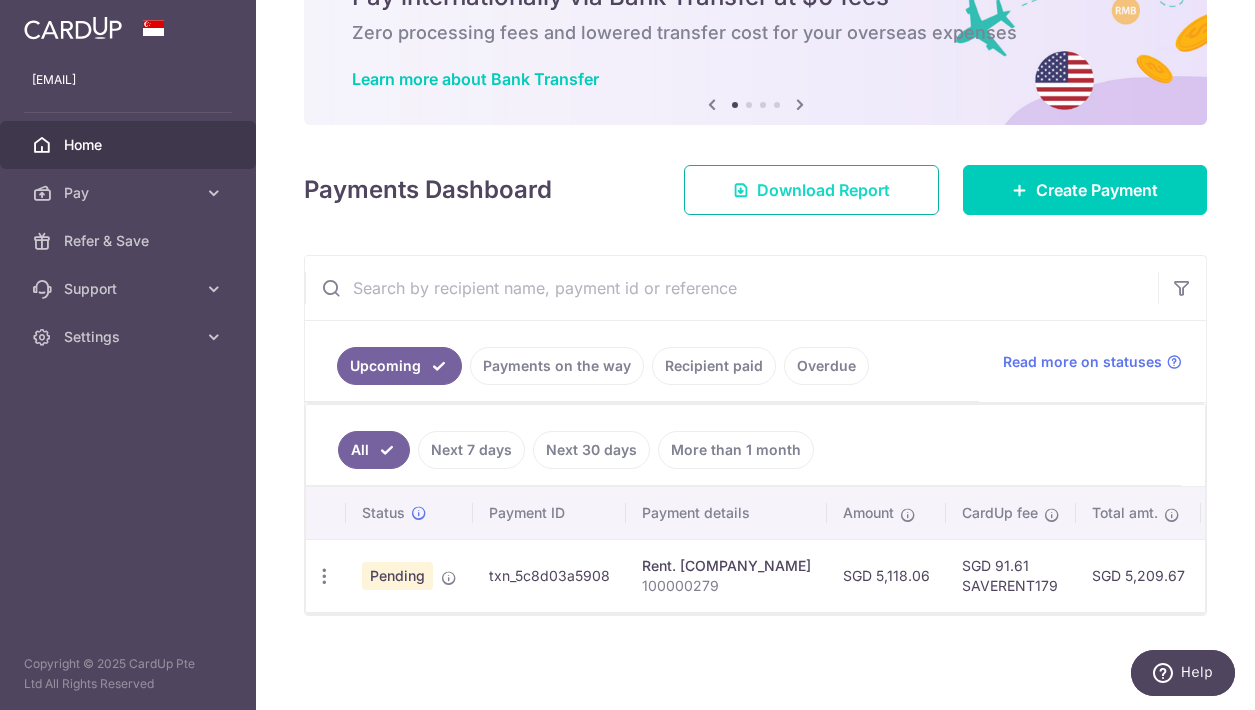 click on "Download Report" at bounding box center [823, 190] 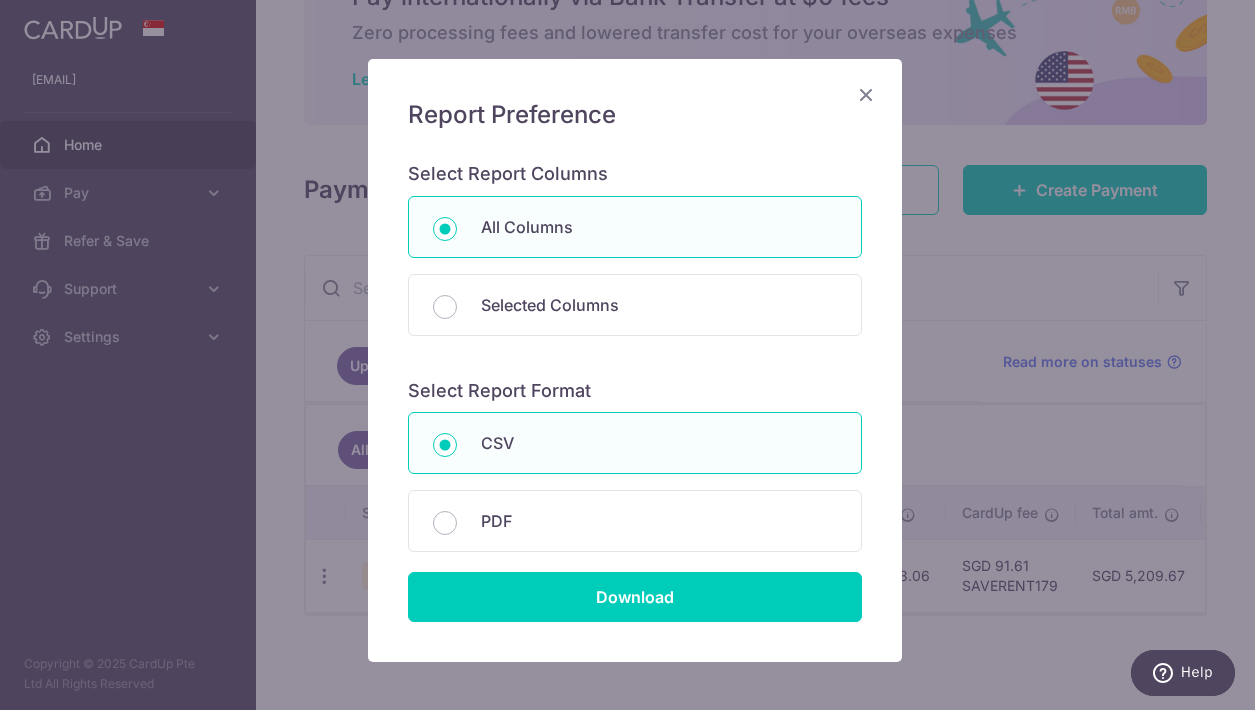 scroll, scrollTop: 133, scrollLeft: 0, axis: vertical 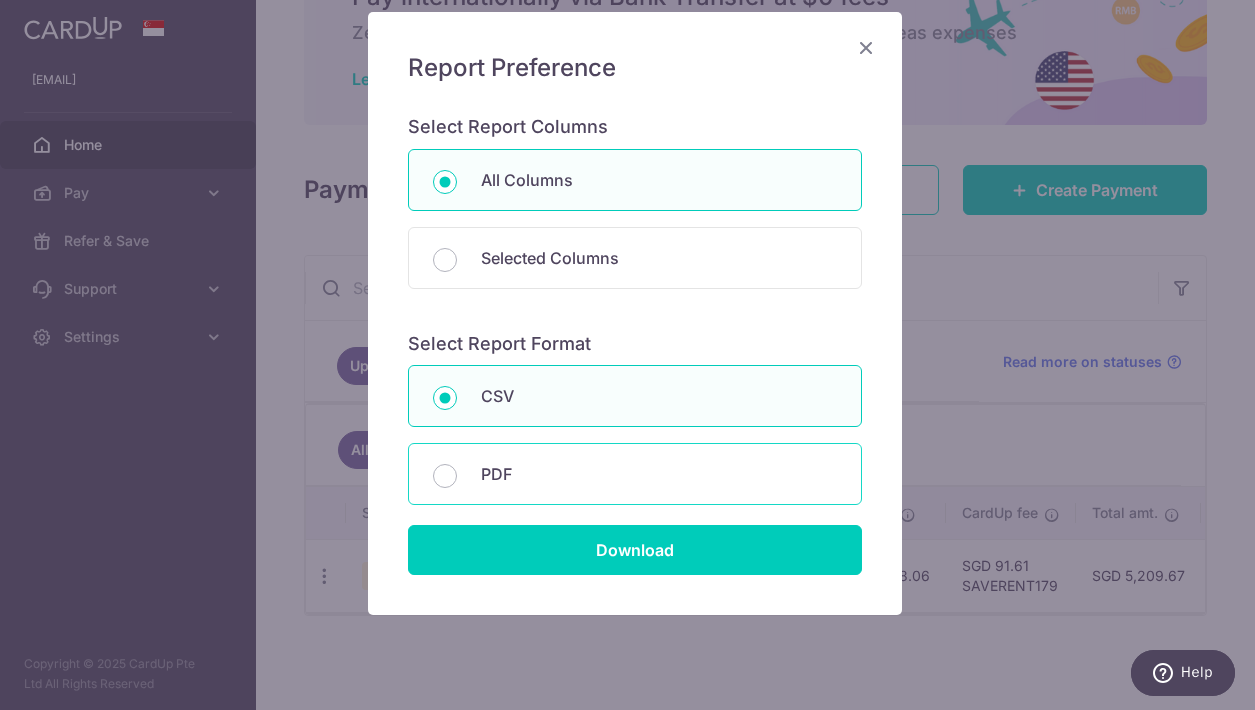 click on "PDF" at bounding box center [659, 474] 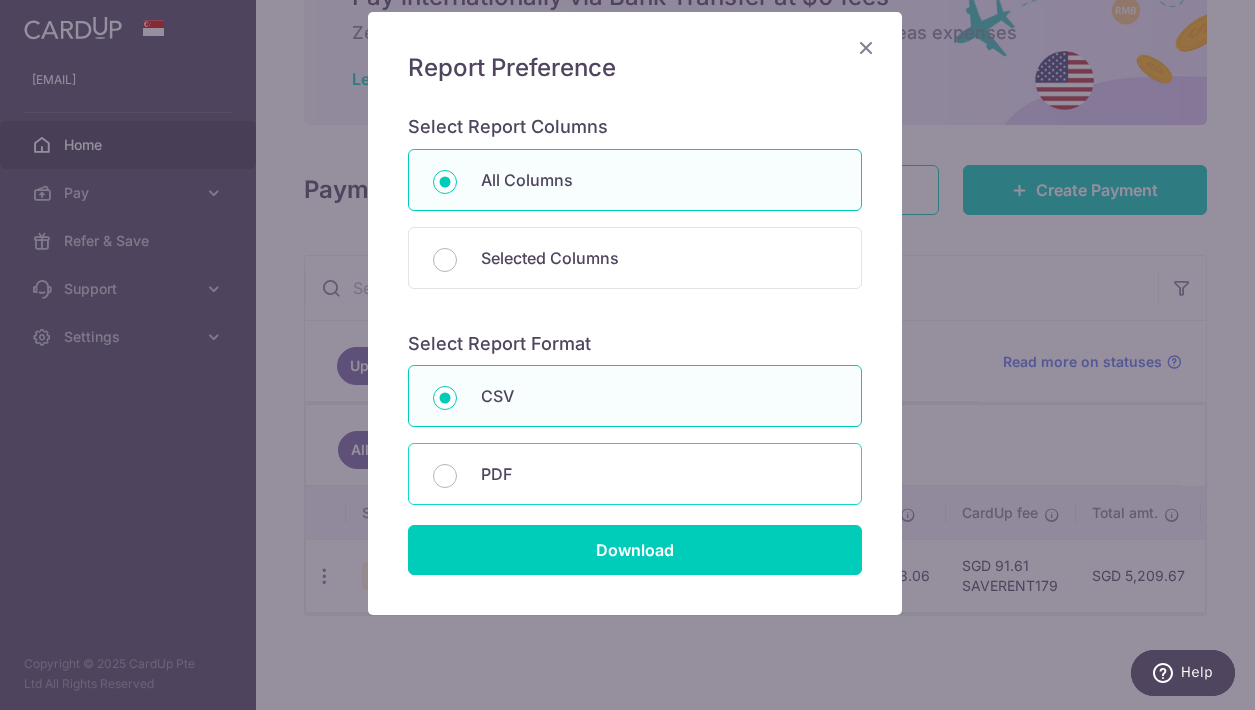 radio on "false" 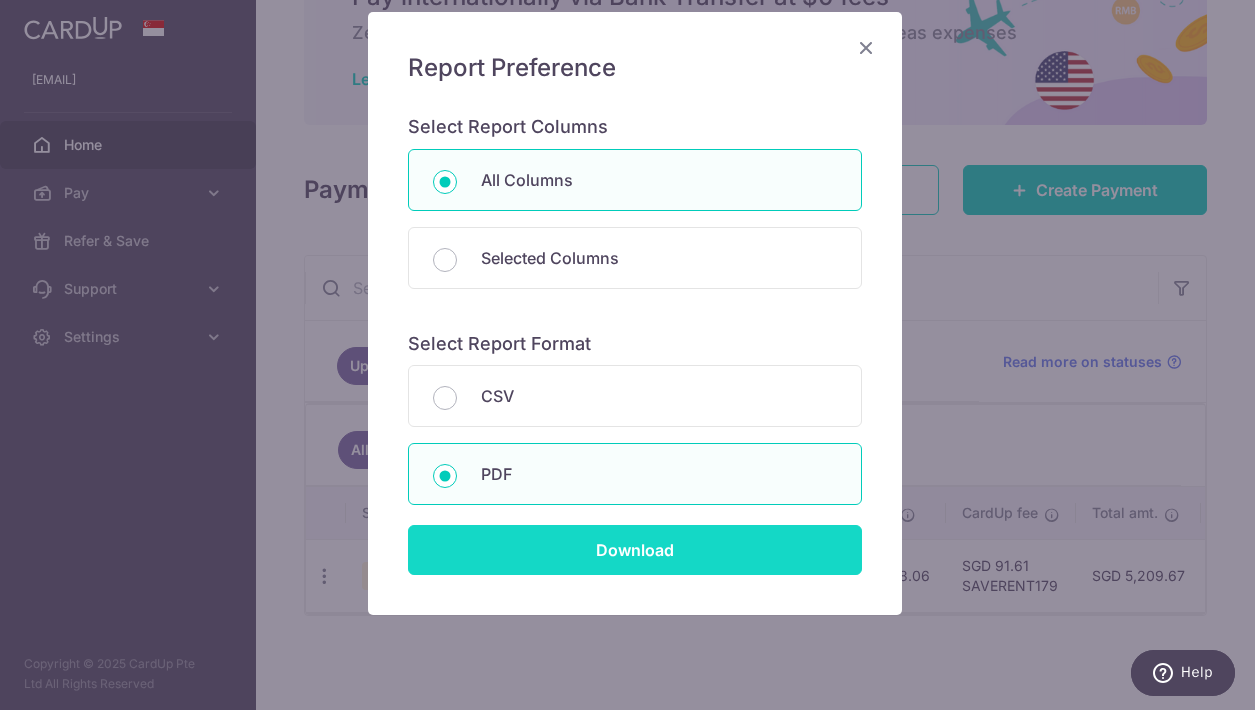 click on "Download" at bounding box center [635, 550] 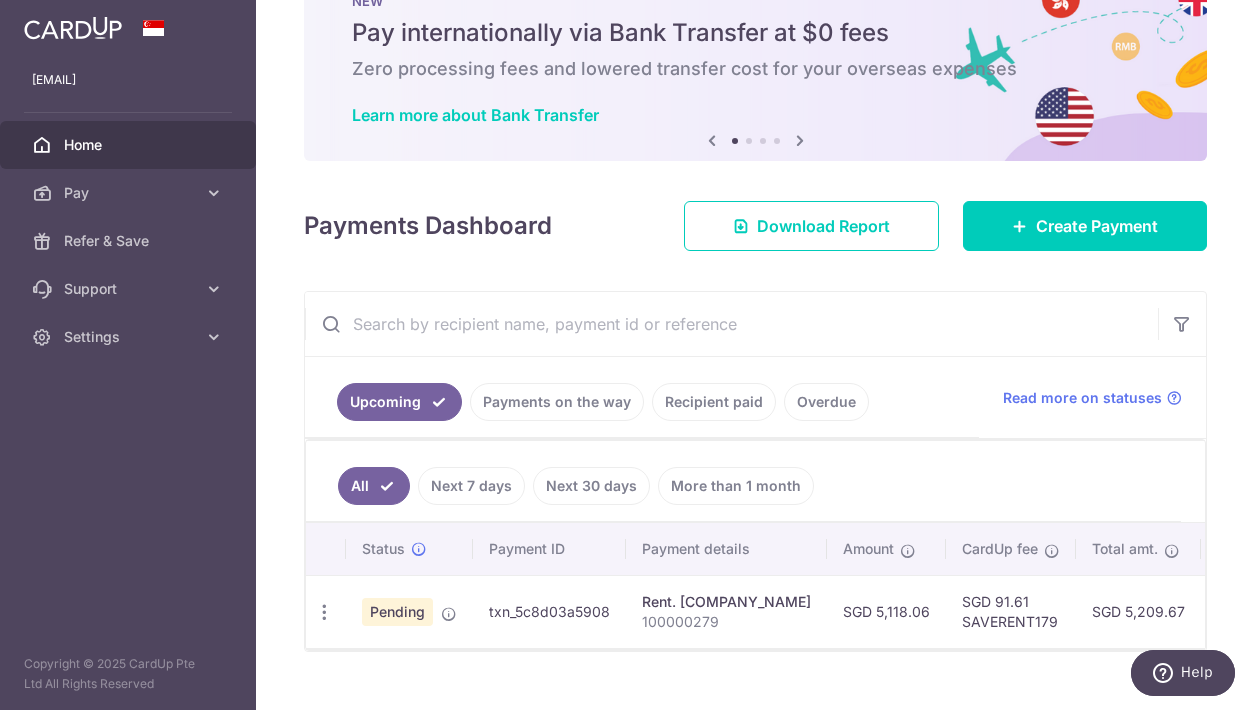 scroll, scrollTop: 0, scrollLeft: 0, axis: both 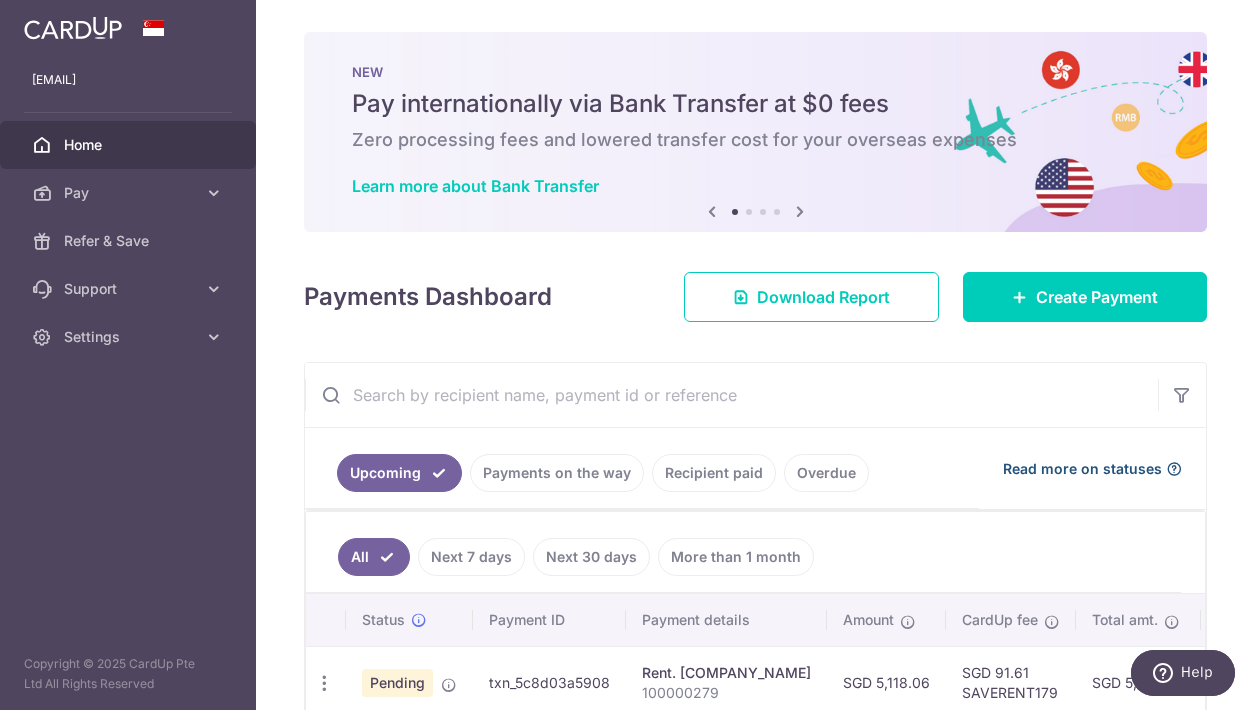 click on "Read more on statuses" at bounding box center [1082, 469] 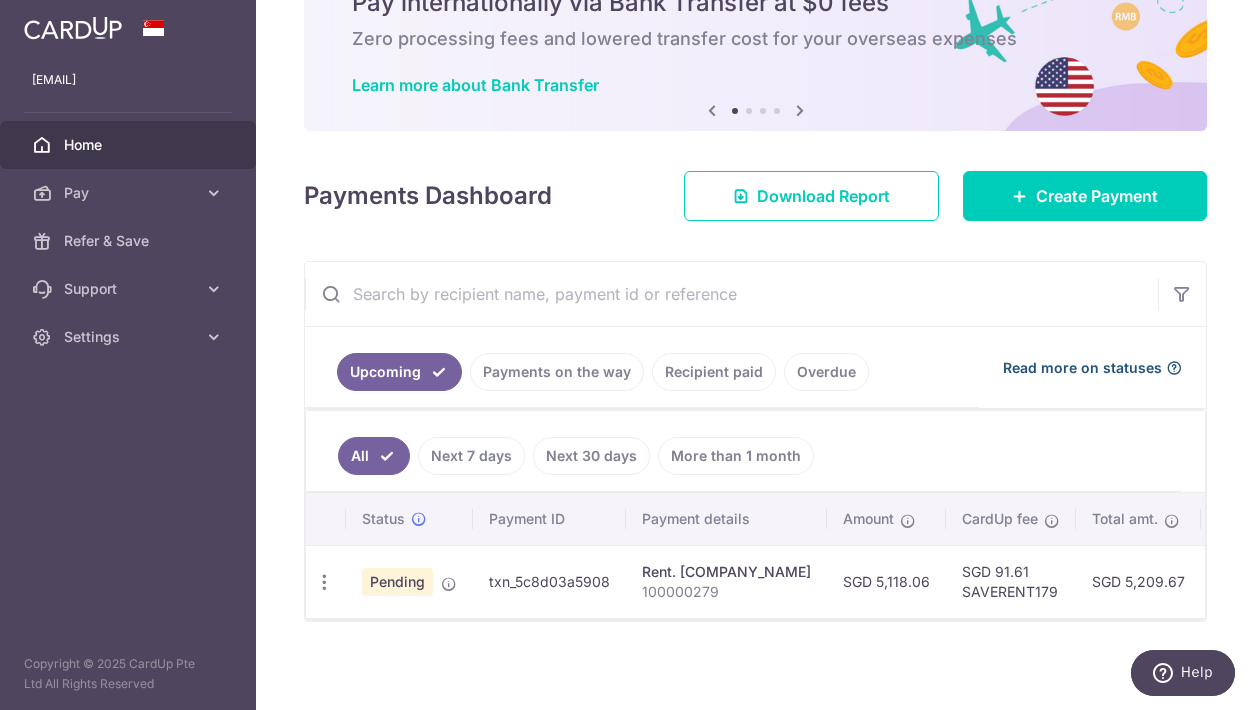scroll, scrollTop: 108, scrollLeft: 0, axis: vertical 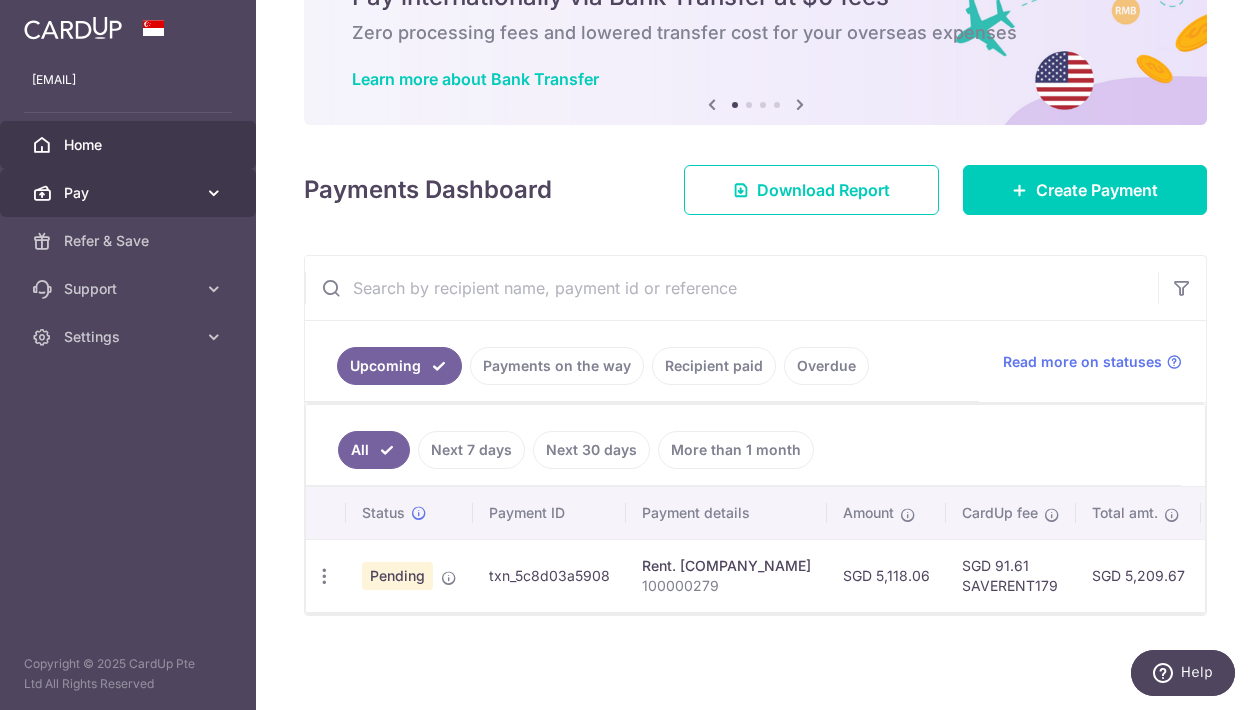 click on "Pay" at bounding box center [128, 193] 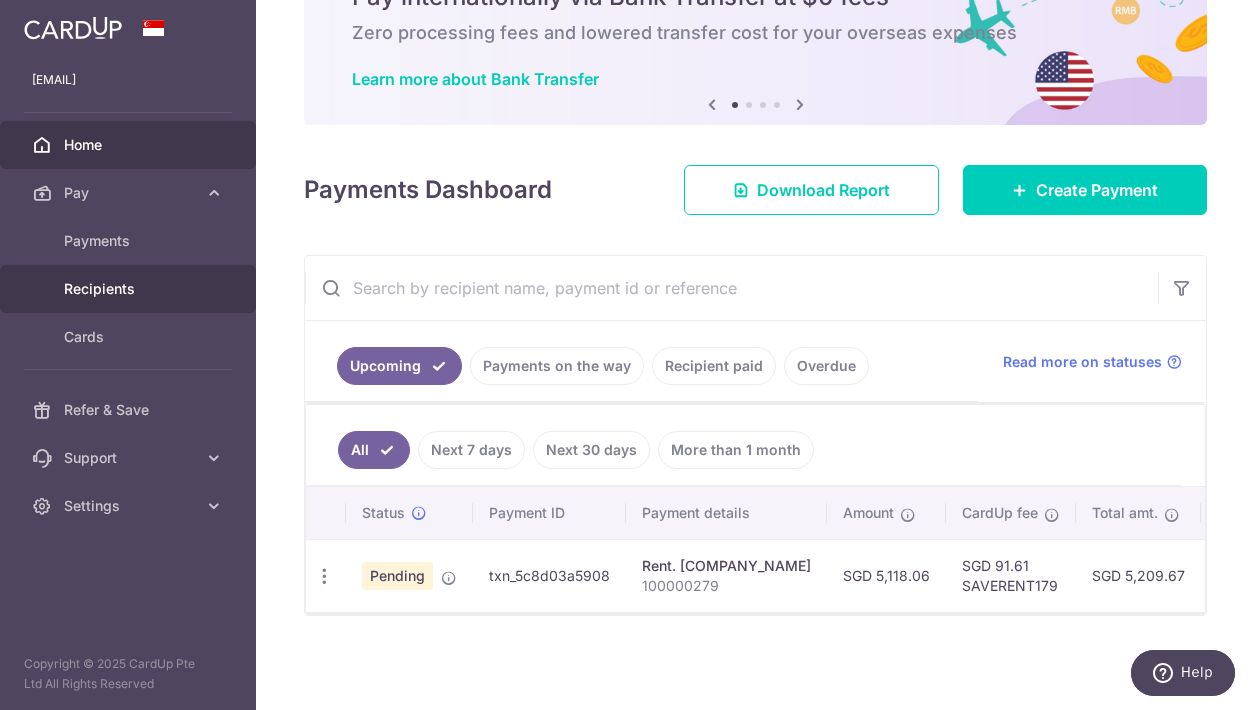 click on "Recipients" at bounding box center [130, 289] 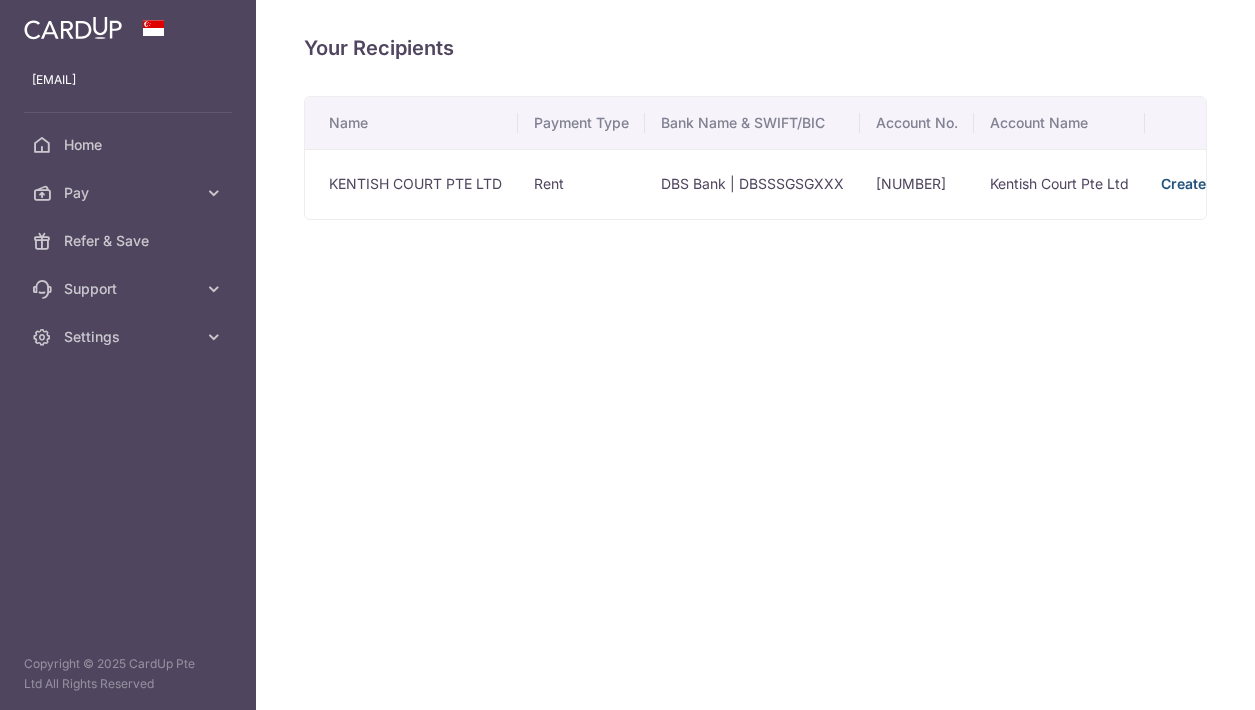 scroll, scrollTop: 0, scrollLeft: 0, axis: both 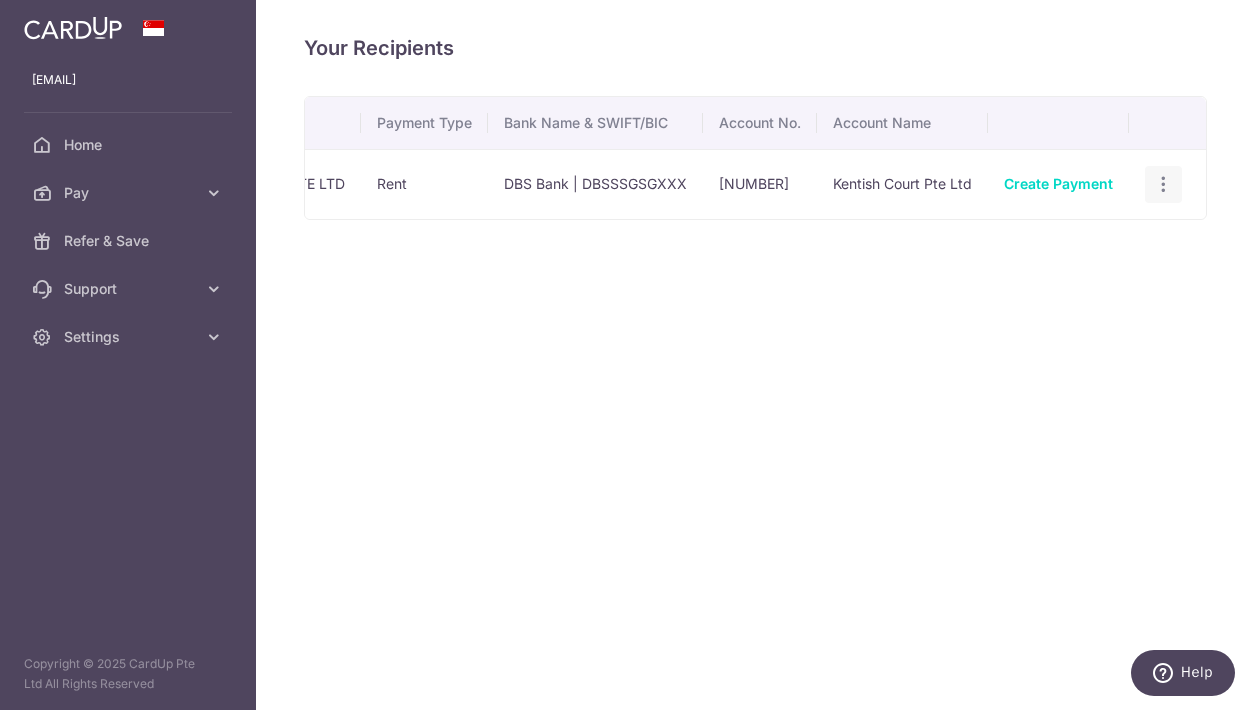 click at bounding box center [1163, 184] 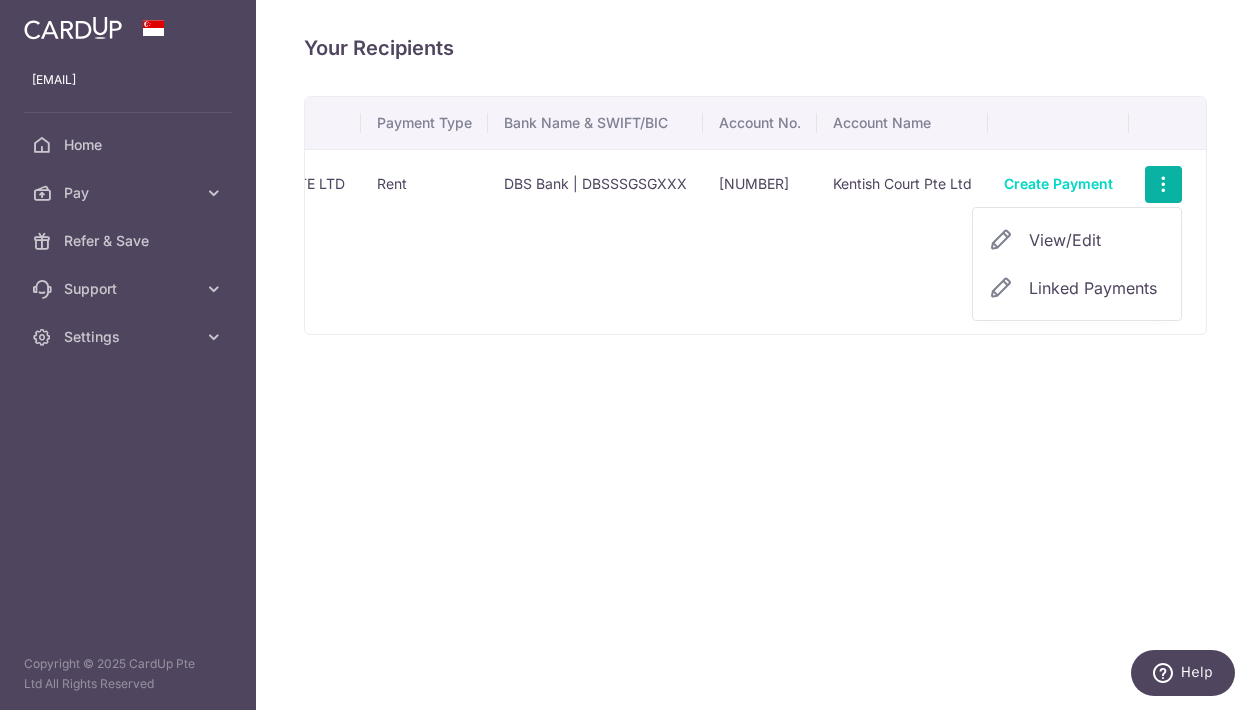 click on "View/Edit" at bounding box center [1097, 240] 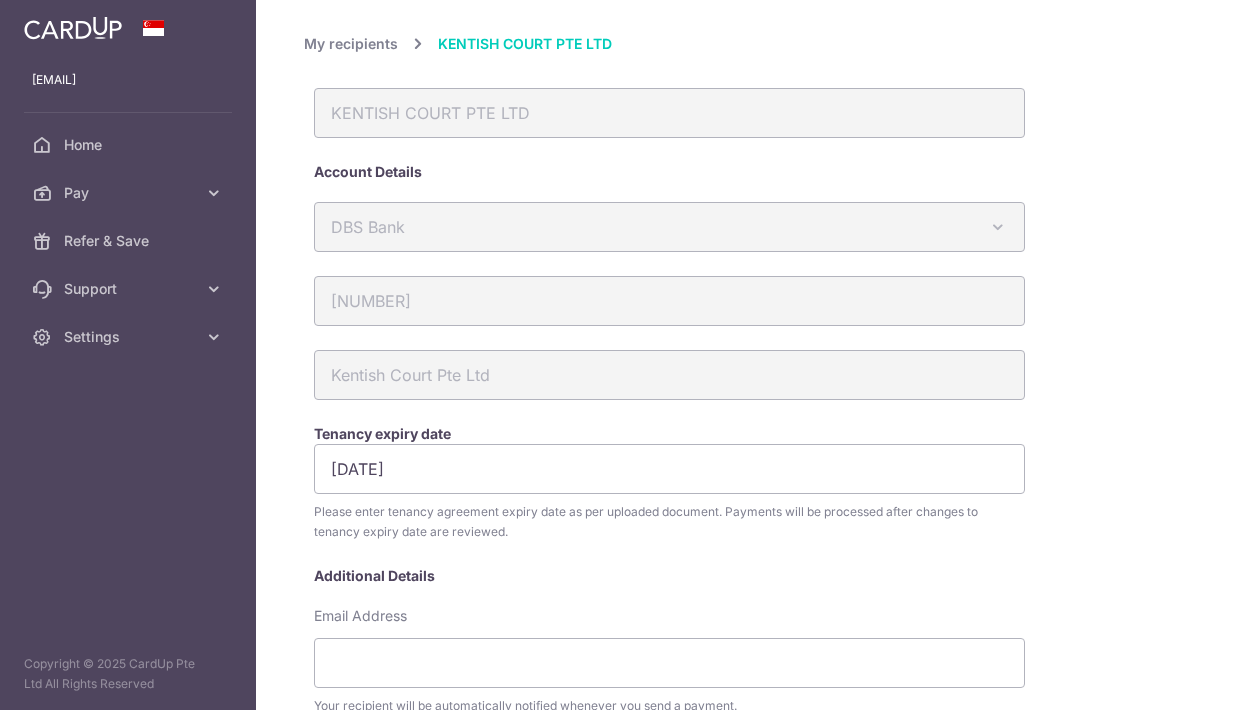 scroll, scrollTop: 0, scrollLeft: 0, axis: both 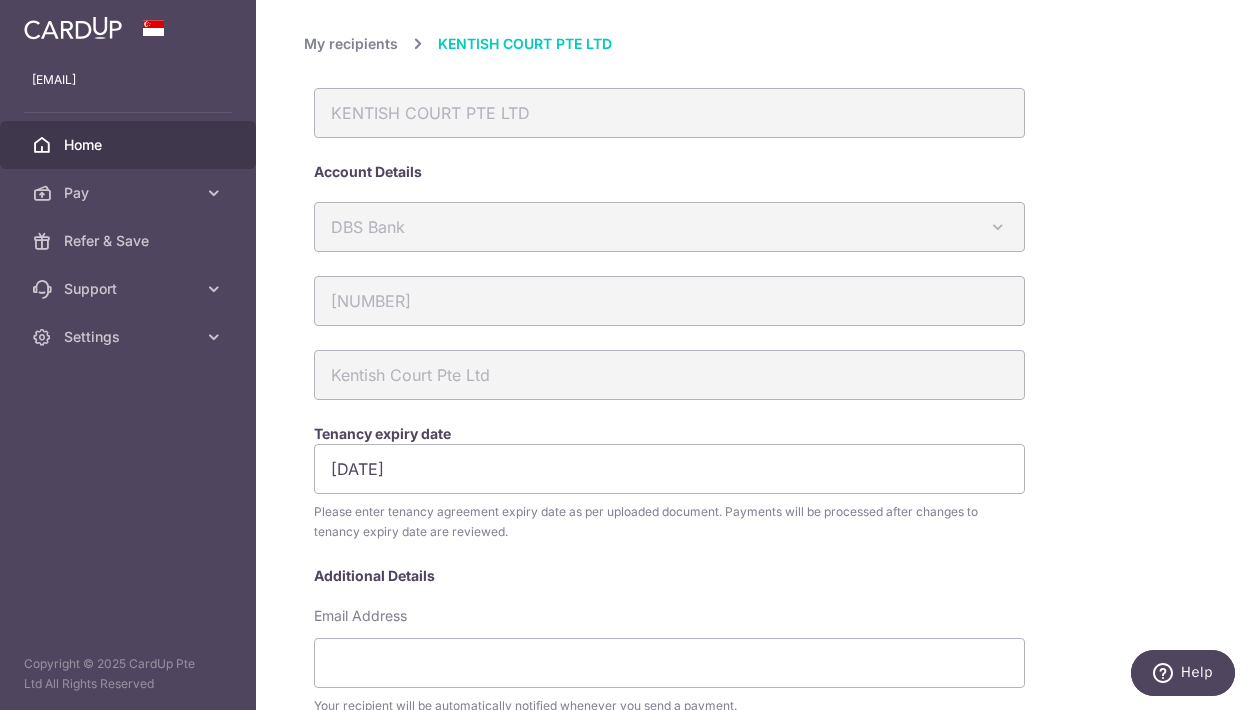 click on "Home" at bounding box center (130, 145) 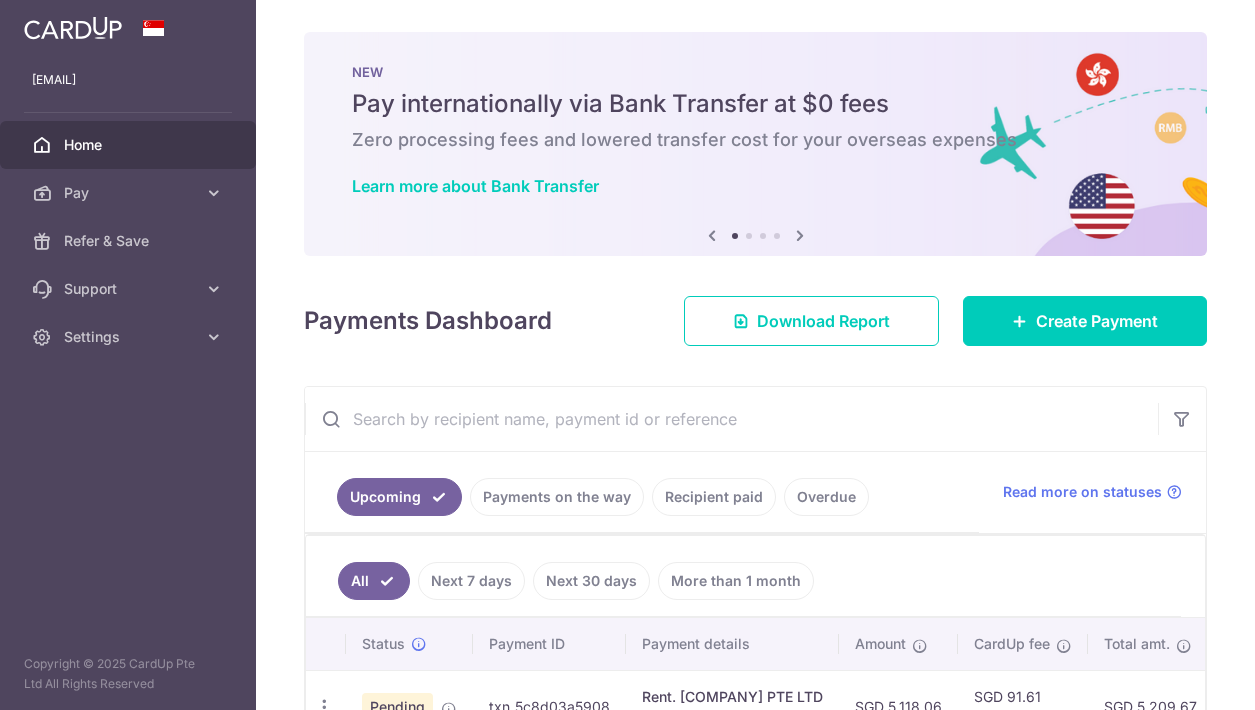 scroll, scrollTop: 0, scrollLeft: 0, axis: both 